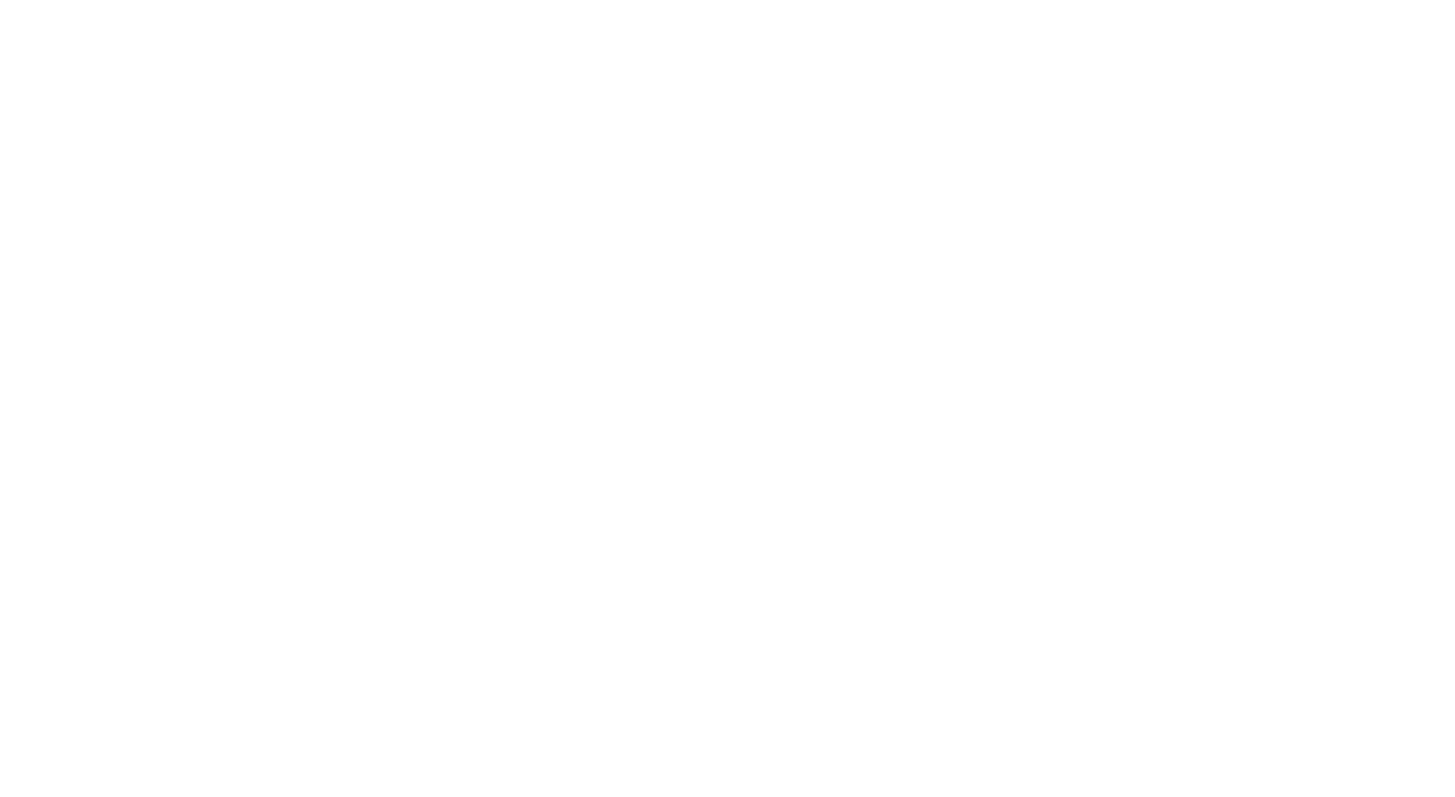 scroll, scrollTop: 0, scrollLeft: 0, axis: both 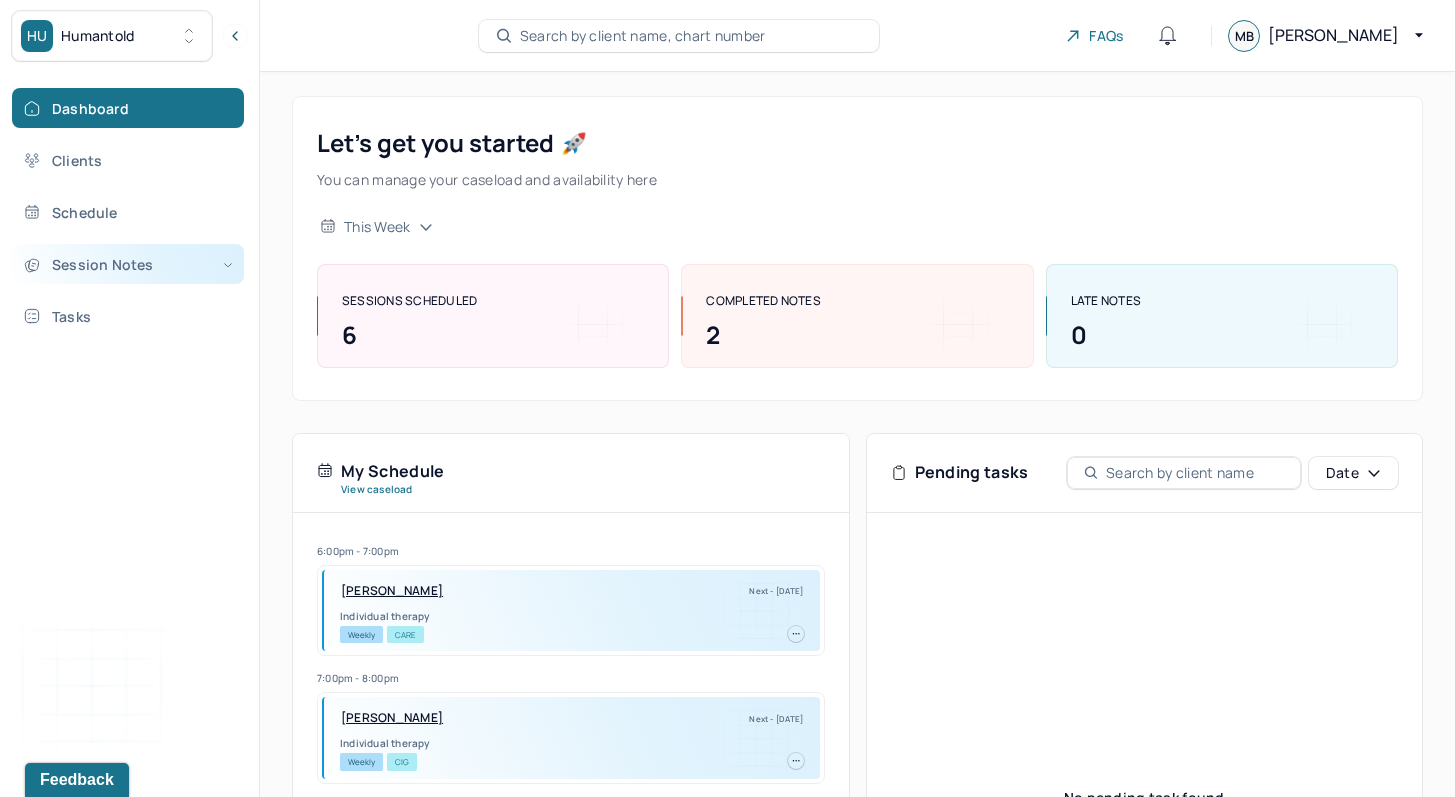 click on "Session Notes" at bounding box center [128, 264] 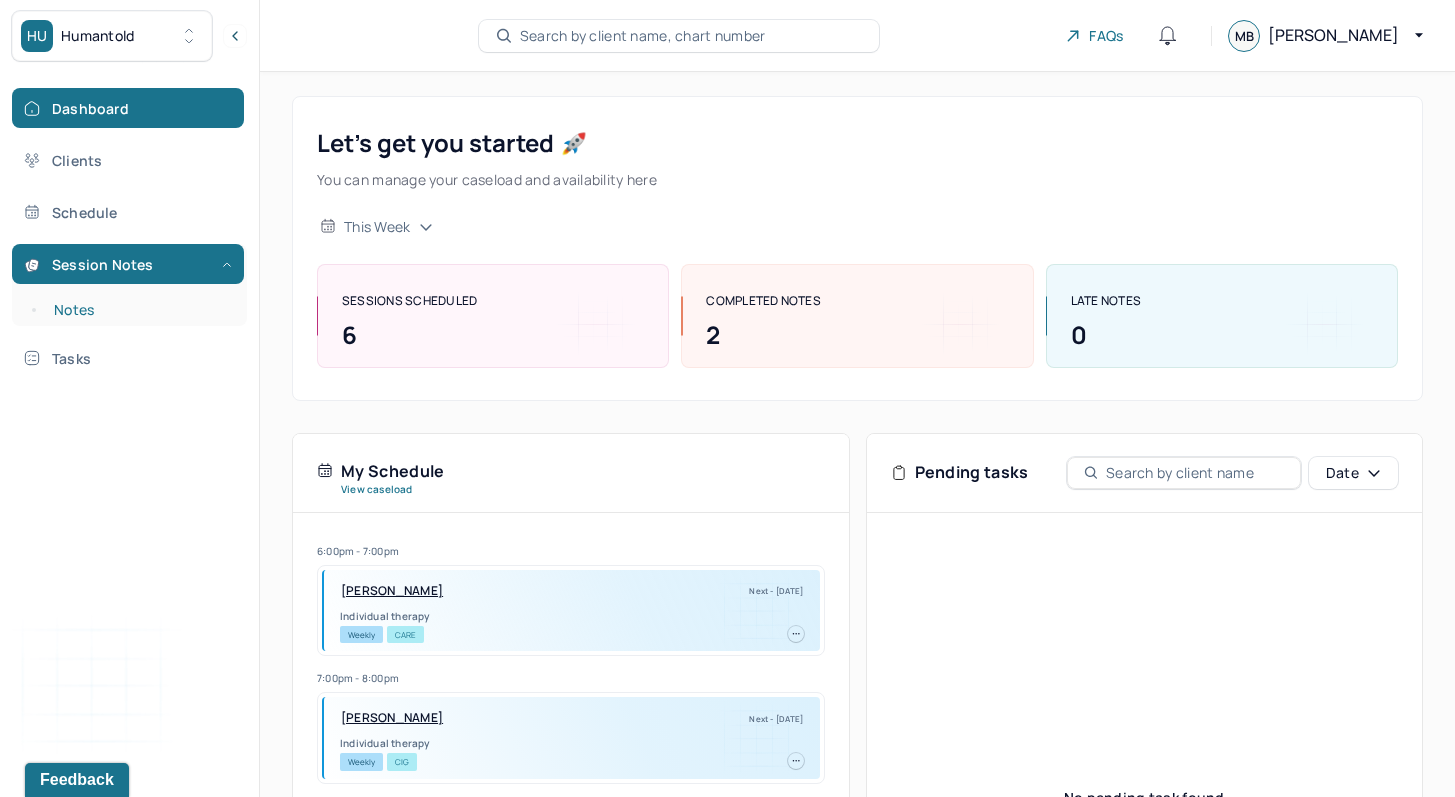 click on "Notes" at bounding box center (139, 310) 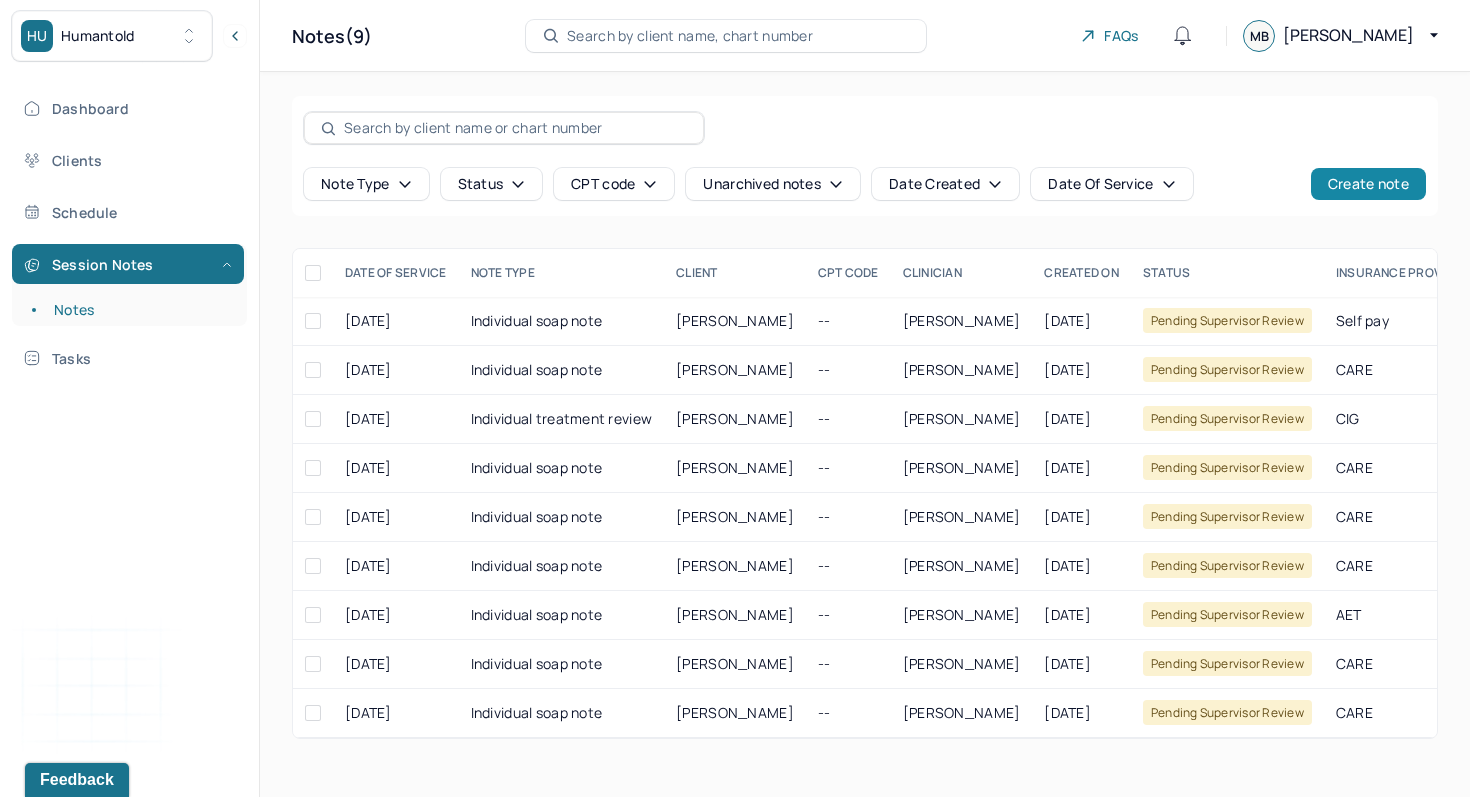 click on "Create note" at bounding box center [1368, 184] 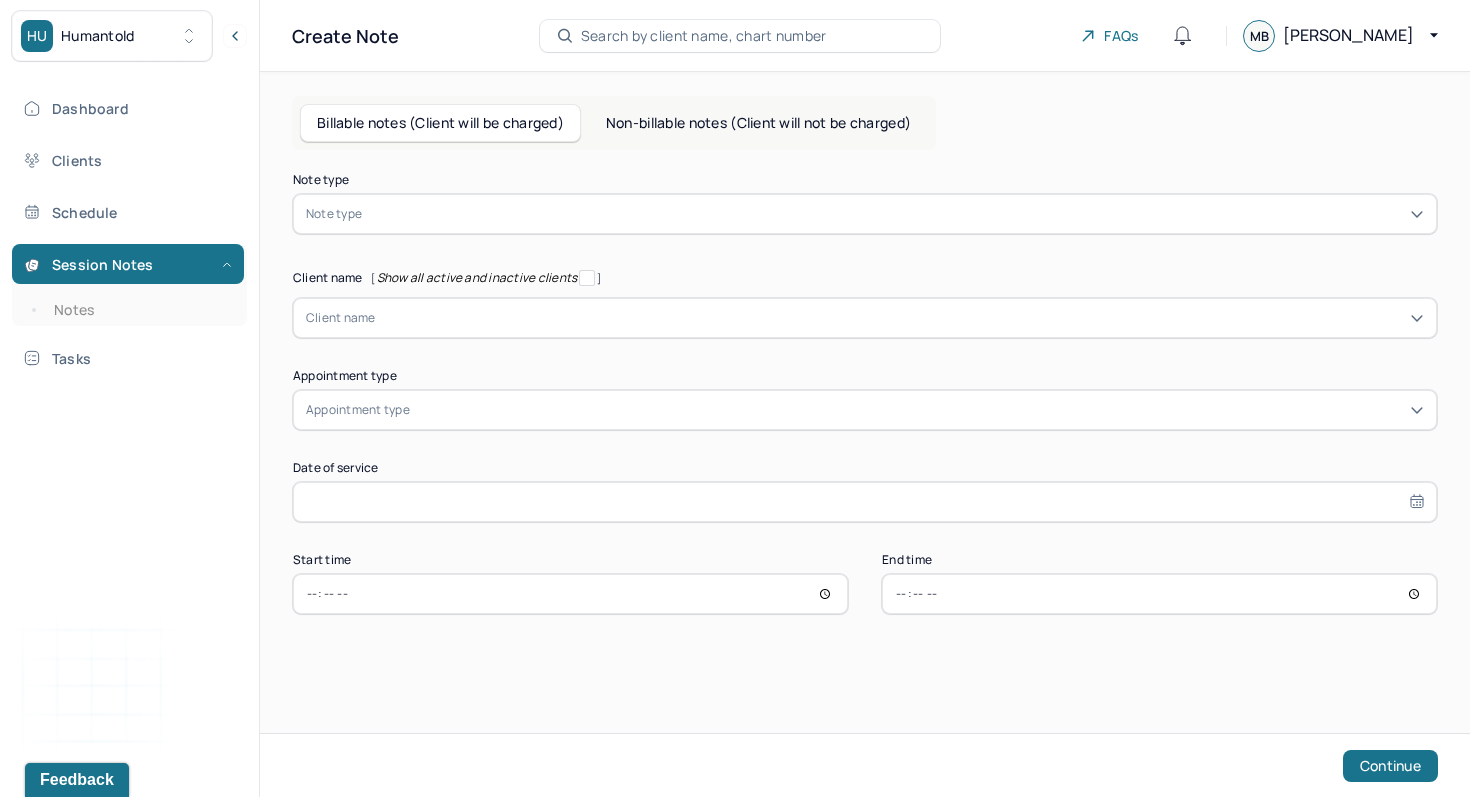 click at bounding box center [895, 214] 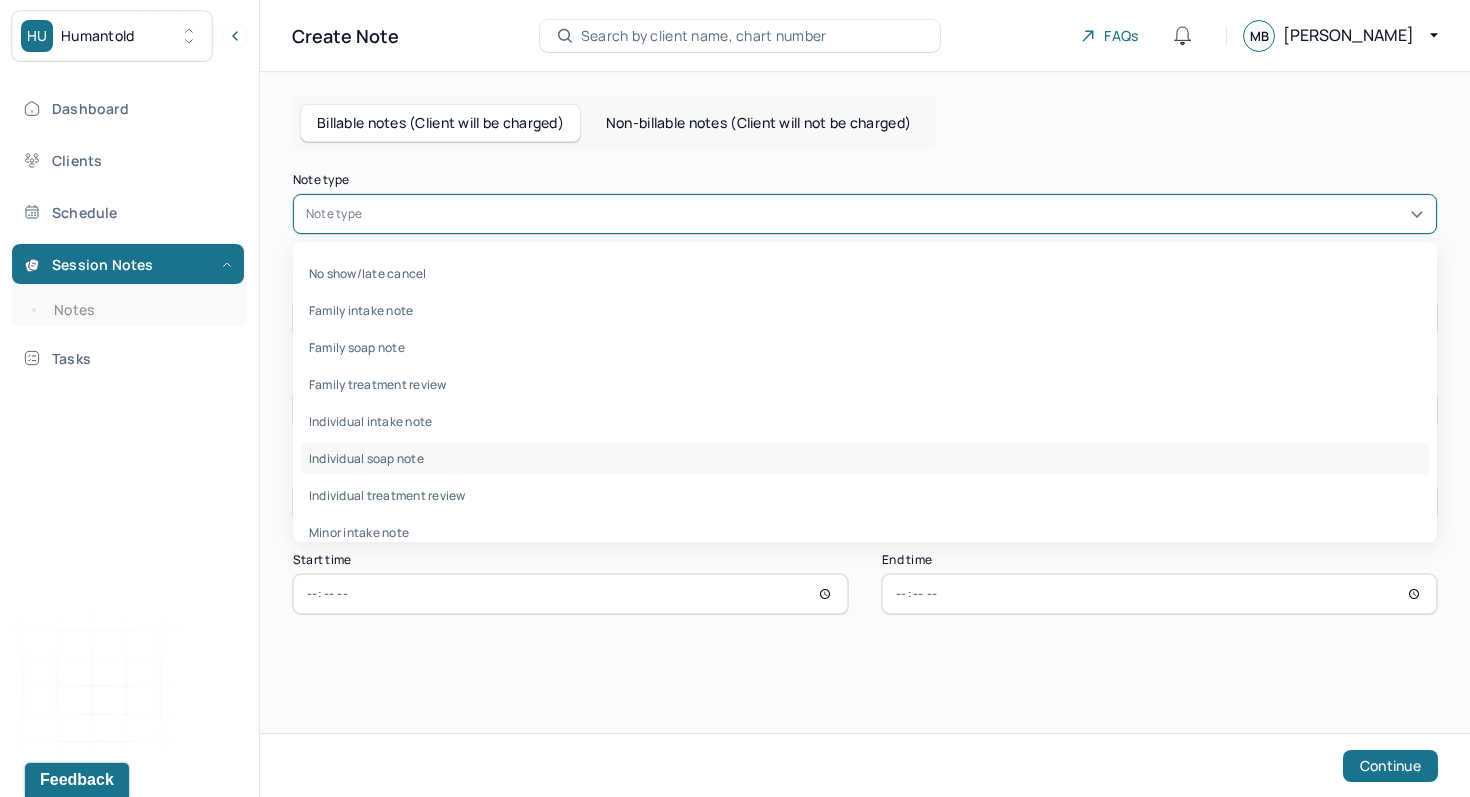 click on "Individual soap note" at bounding box center (865, 458) 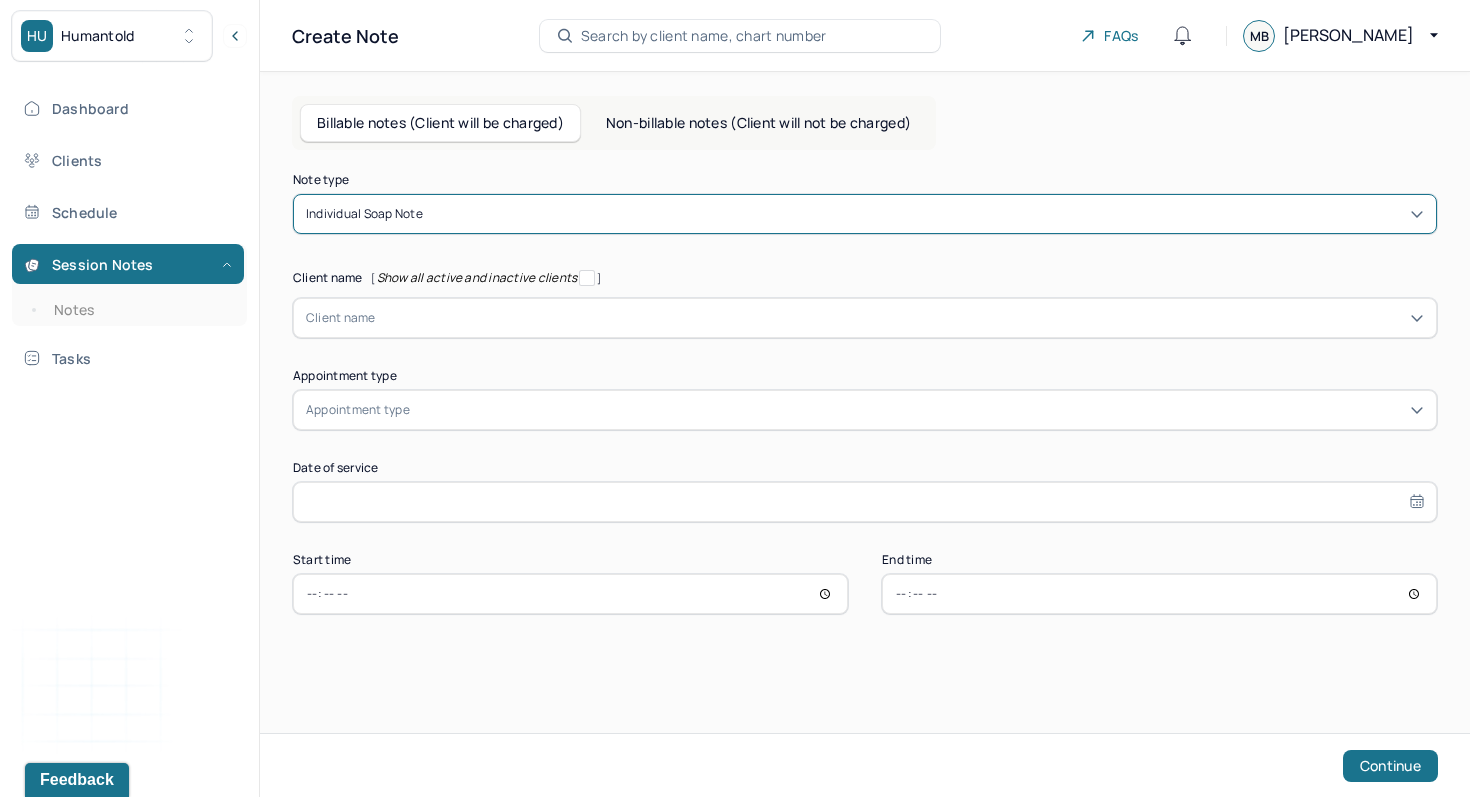 click at bounding box center (900, 318) 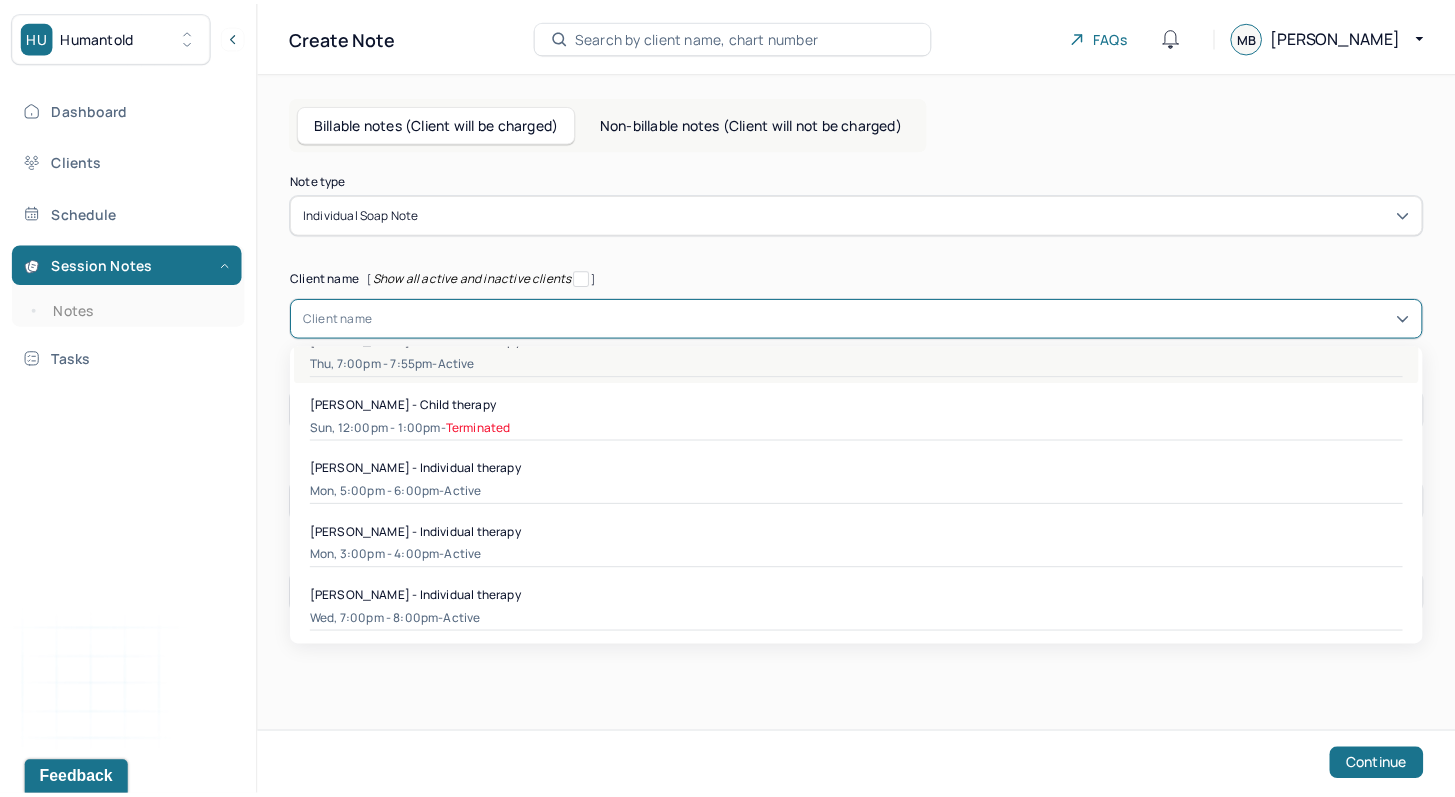 scroll, scrollTop: 477, scrollLeft: 0, axis: vertical 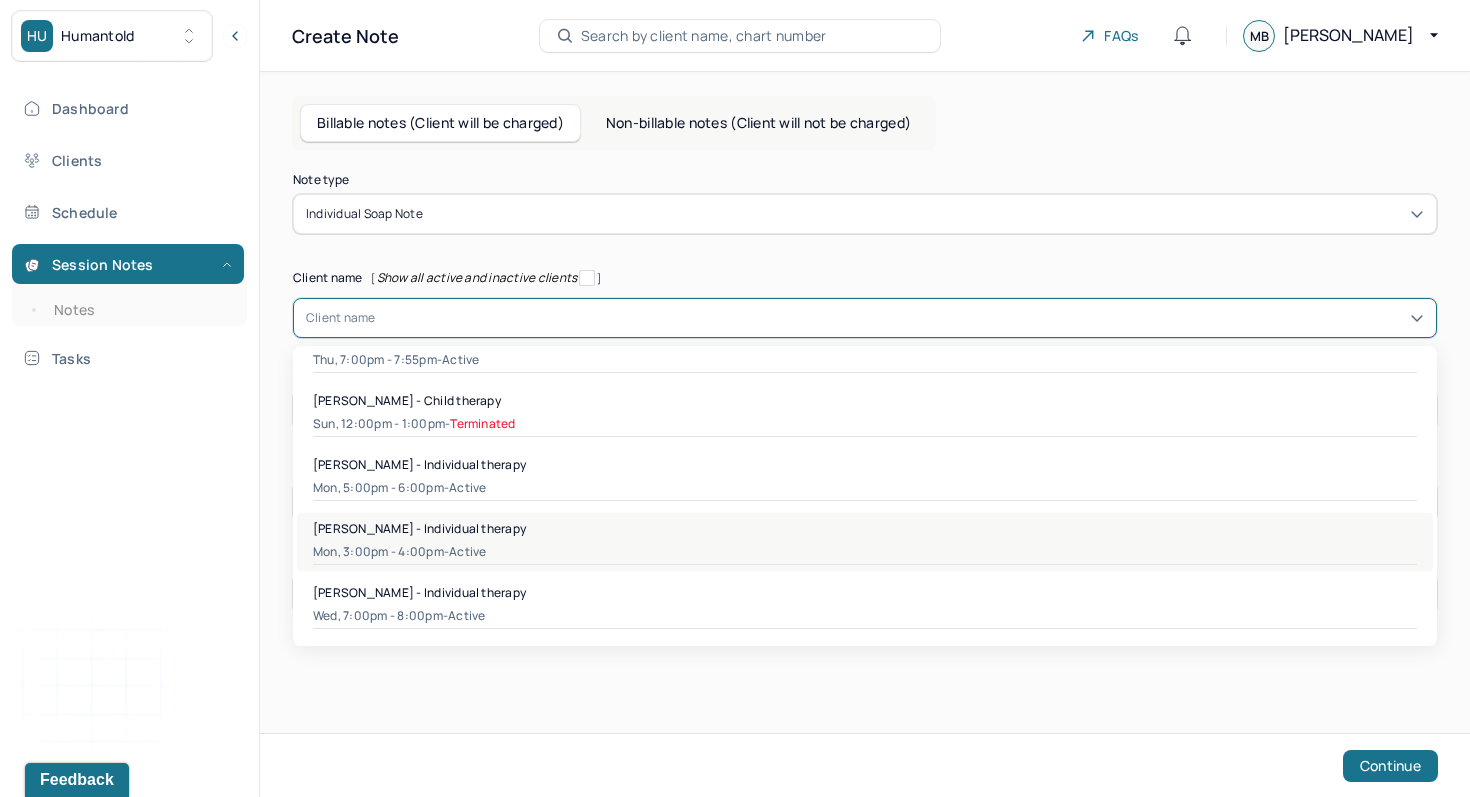 click on "[PERSON_NAME] - Individual therapy" at bounding box center [419, 528] 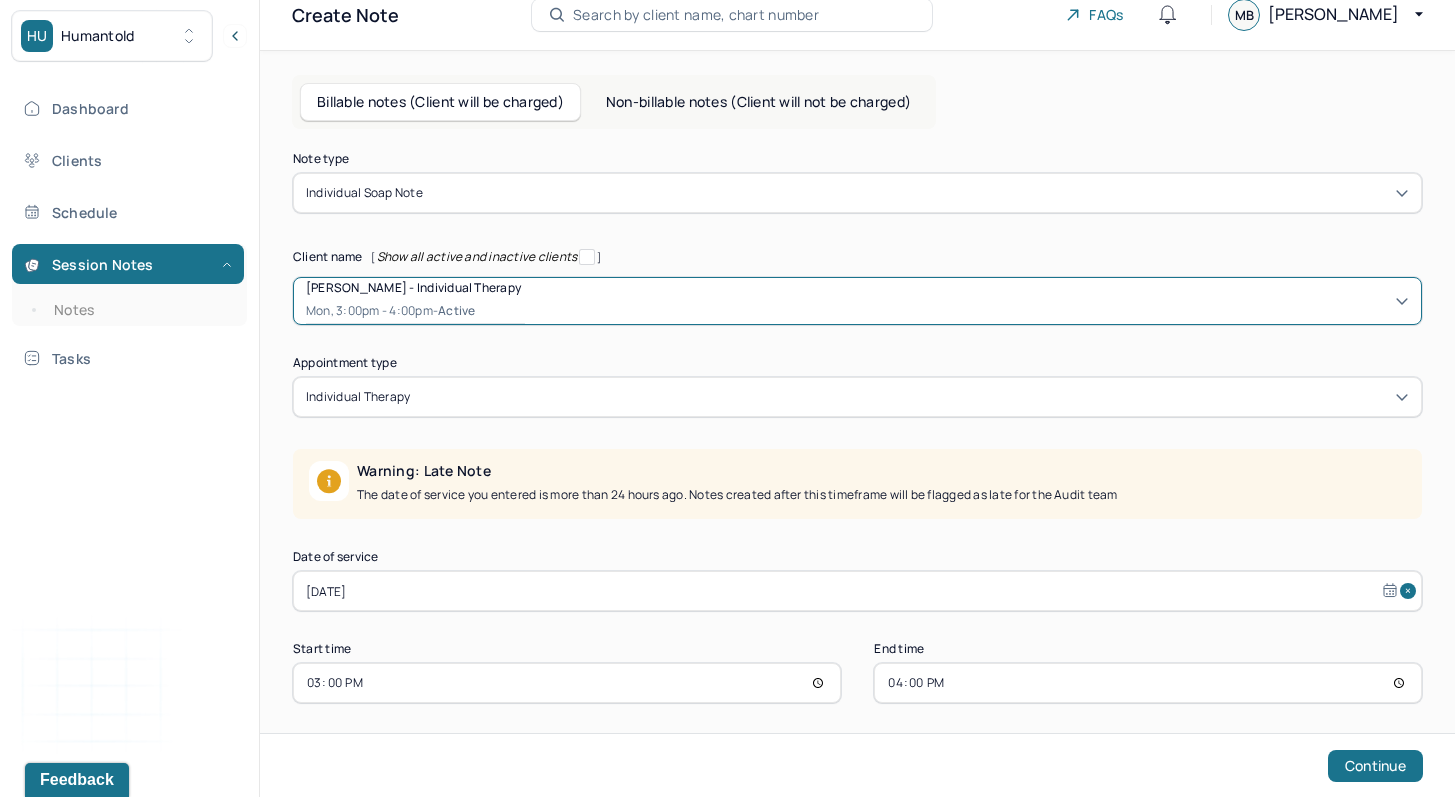 scroll, scrollTop: 32, scrollLeft: 0, axis: vertical 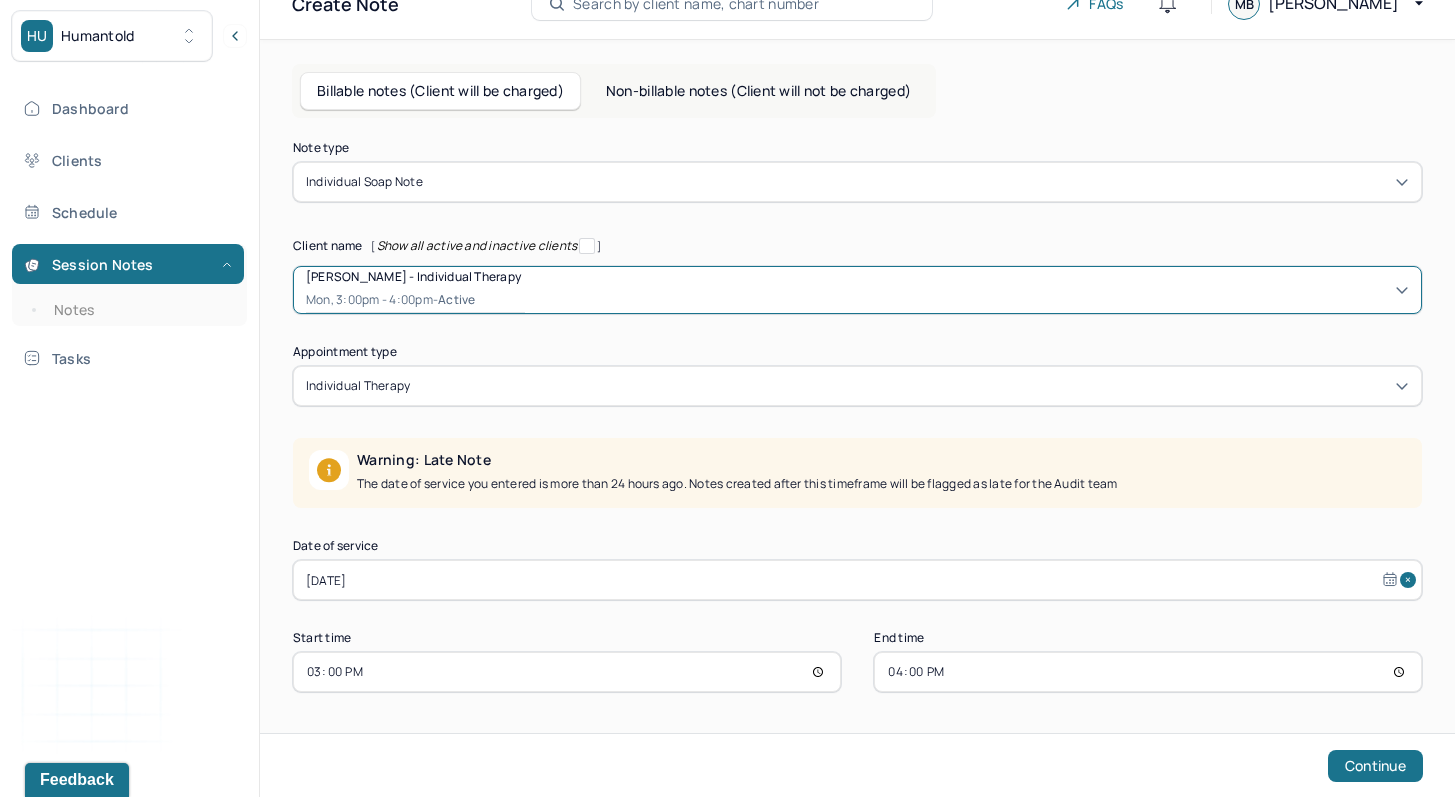 select on "5" 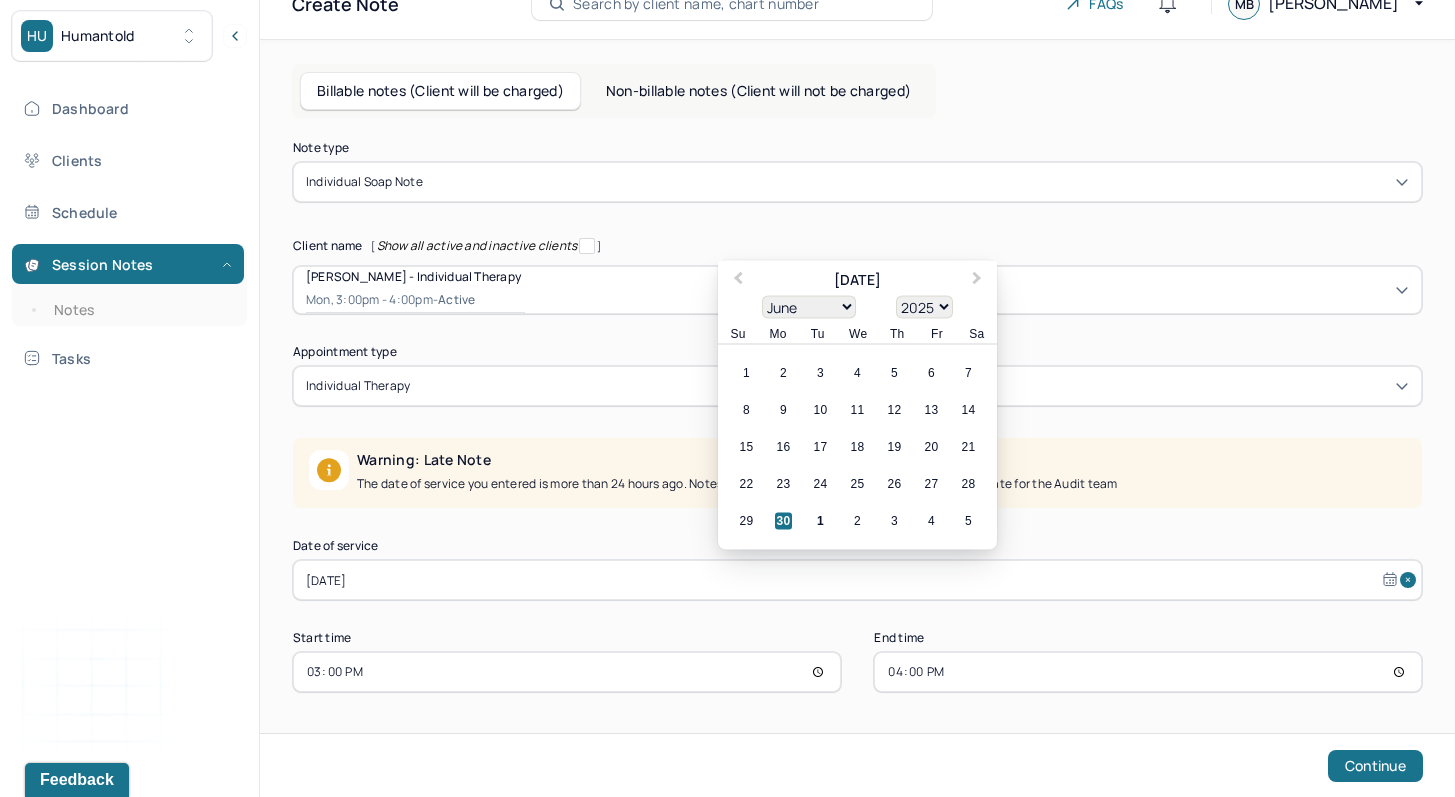 click on "[DATE]" at bounding box center [857, 580] 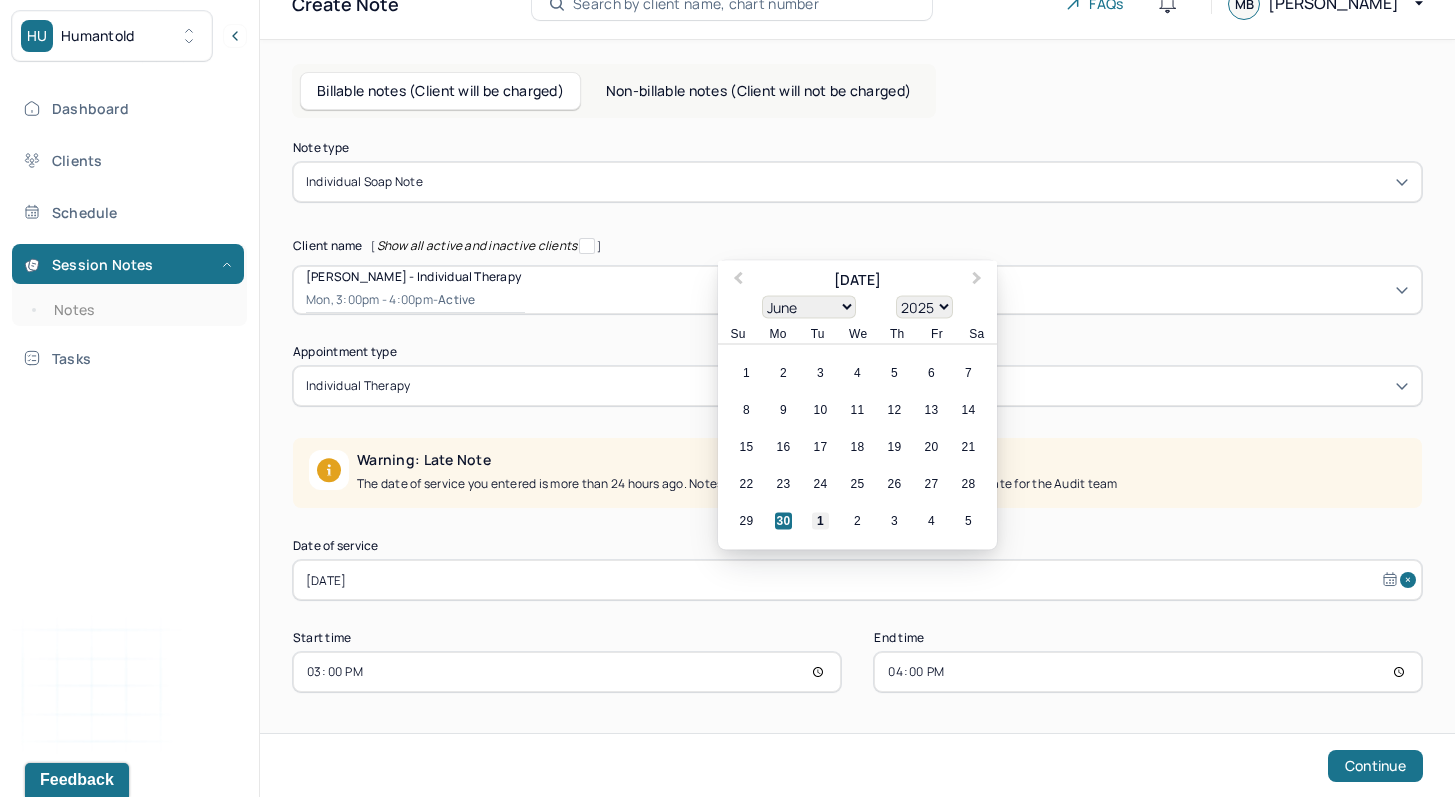 click on "1" at bounding box center (820, 521) 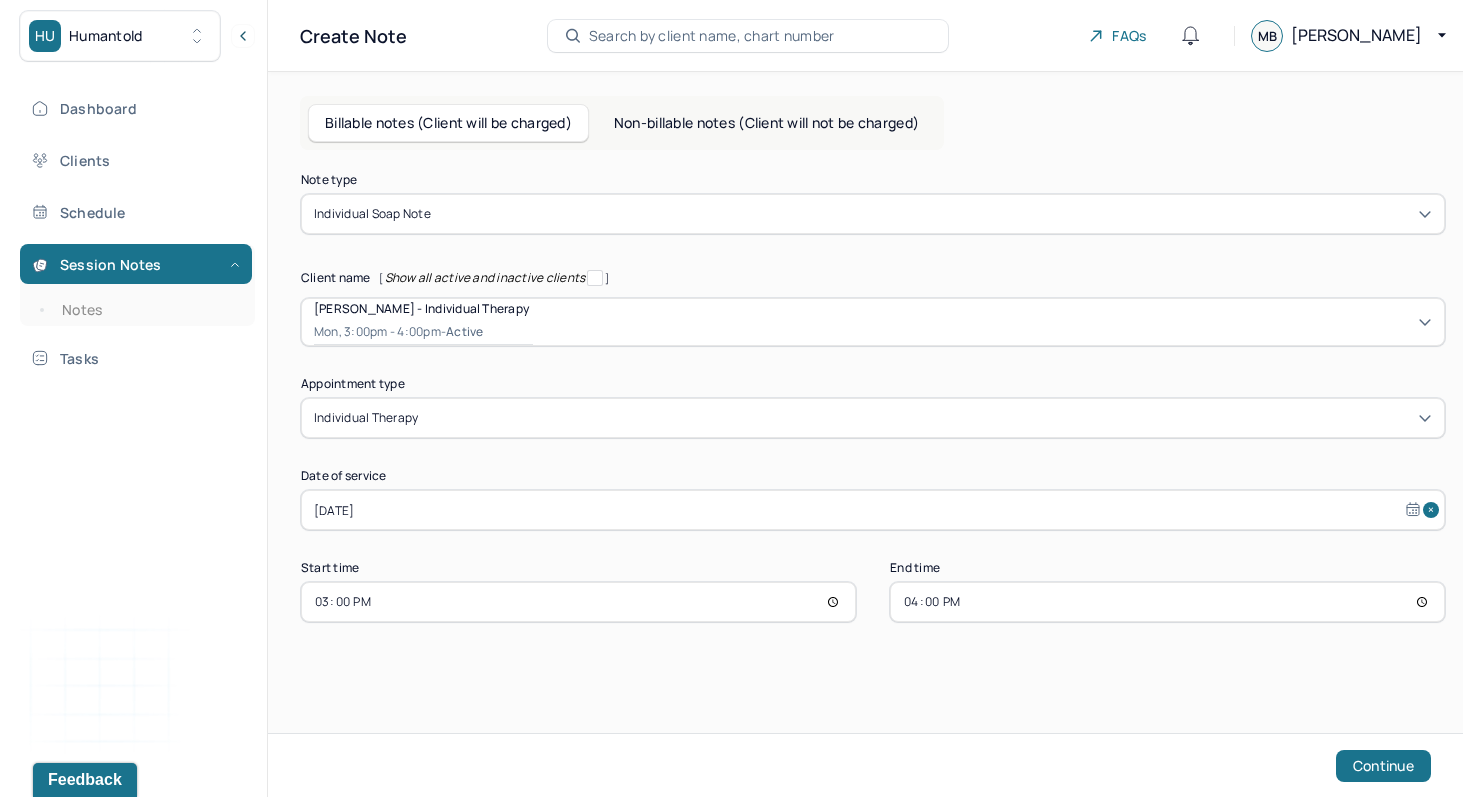 scroll, scrollTop: 0, scrollLeft: 0, axis: both 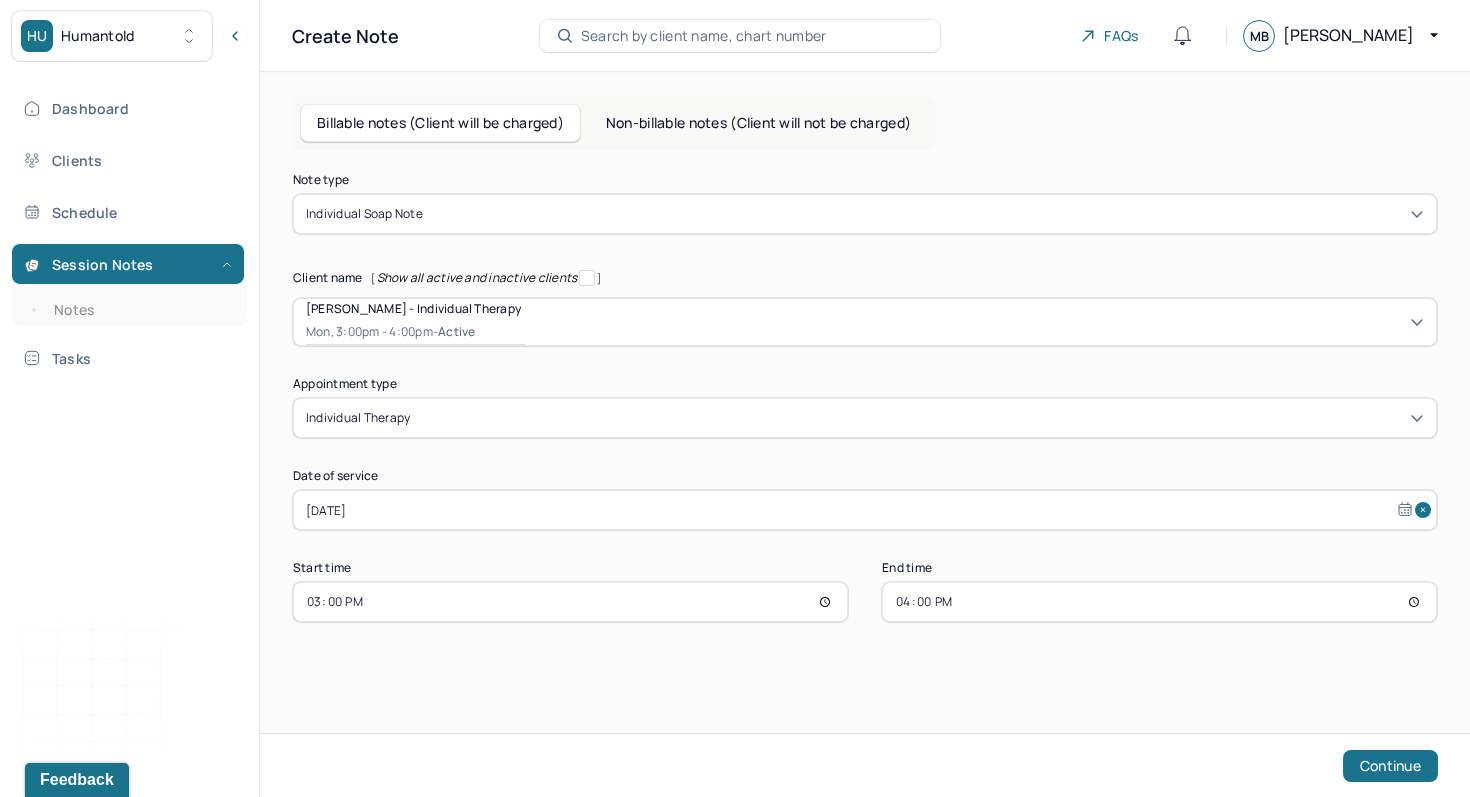 click on "15:00" at bounding box center (570, 602) 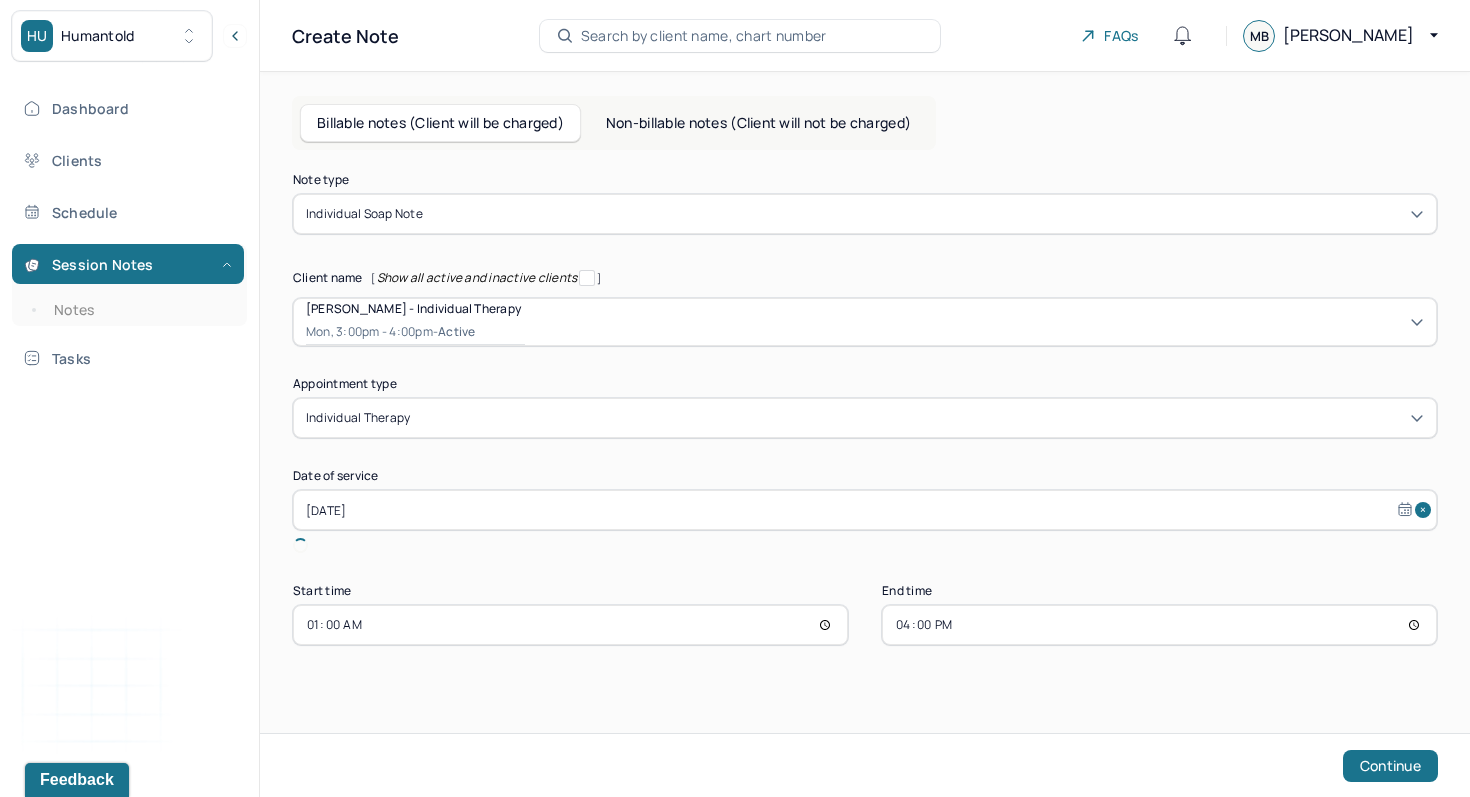 type on "18:00" 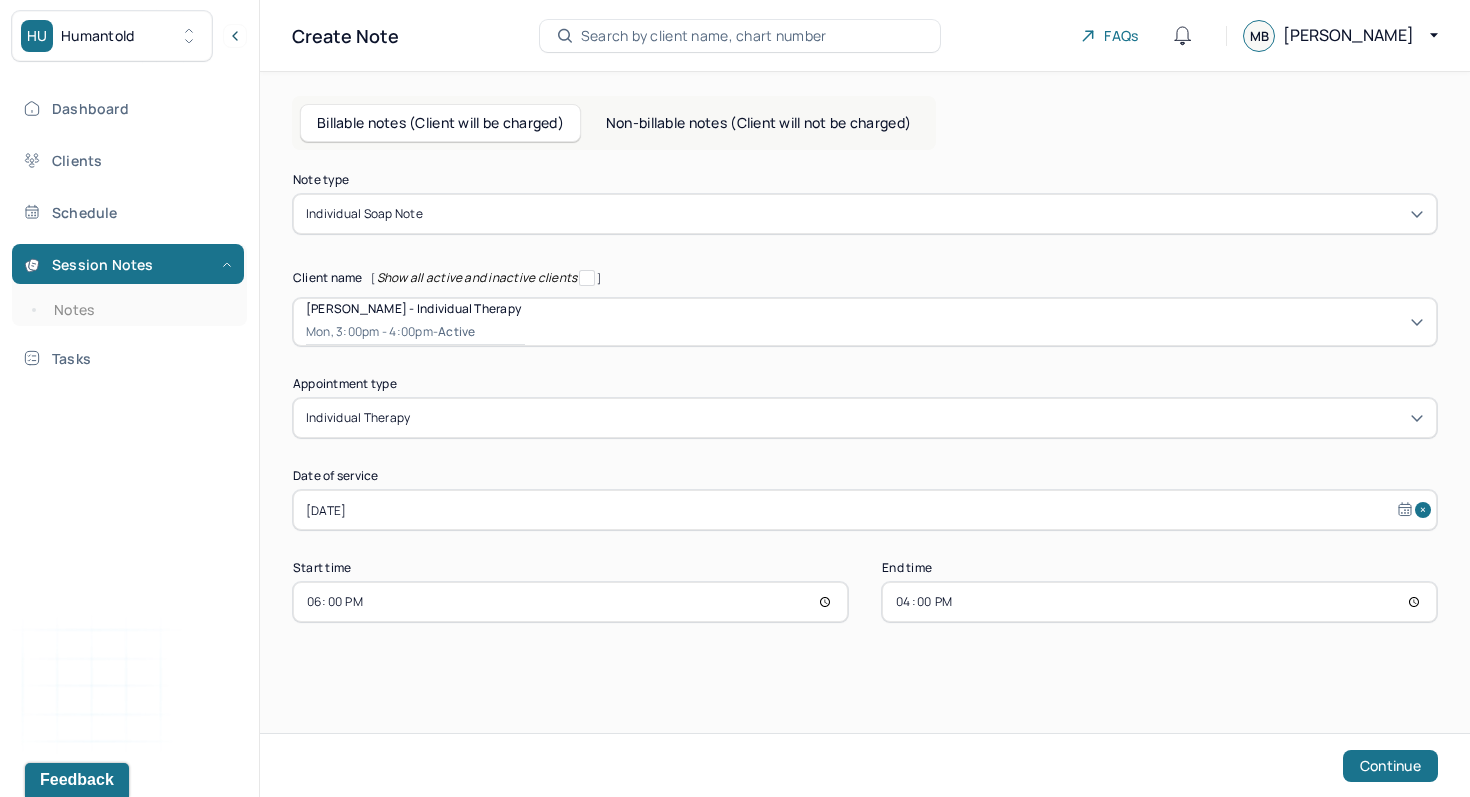 click on "16:00" at bounding box center (1159, 602) 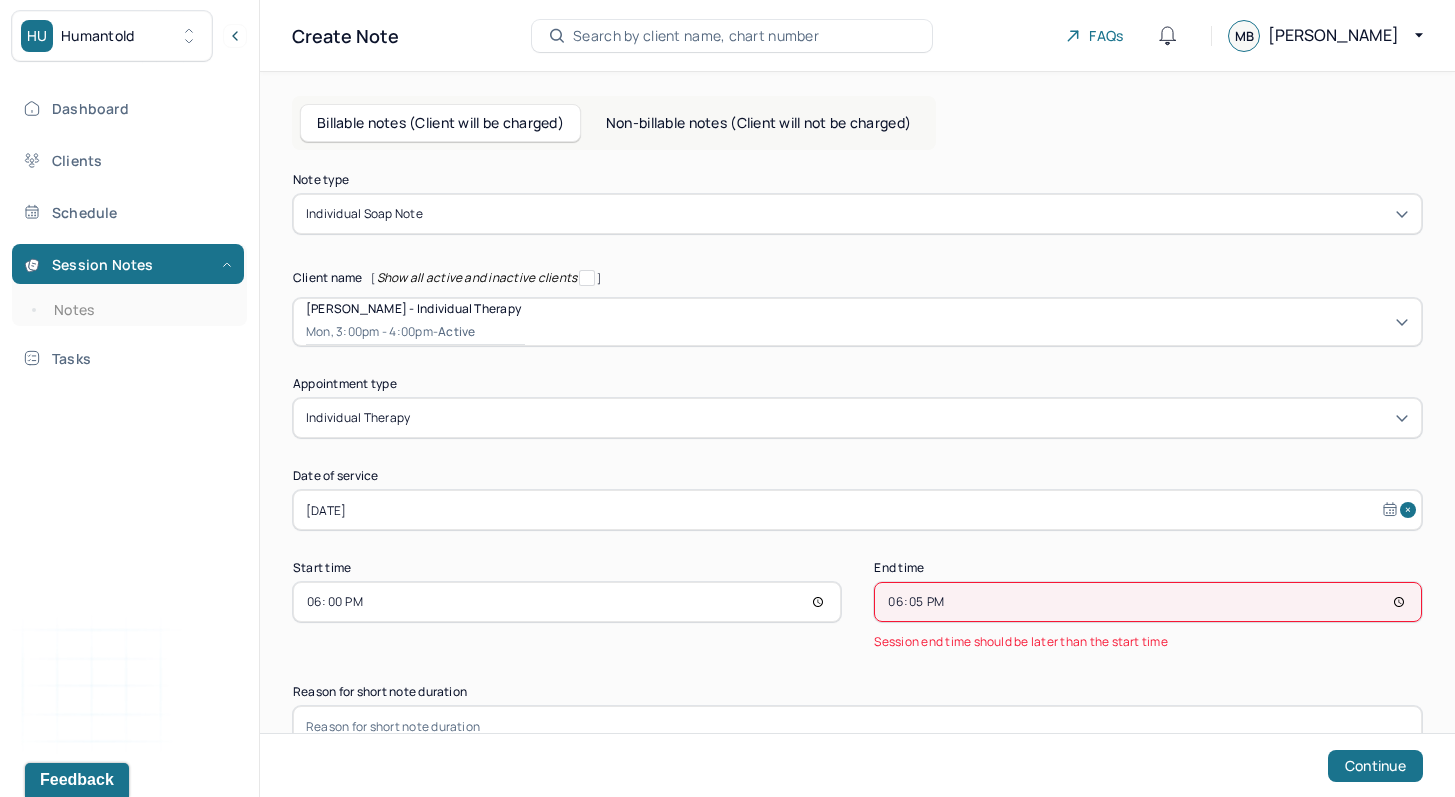type on "18:55" 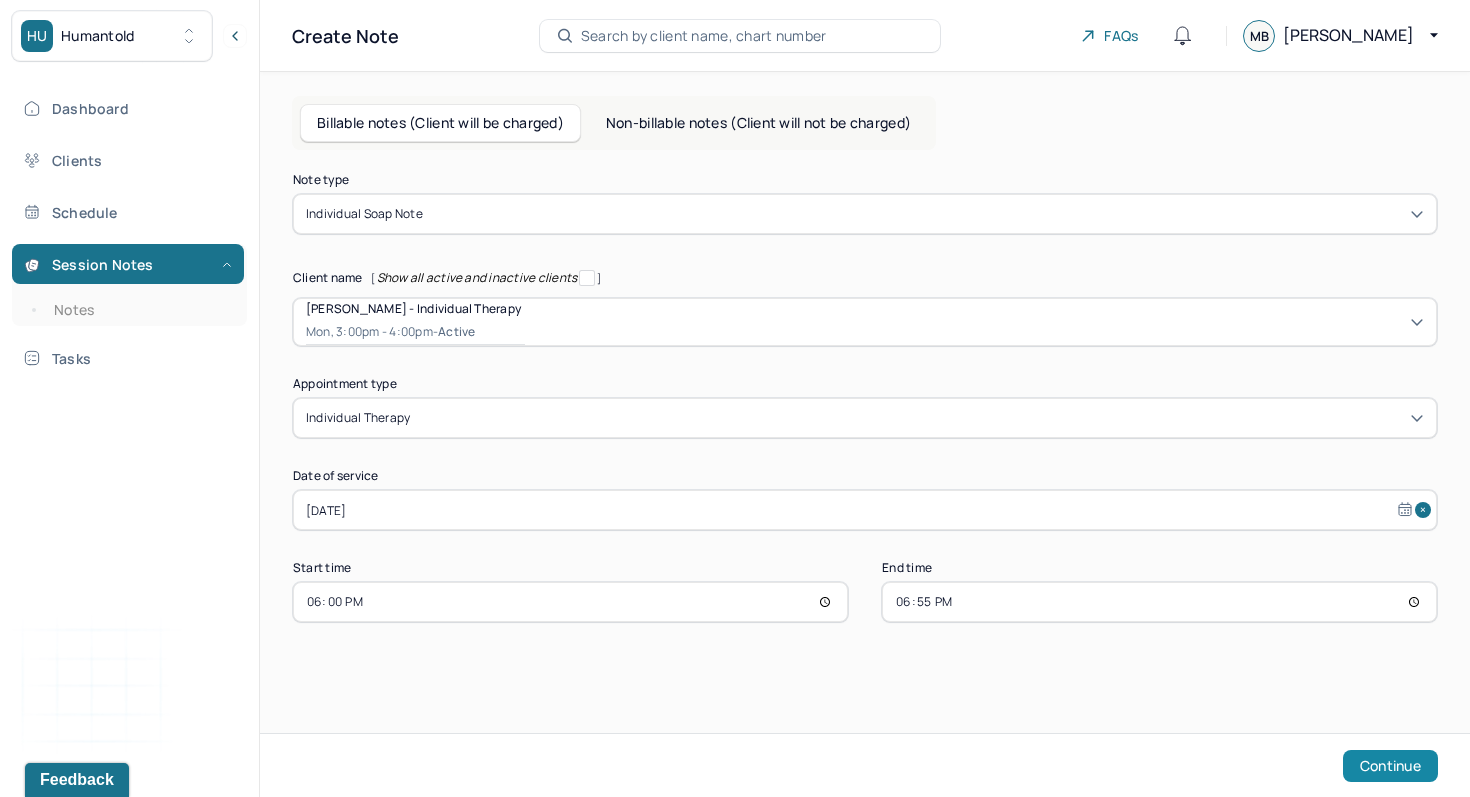 click on "Continue" at bounding box center [1390, 766] 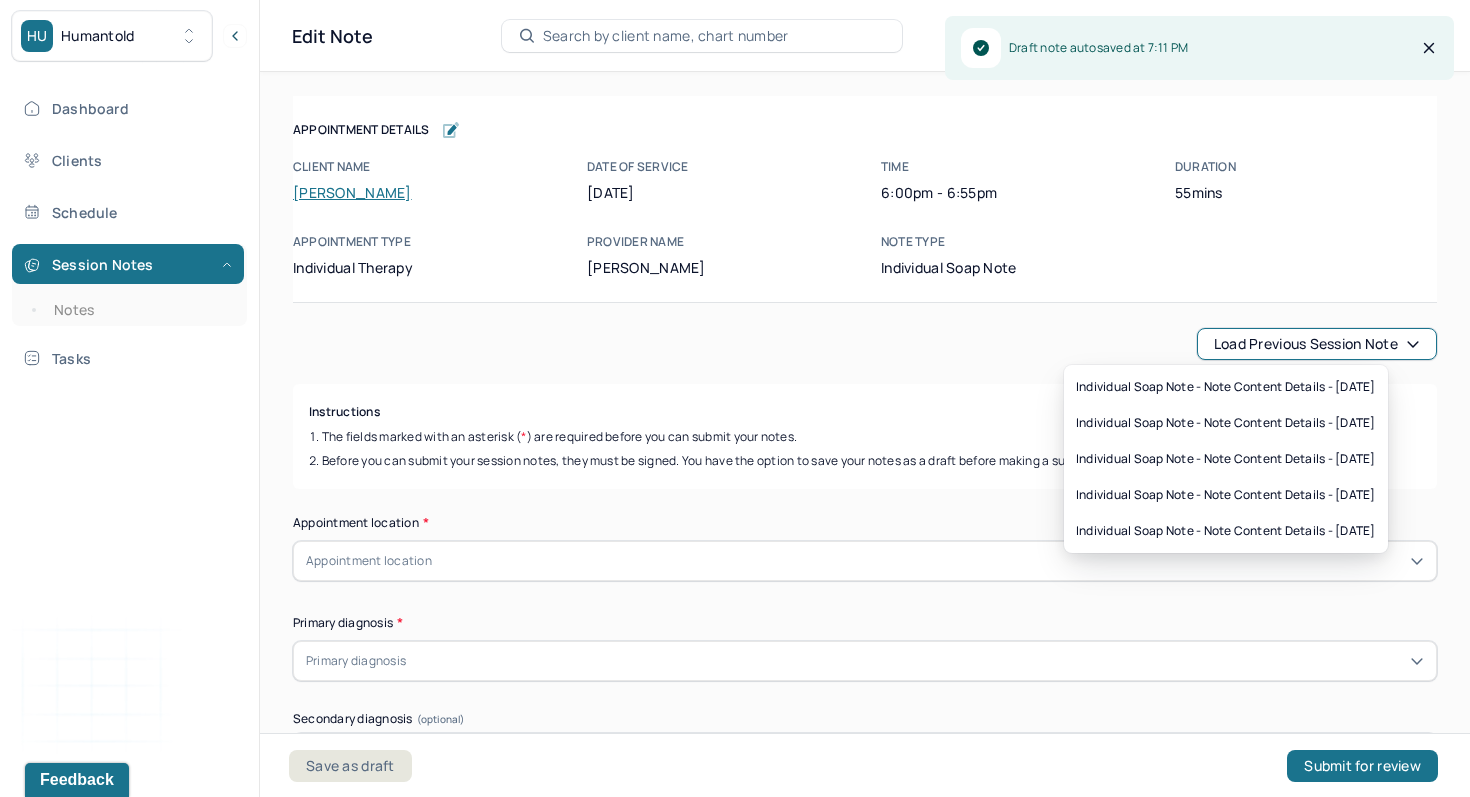 click on "Load previous session note" at bounding box center (1317, 344) 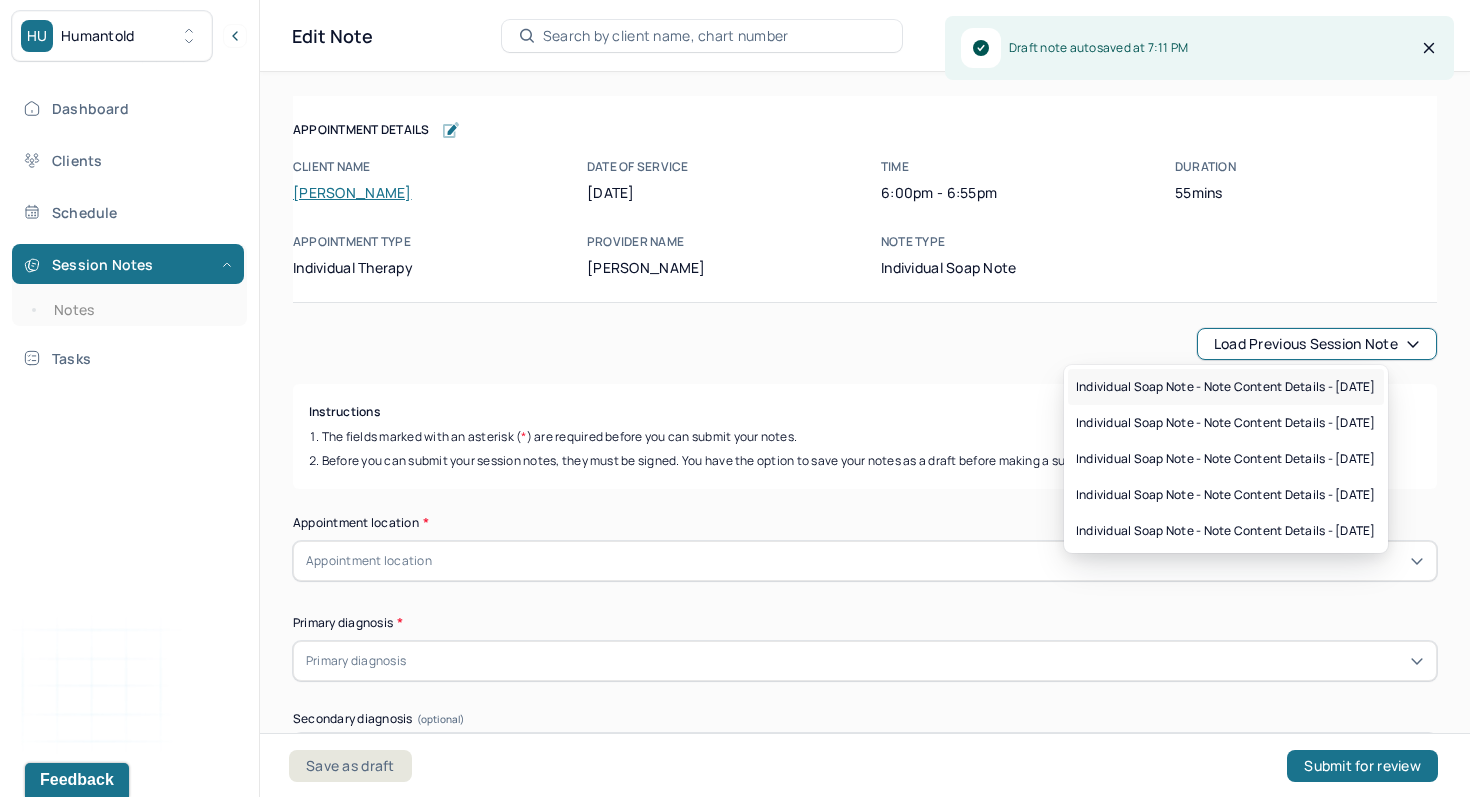 click on "Individual soap note   - Note content Details -   [DATE]" at bounding box center [1226, 387] 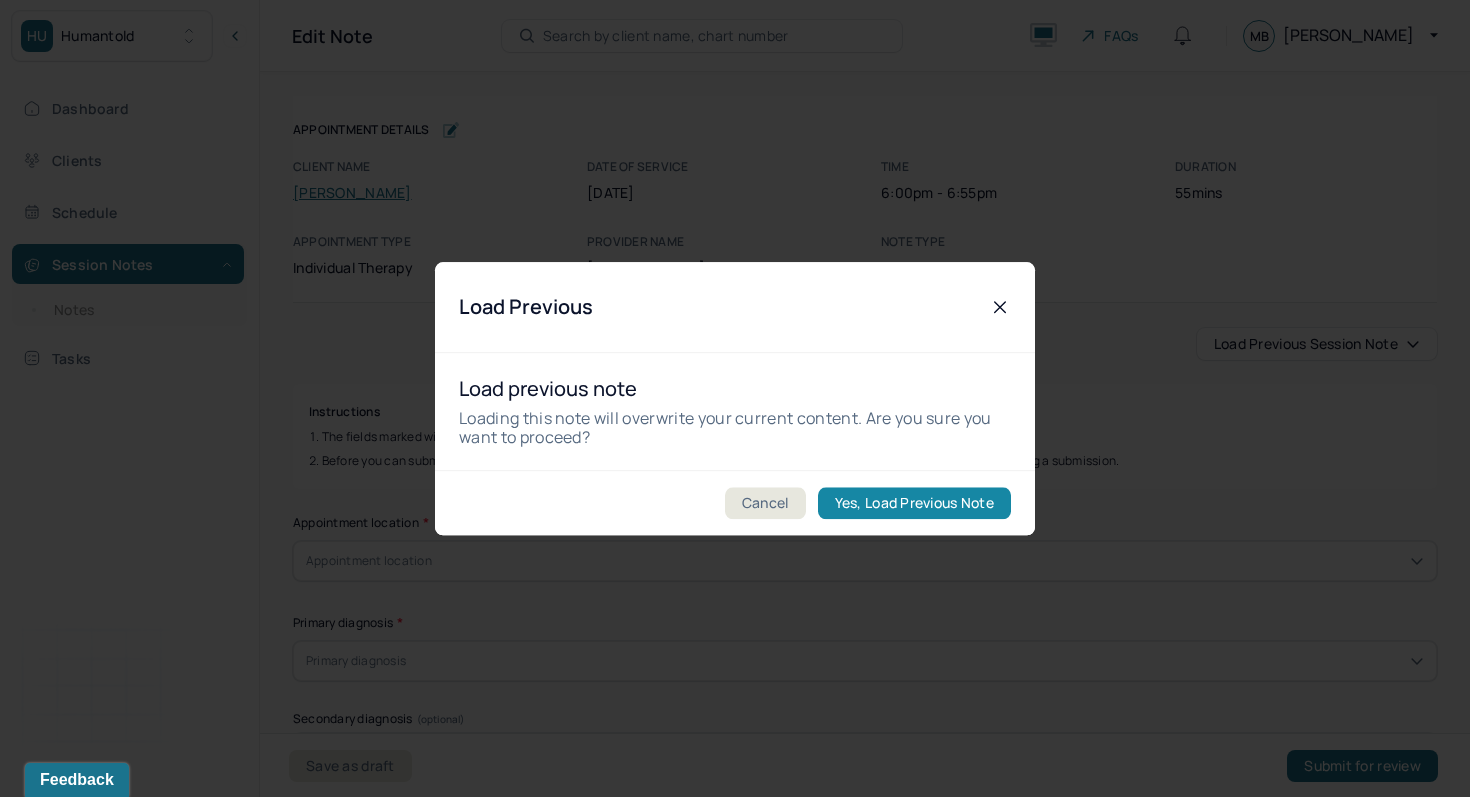 click on "Yes, Load Previous Note" at bounding box center [914, 503] 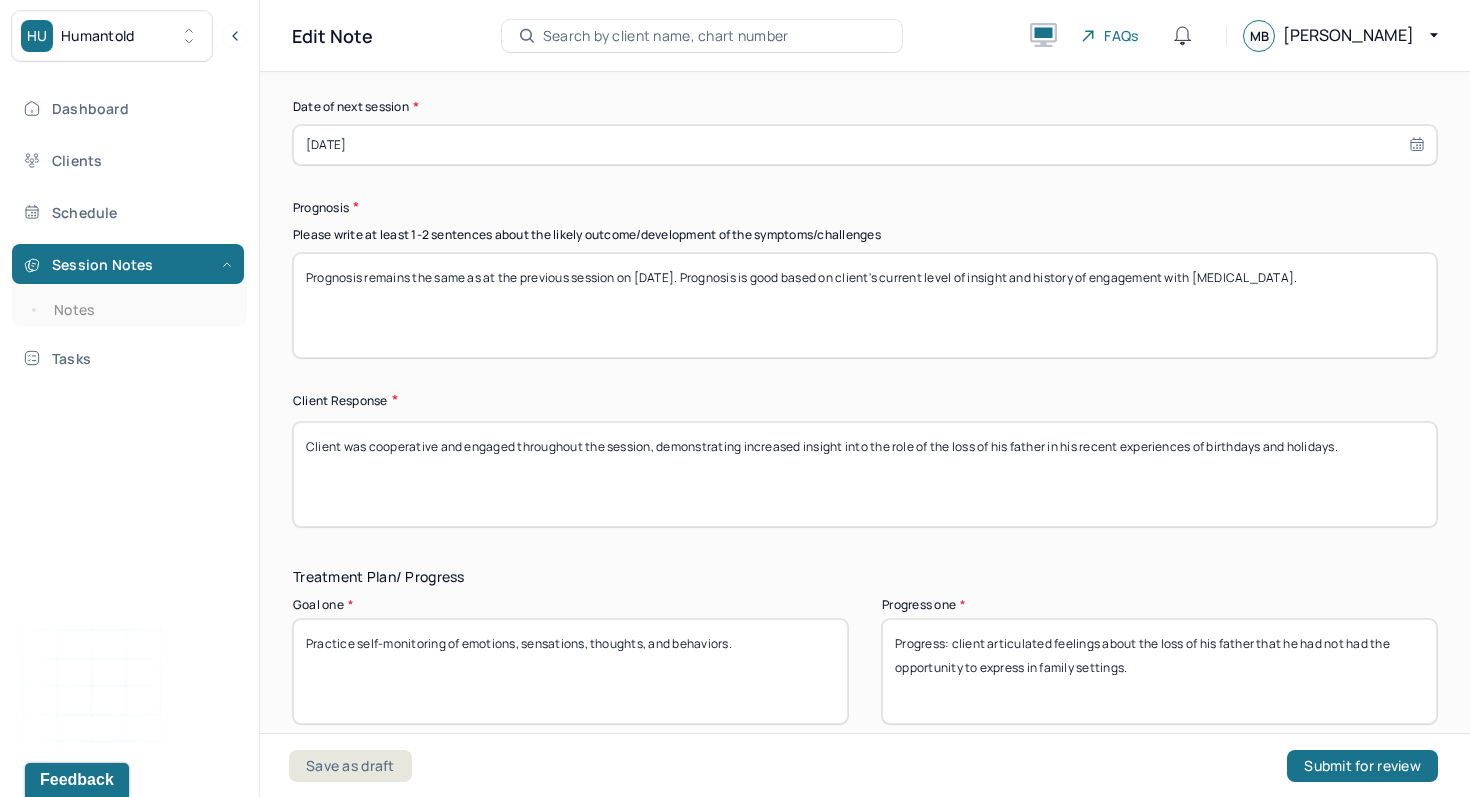 scroll, scrollTop: 2639, scrollLeft: 0, axis: vertical 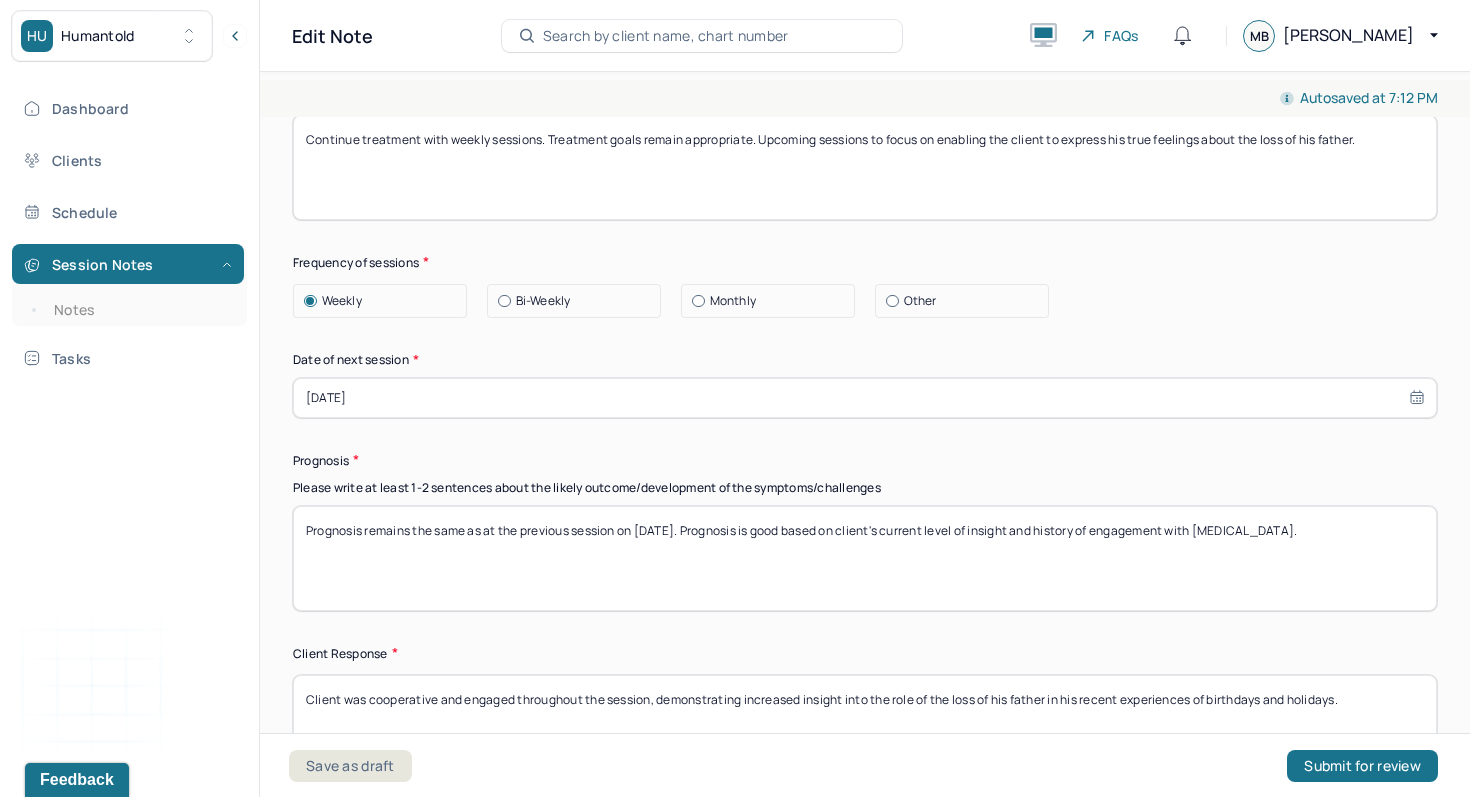 click on "Prognosis remains the same as at the previous session on [DATE]. Prognosis is good based on client's current level of insight and history of engagement with [MEDICAL_DATA]." at bounding box center (865, 558) 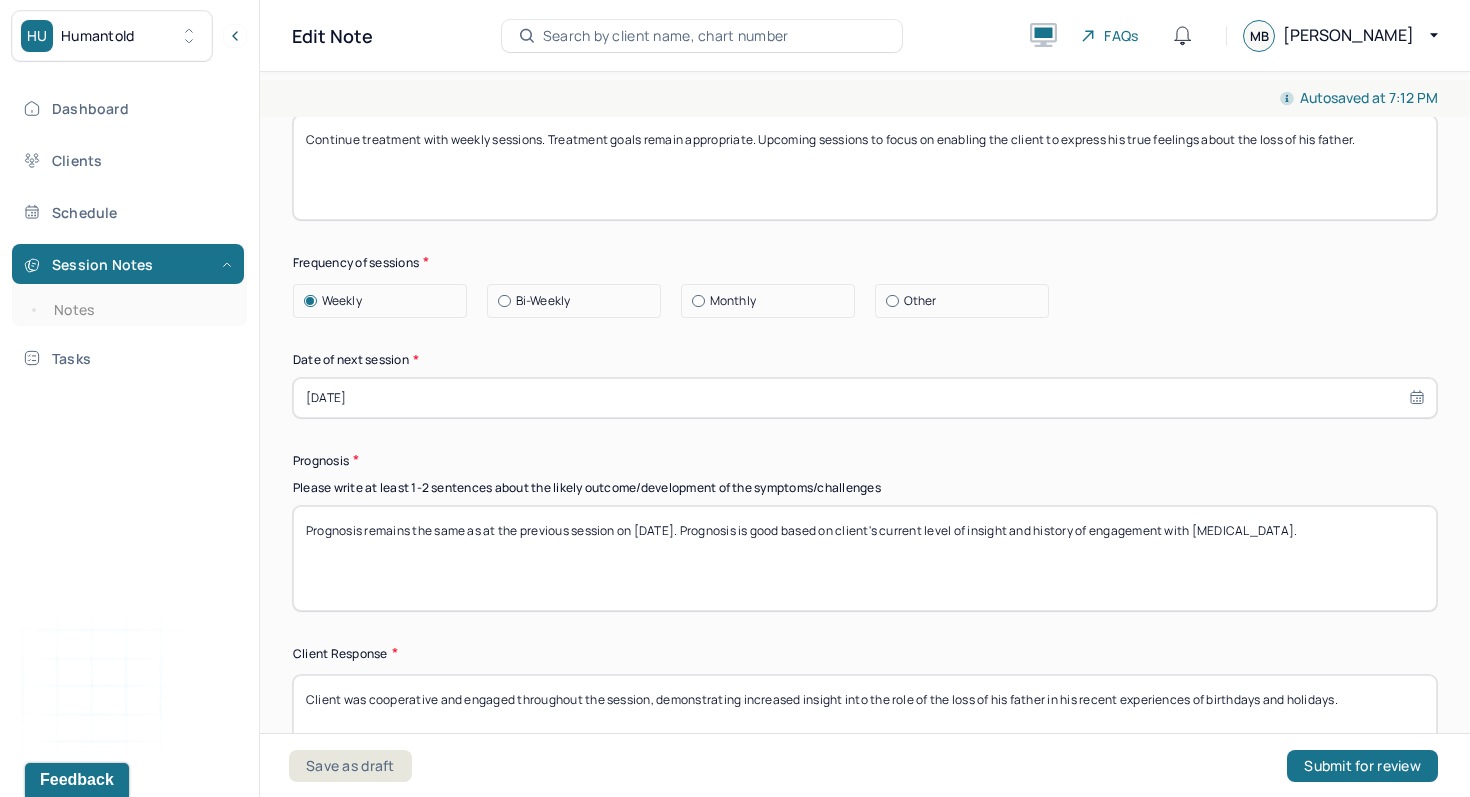 type on "Prognosis remains the same as at the previous session on [DATE]. Prognosis is good based on client's current level of insight and history of engagement with [MEDICAL_DATA]." 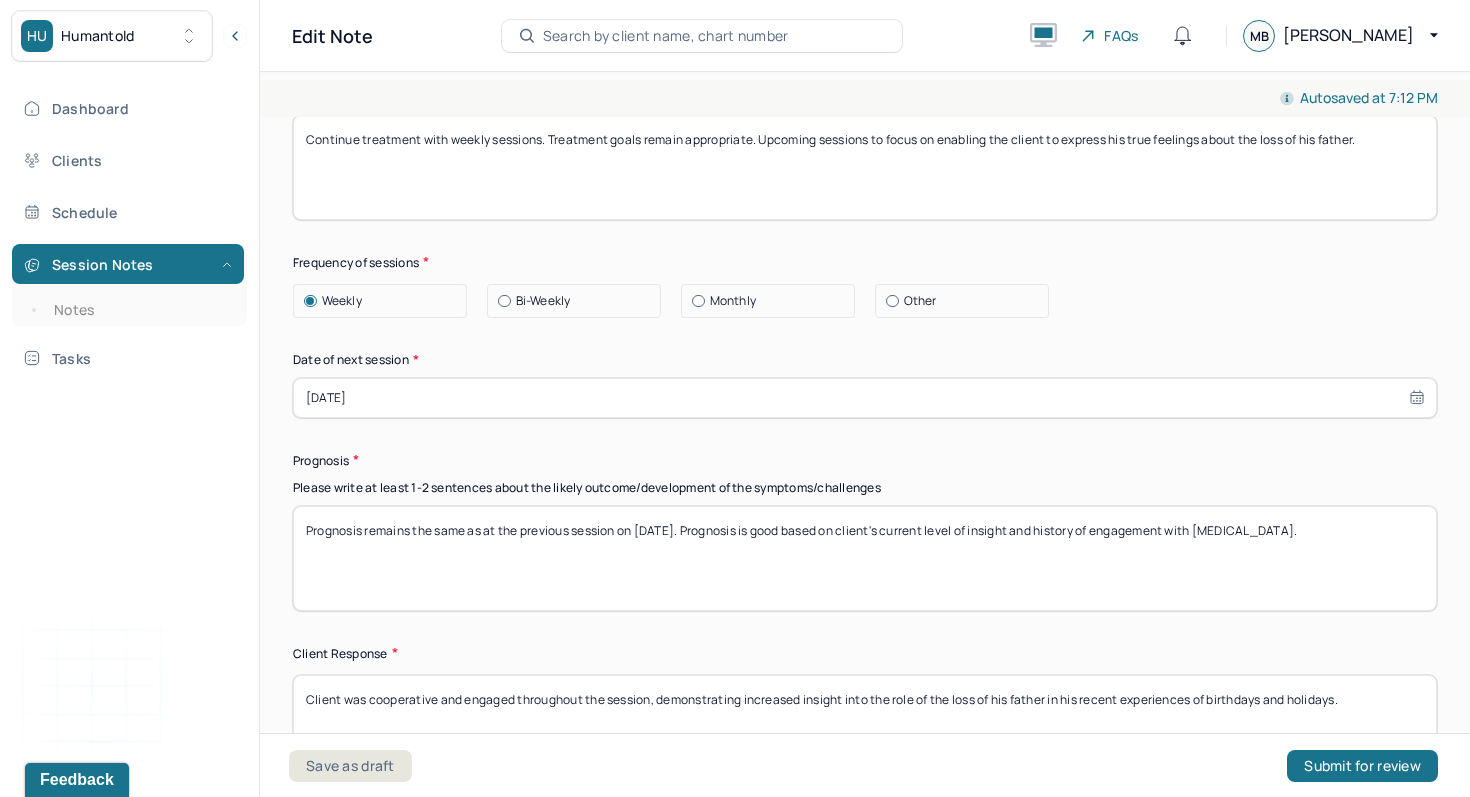 select on "6" 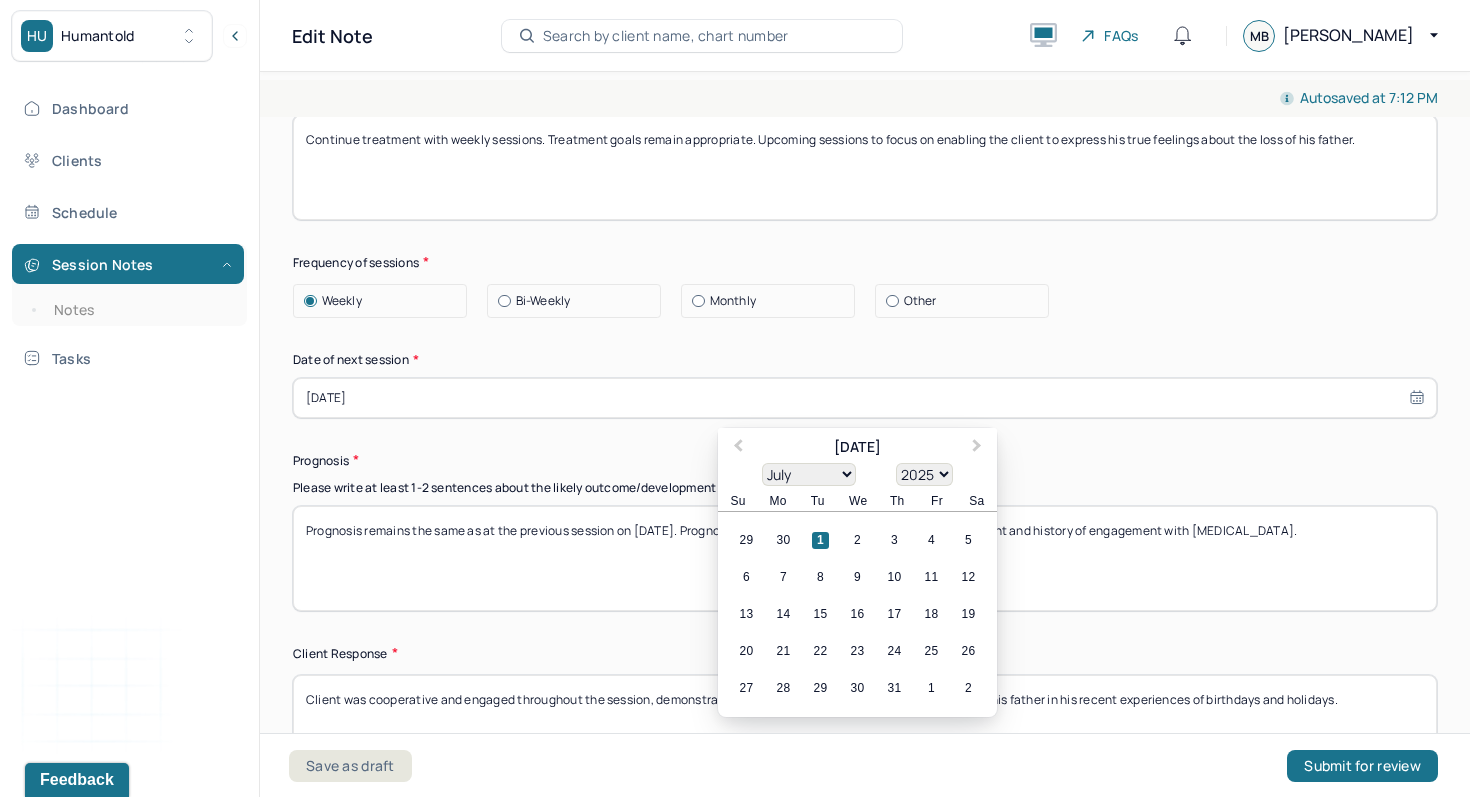 click on "[DATE]" at bounding box center [865, 398] 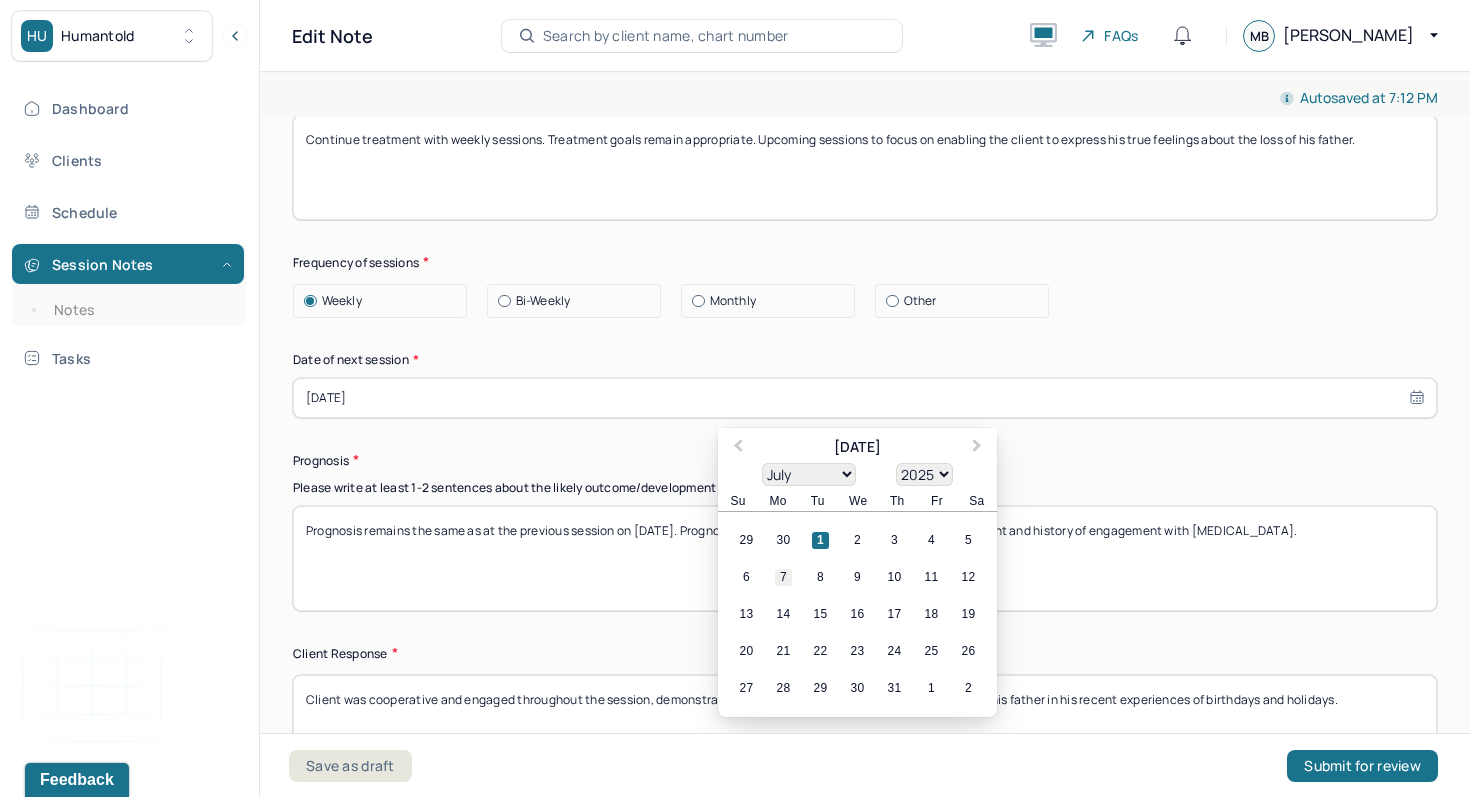 click on "7" at bounding box center (783, 577) 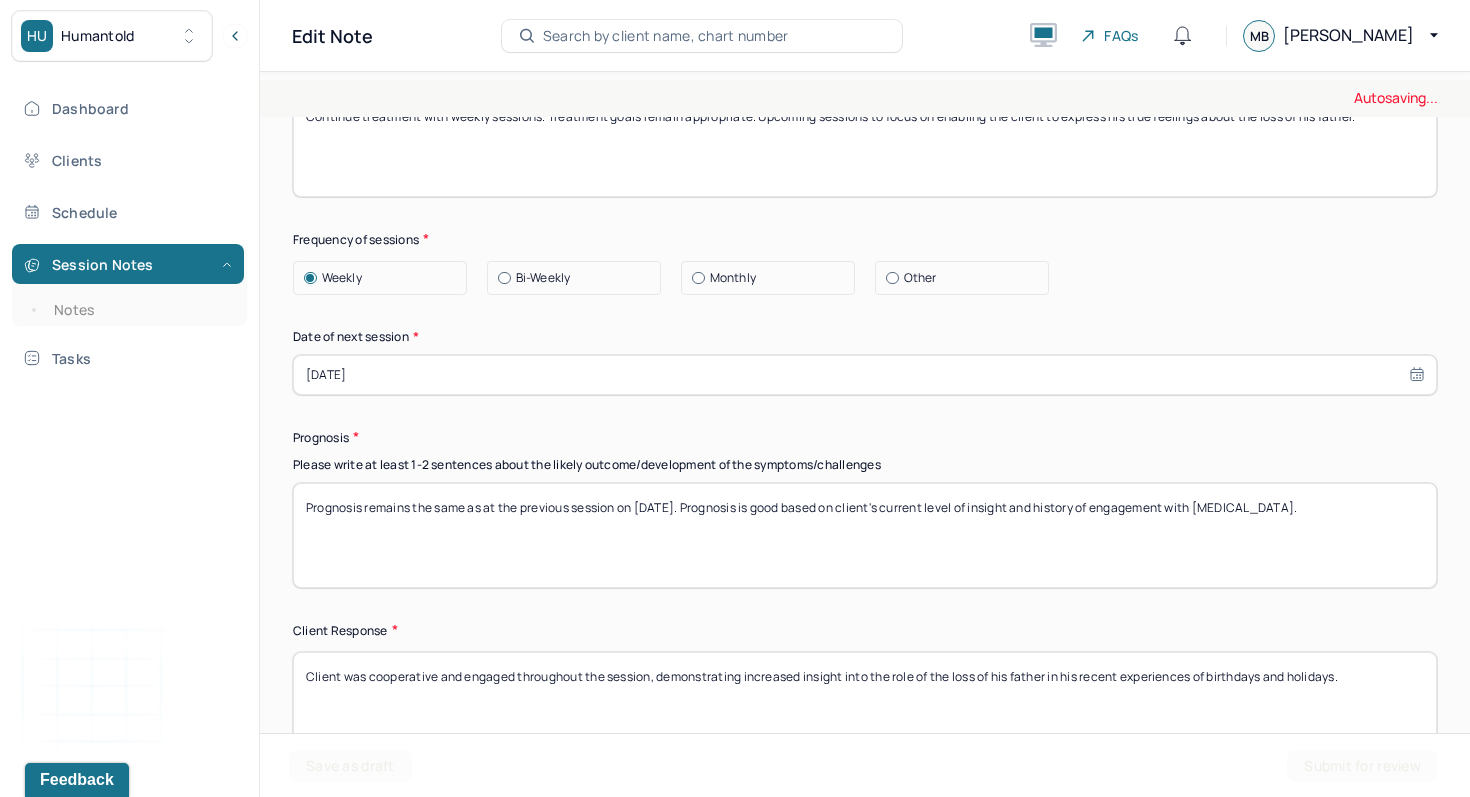 scroll, scrollTop: 2778, scrollLeft: 0, axis: vertical 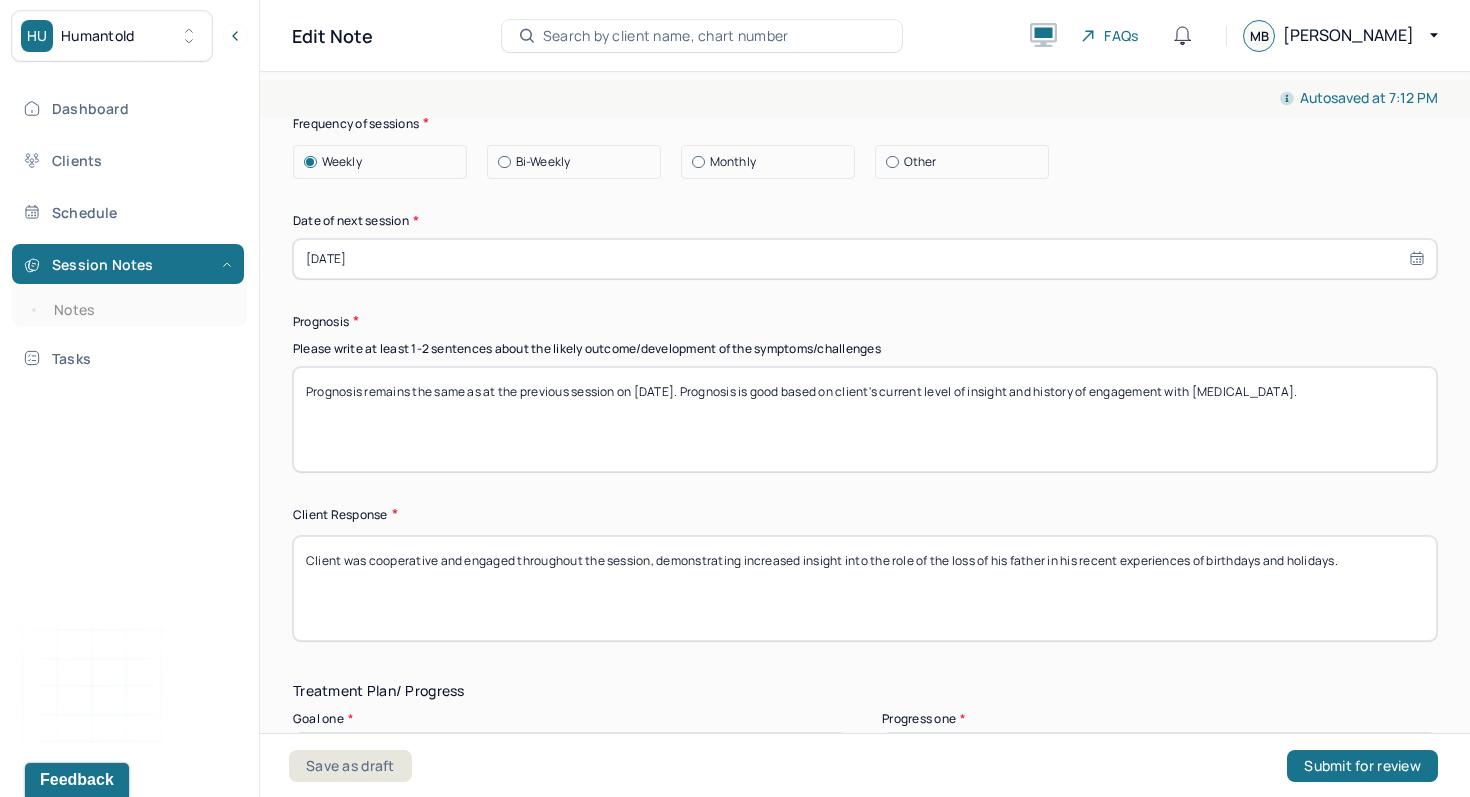 click on "Client was cooperative and engaged throughout the session, demonstrating increased insight into the role of the loss of his father in his recent experiences of birthdays and holidays." at bounding box center (865, 588) 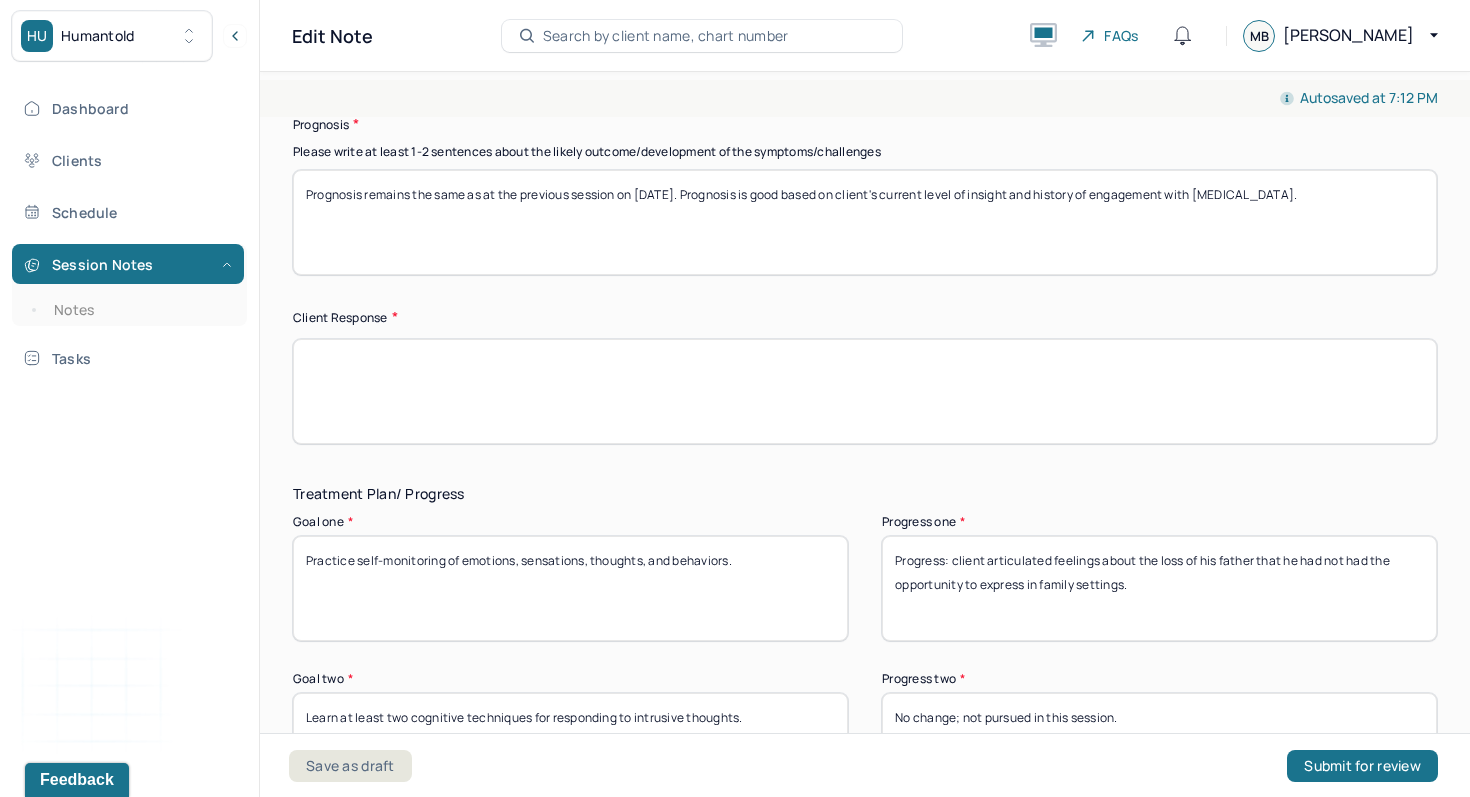 scroll, scrollTop: 3037, scrollLeft: 0, axis: vertical 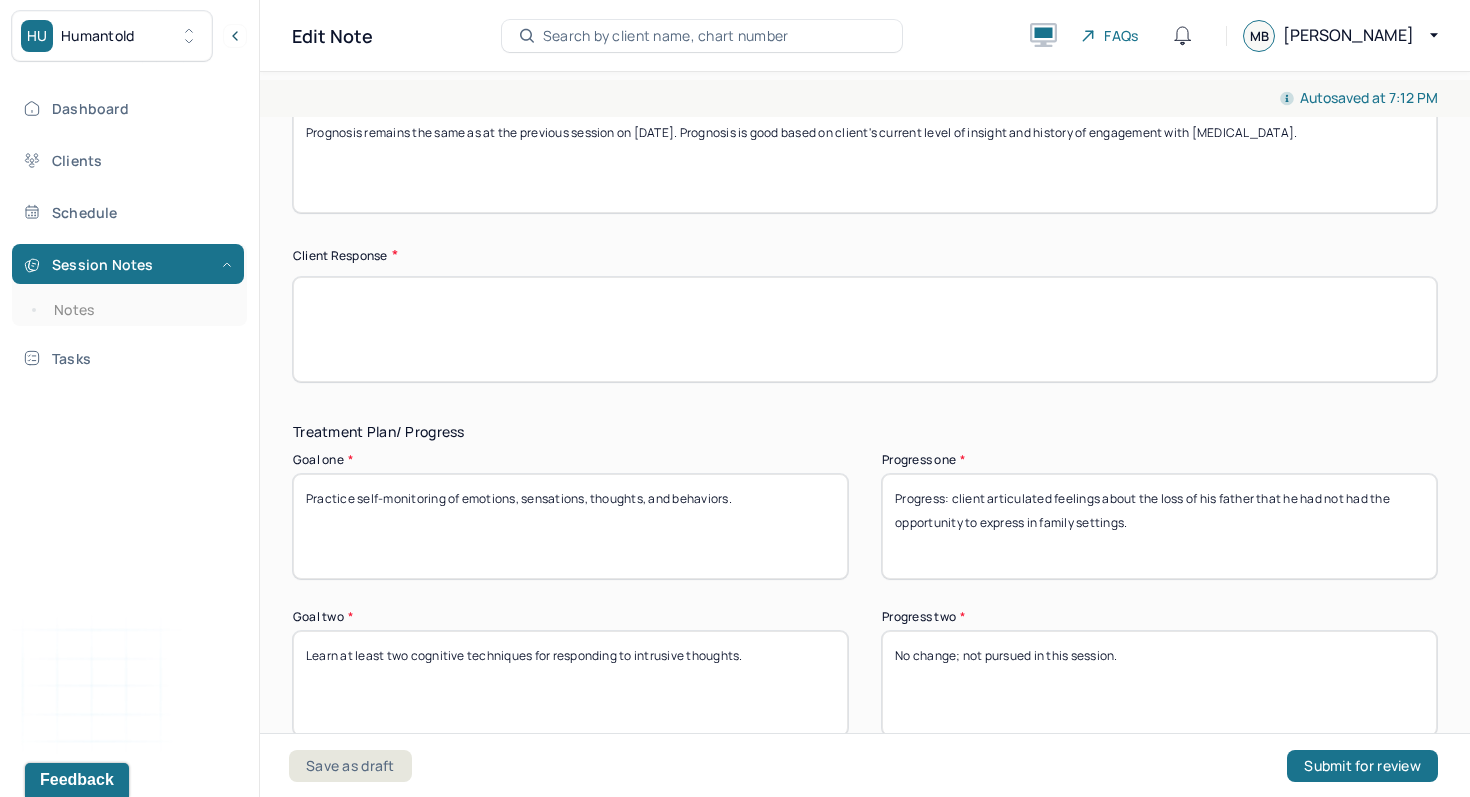 type 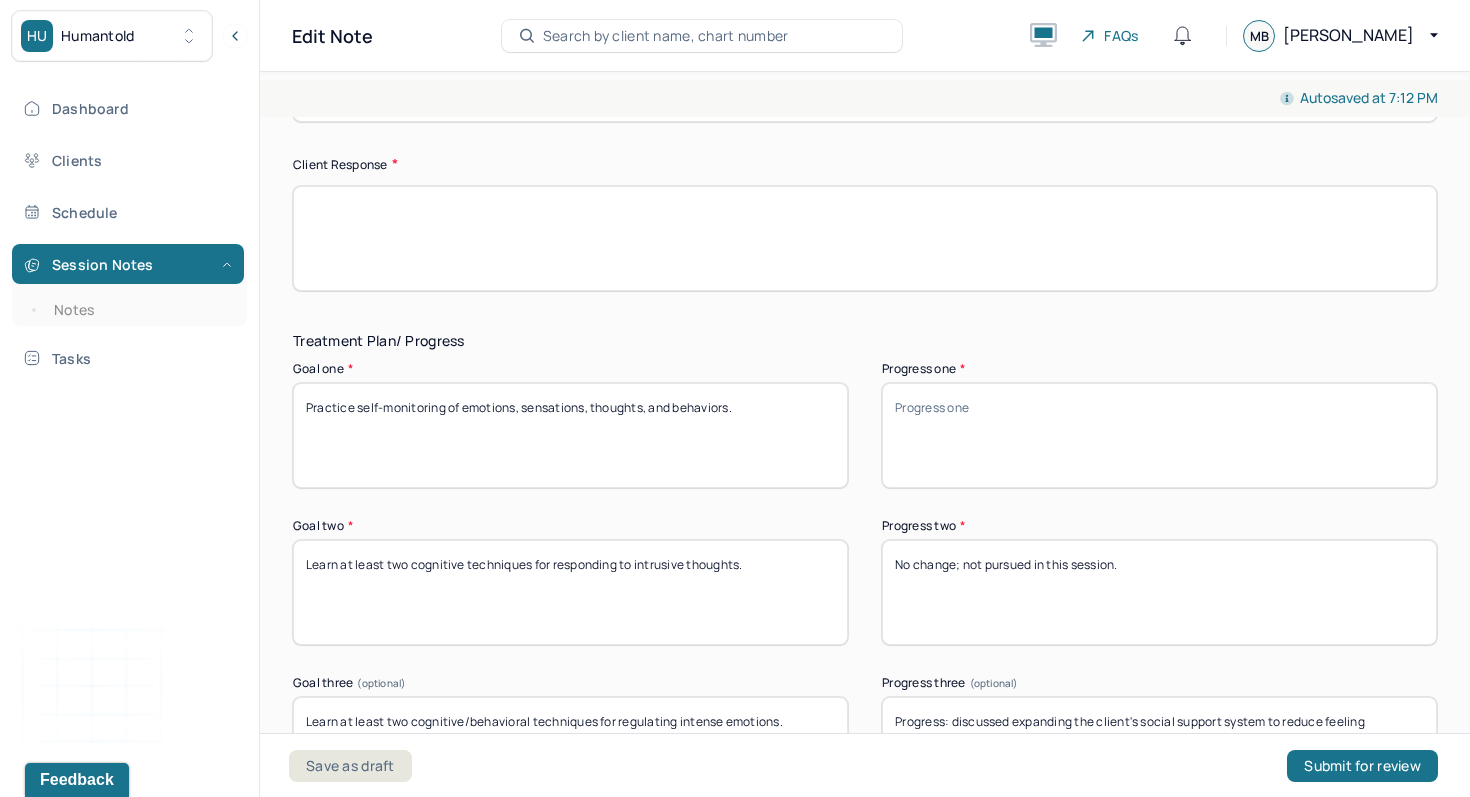 scroll, scrollTop: 3154, scrollLeft: 0, axis: vertical 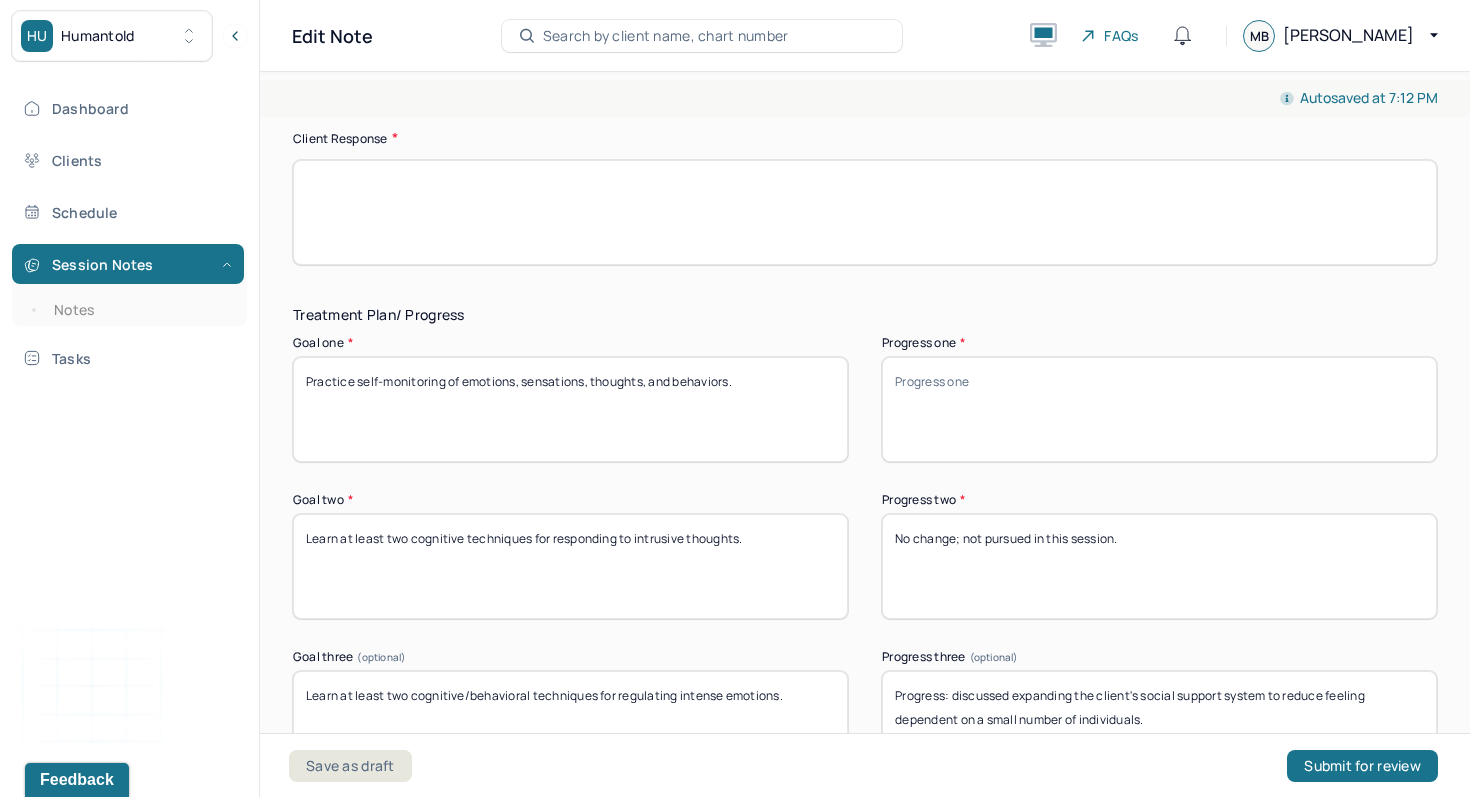 type 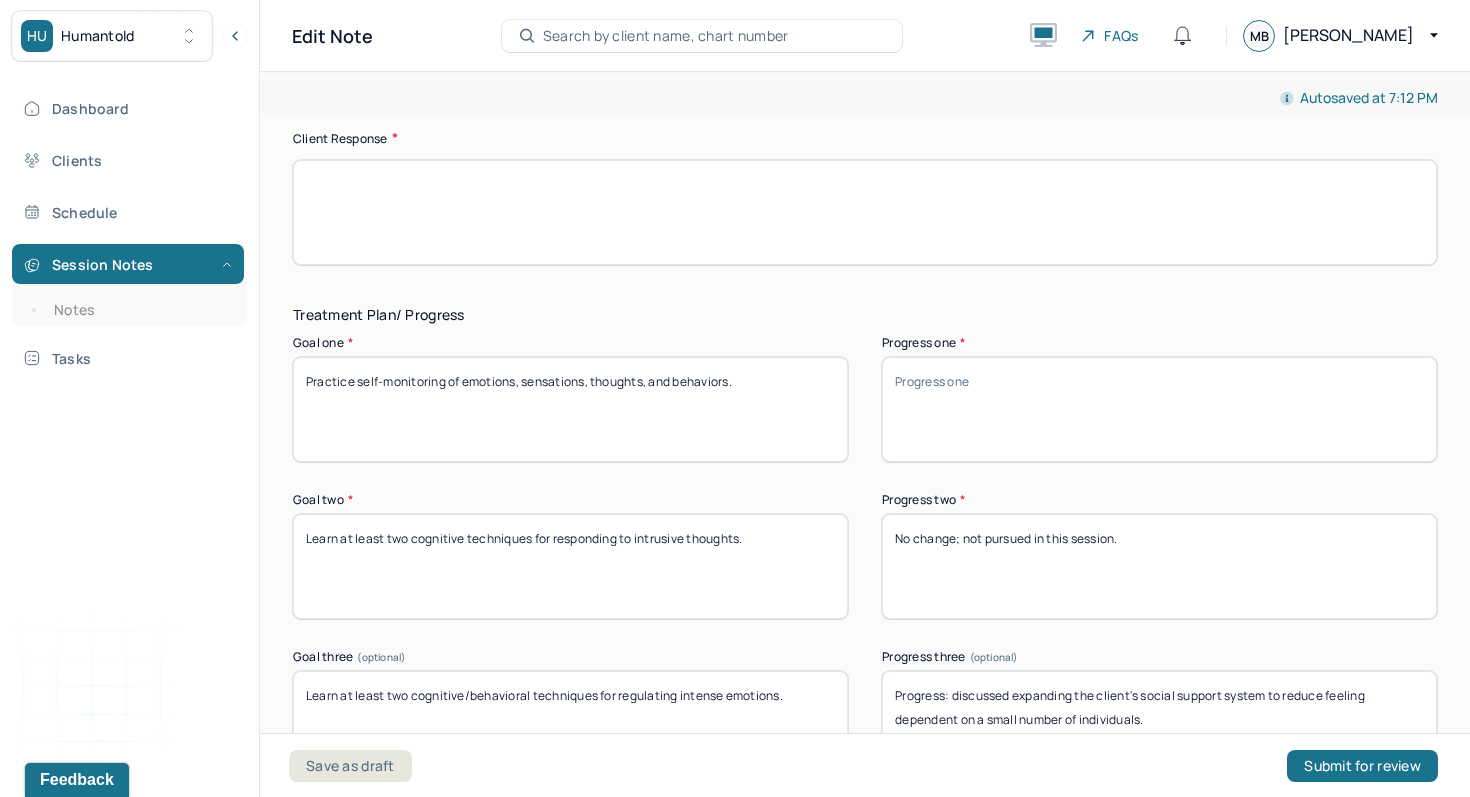 drag, startPoint x: 1140, startPoint y: 594, endPoint x: 843, endPoint y: 555, distance: 299.54965 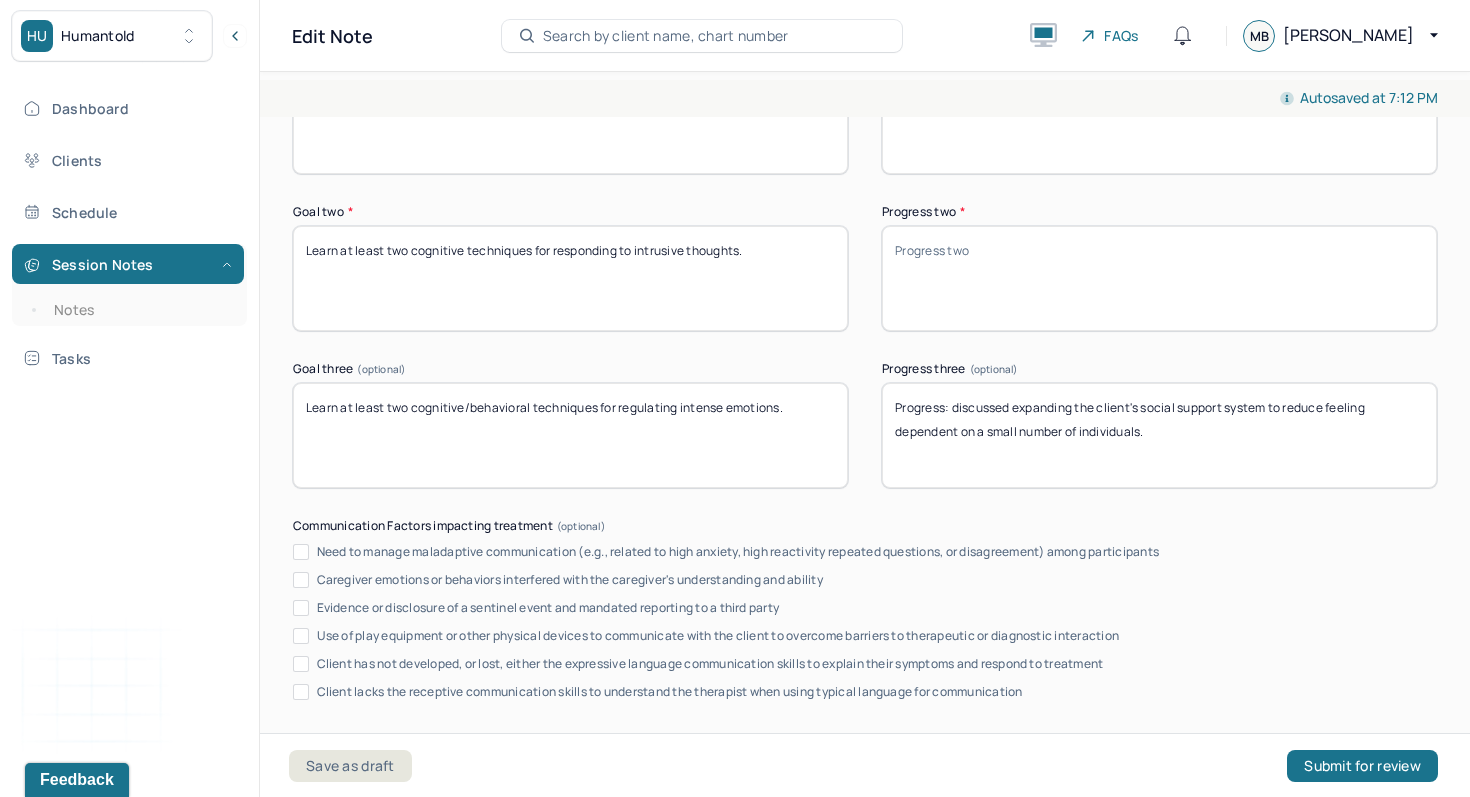 scroll, scrollTop: 3469, scrollLeft: 0, axis: vertical 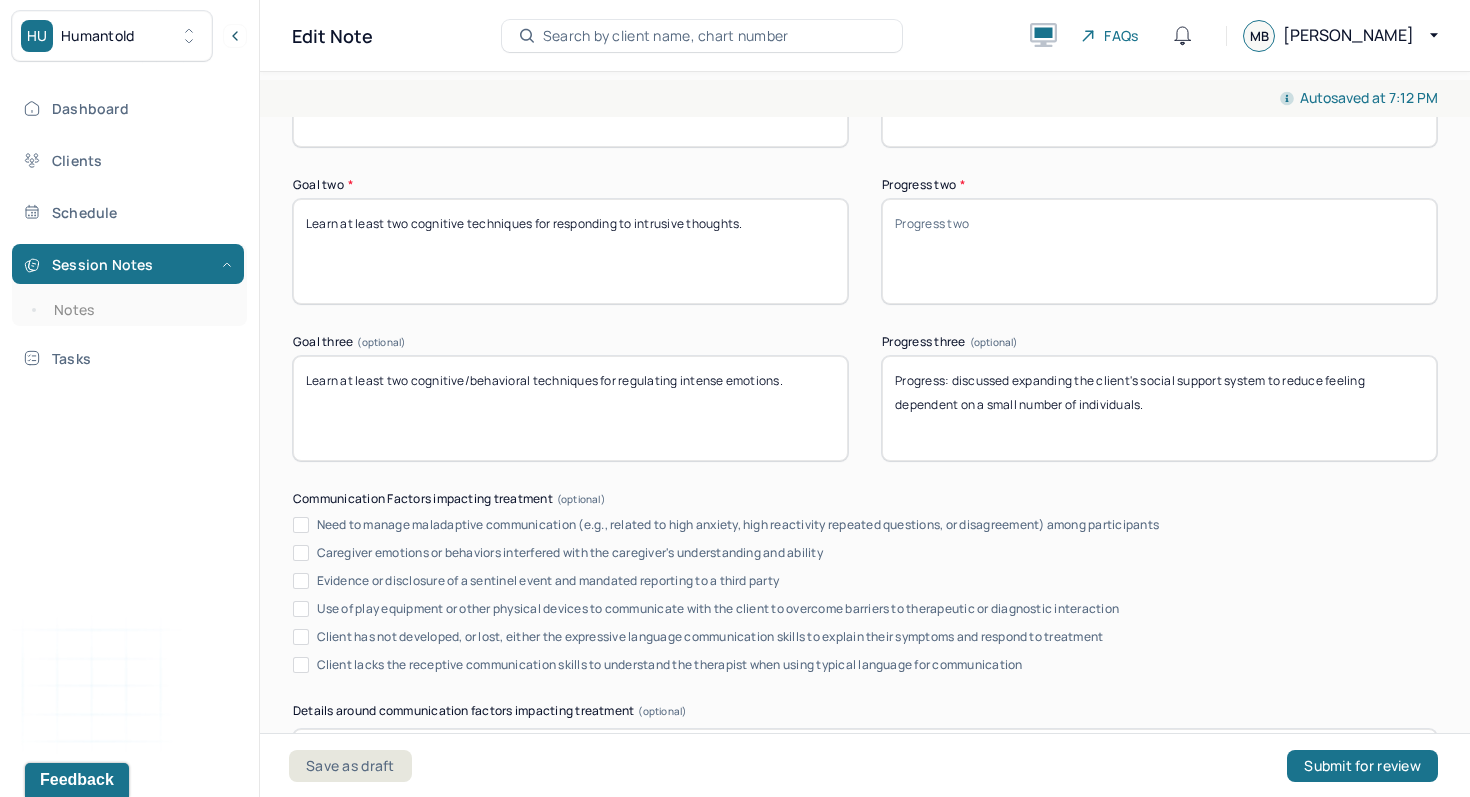 type 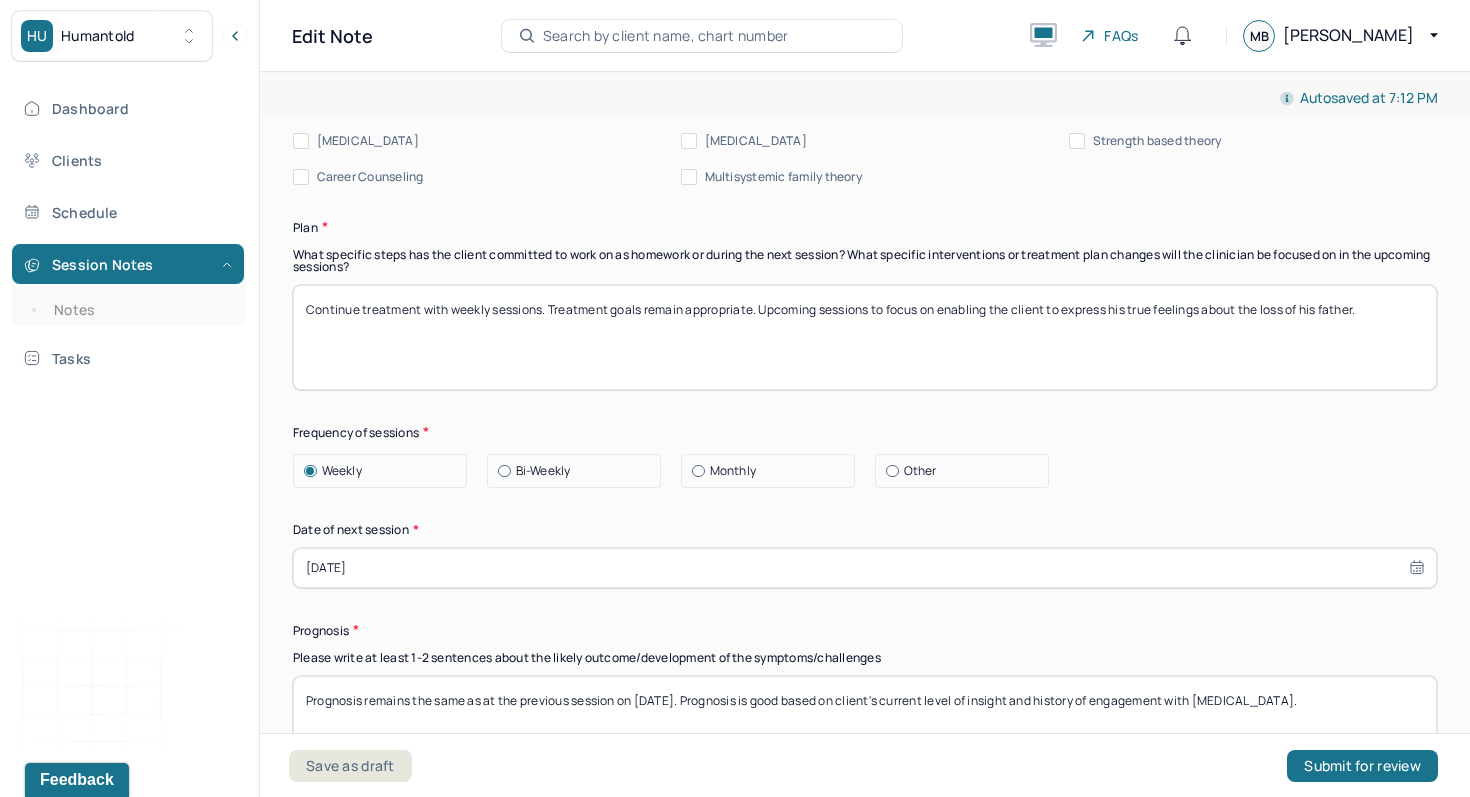 scroll, scrollTop: 2416, scrollLeft: 0, axis: vertical 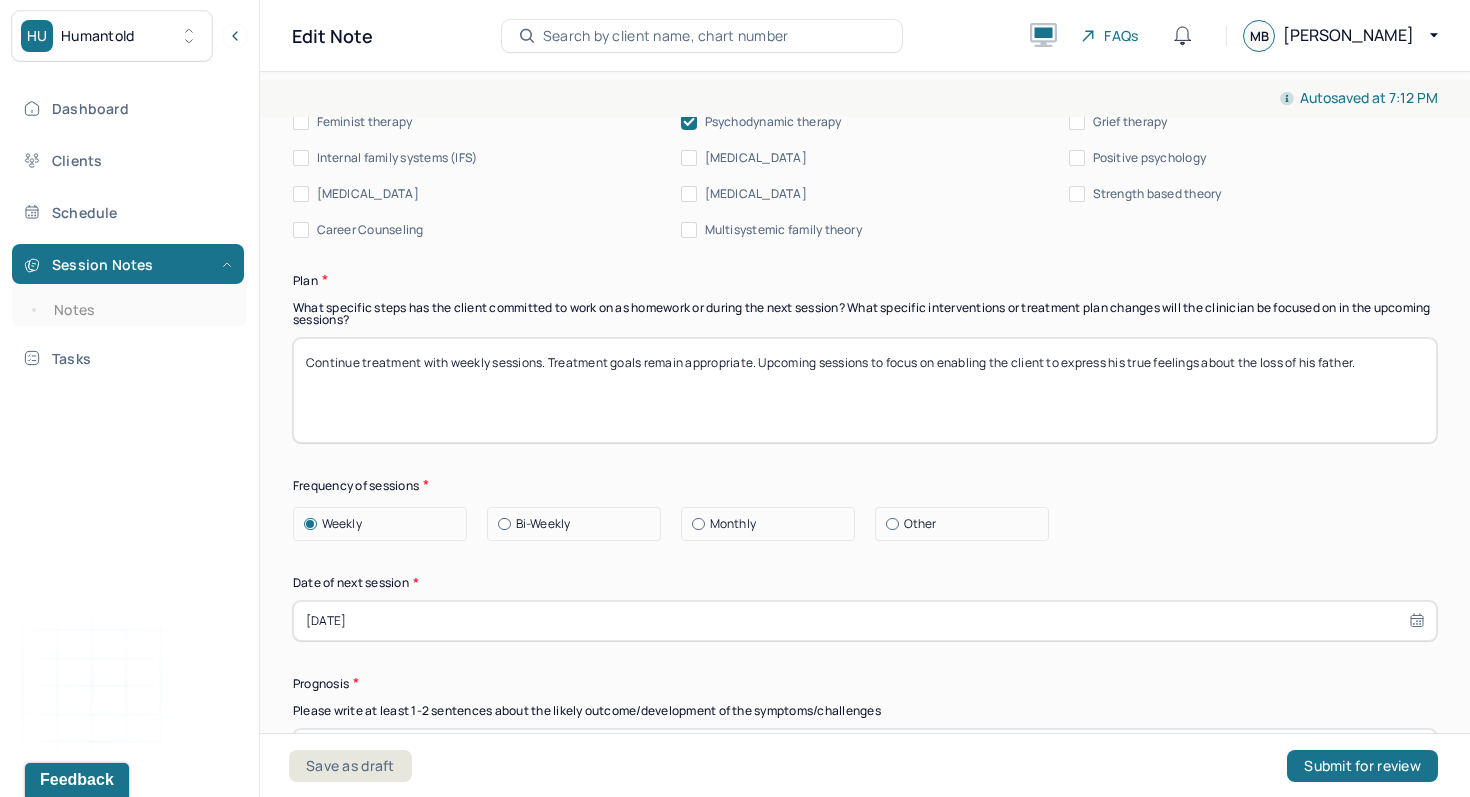 type 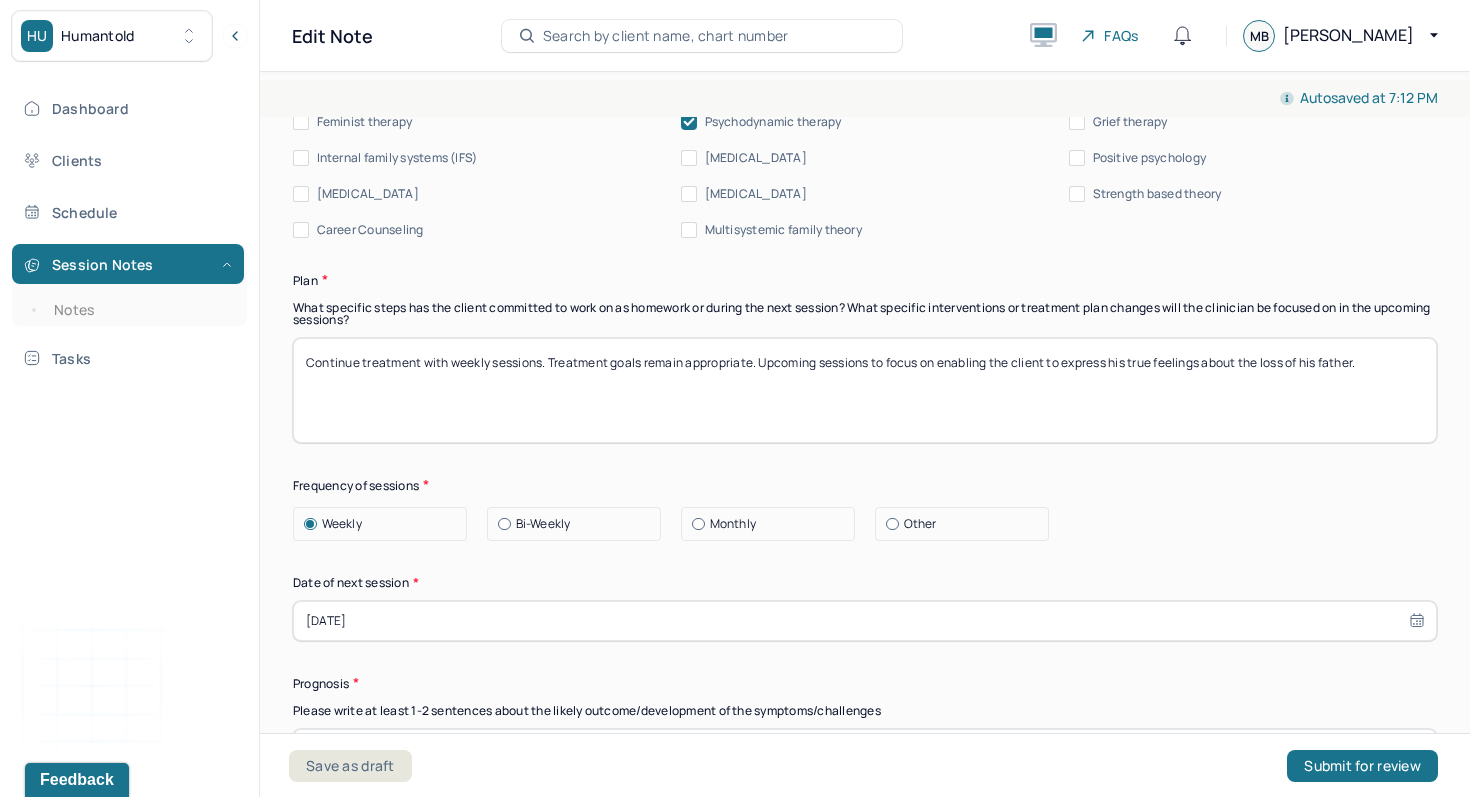 drag, startPoint x: 943, startPoint y: 368, endPoint x: 1430, endPoint y: 371, distance: 487.00925 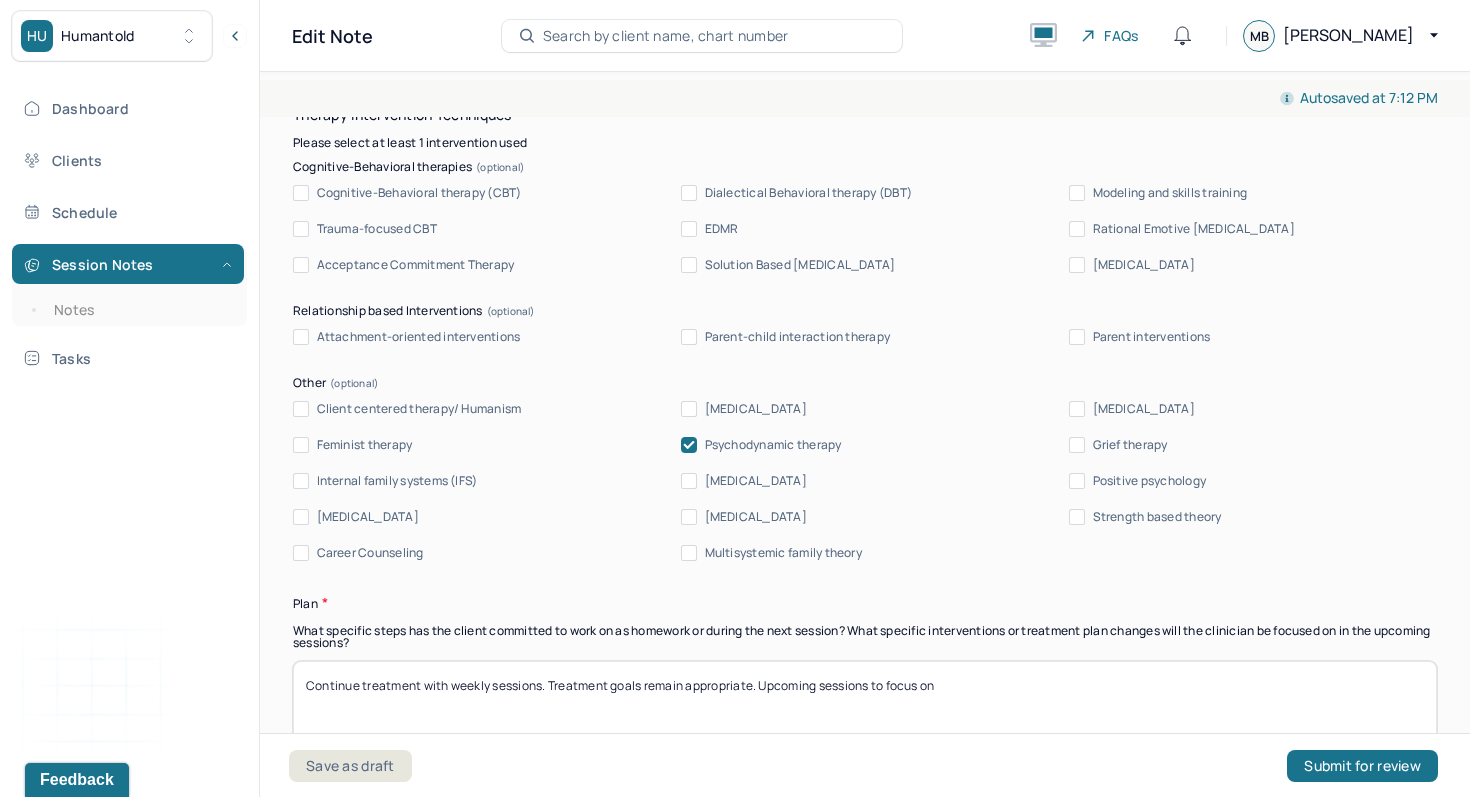type on "Continue treatment with weekly sessions. Treatment goals remain appropriate. Upcoming sessions to focus on" 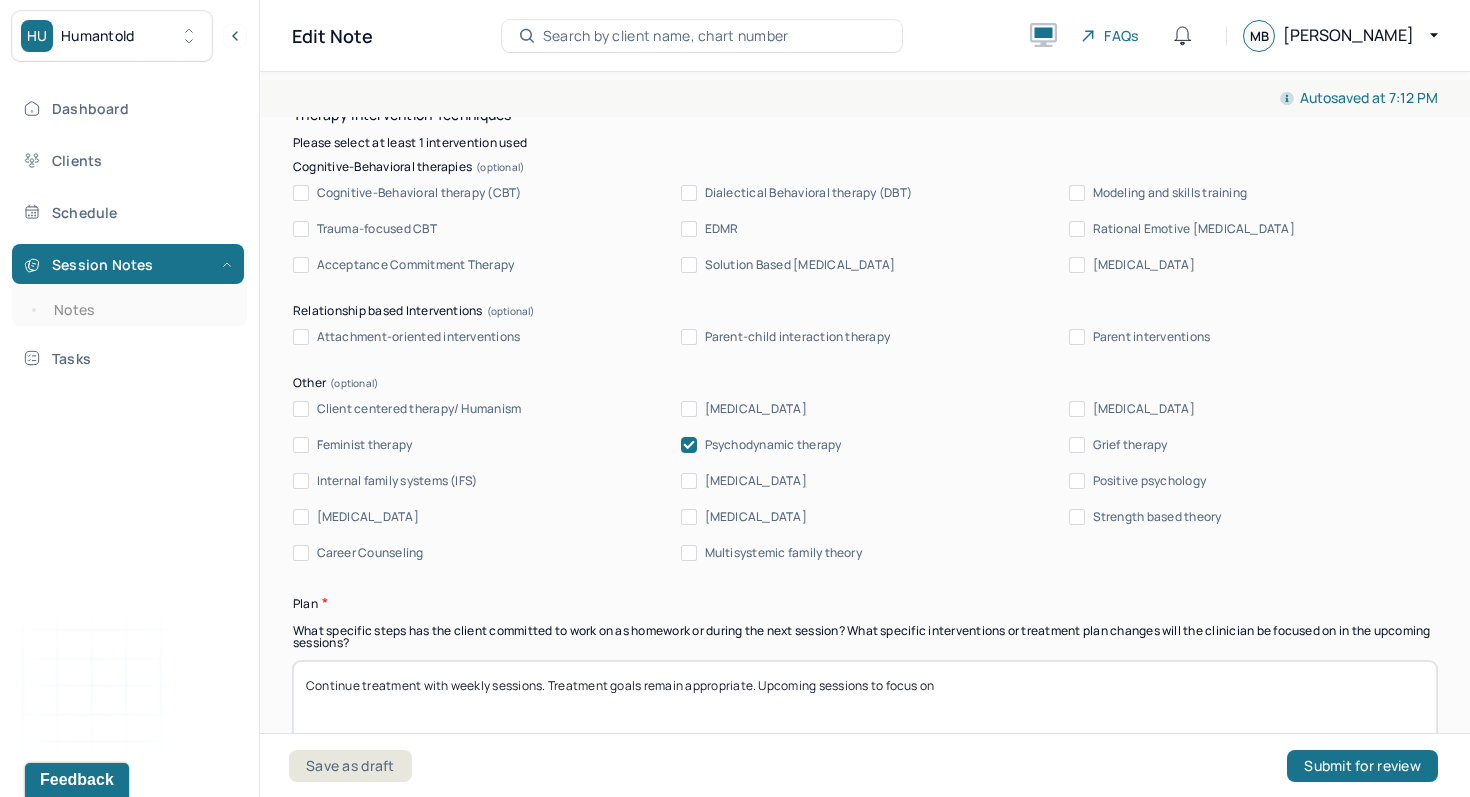 click on "Psychodynamic therapy" at bounding box center (773, 445) 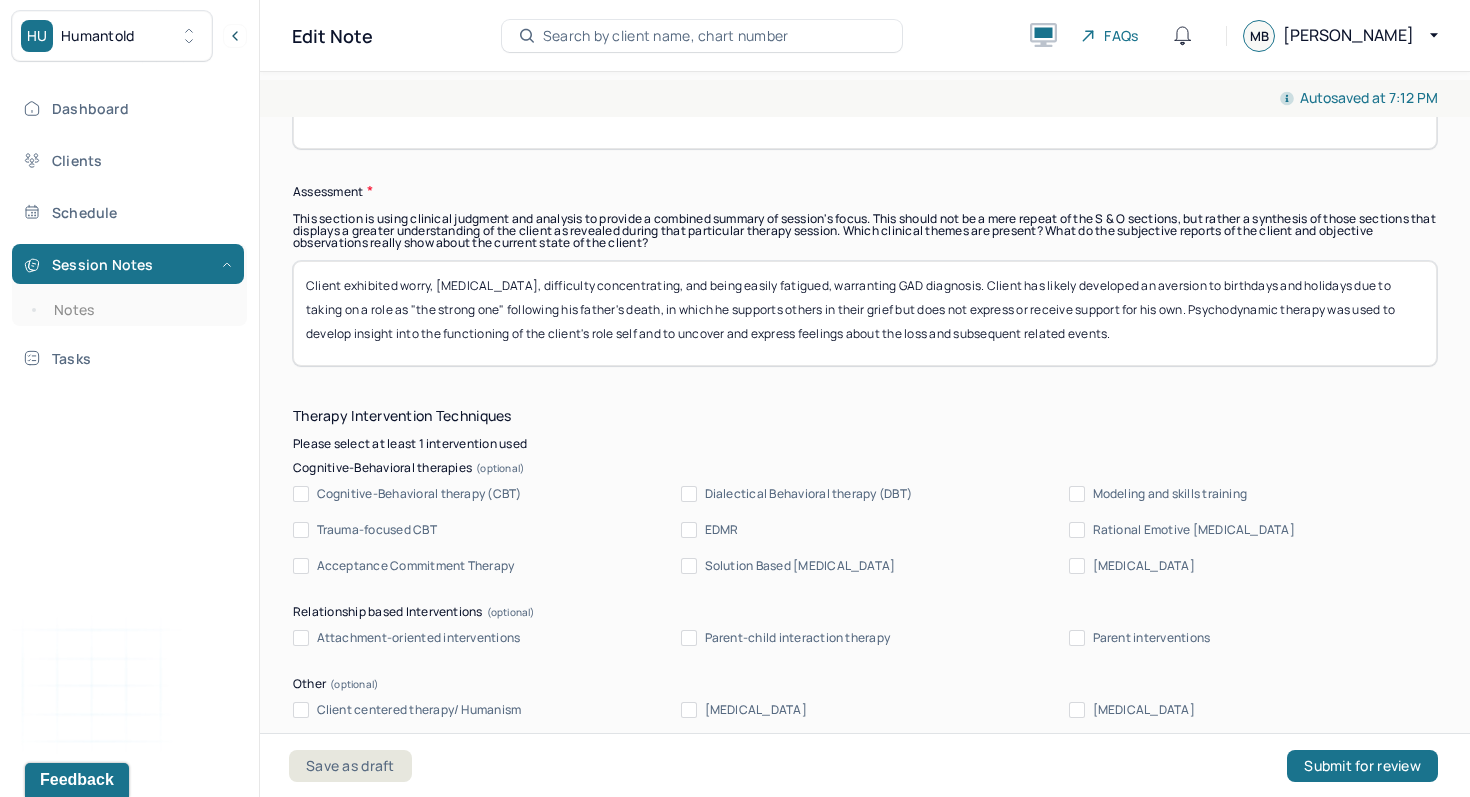scroll, scrollTop: 1715, scrollLeft: 0, axis: vertical 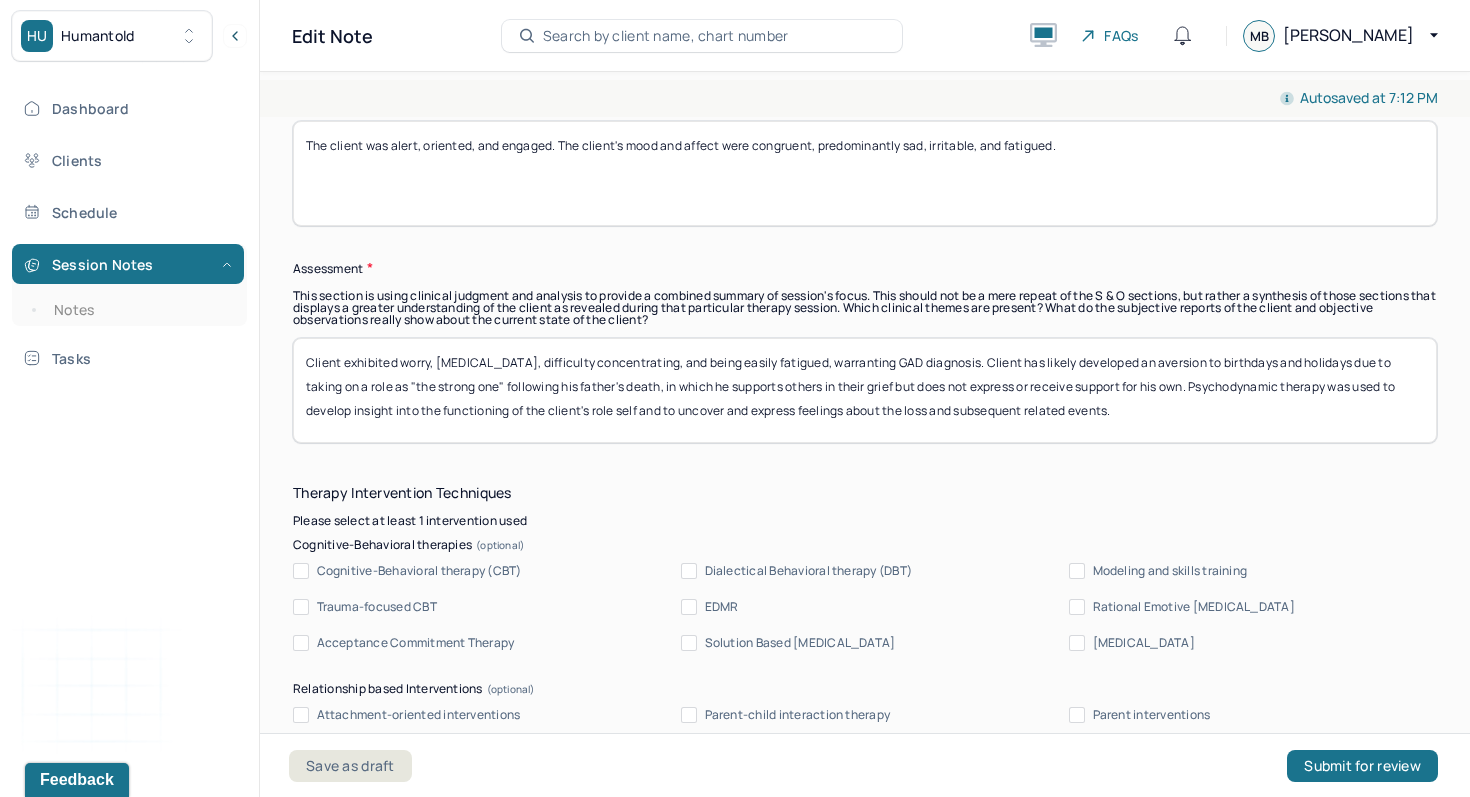 drag, startPoint x: 963, startPoint y: 369, endPoint x: 1151, endPoint y: 433, distance: 198.59506 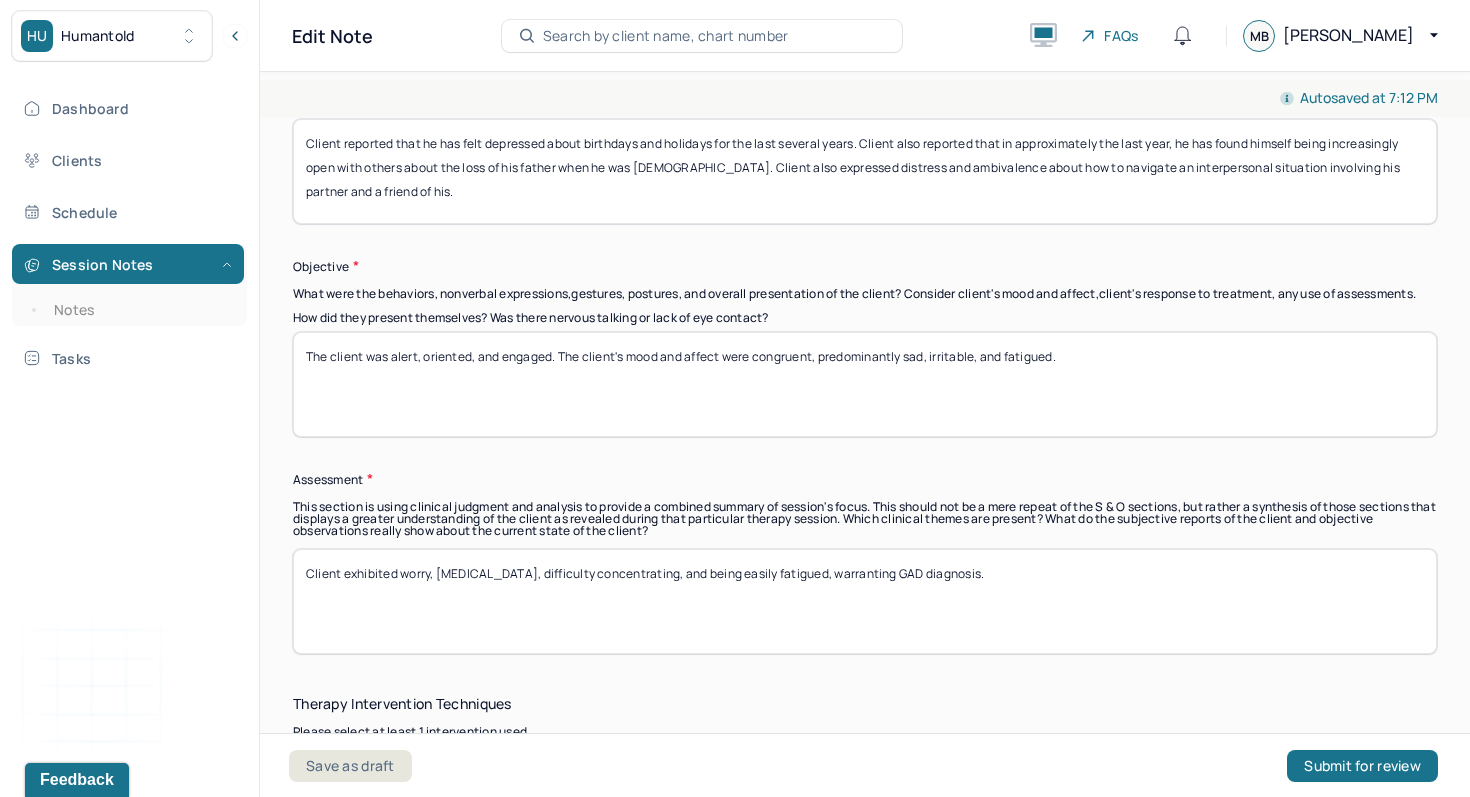 scroll, scrollTop: 1445, scrollLeft: 0, axis: vertical 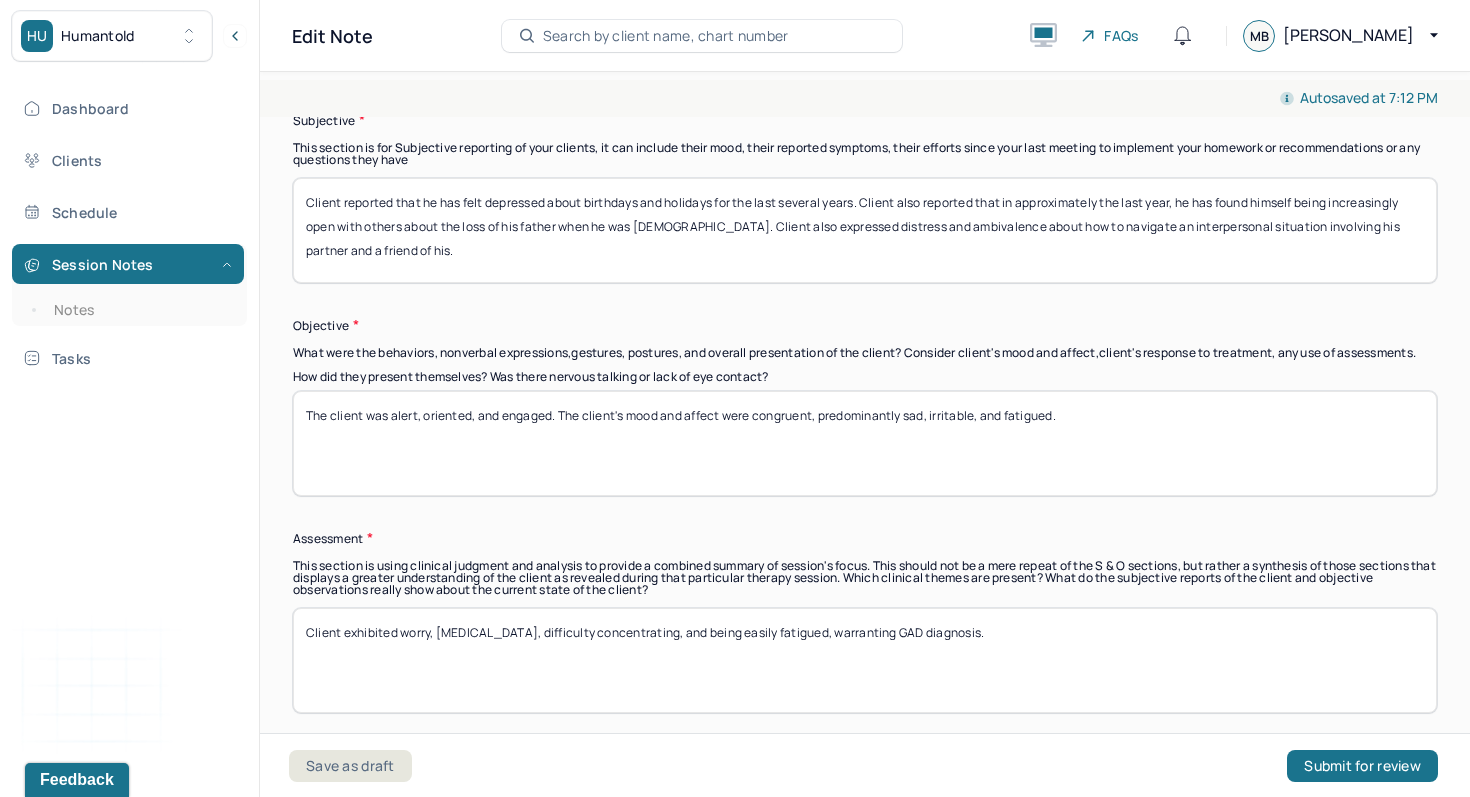 type on "Client exhibited worry, [MEDICAL_DATA], difficulty concentrating, and being easily fatigued, warranting GAD diagnosis." 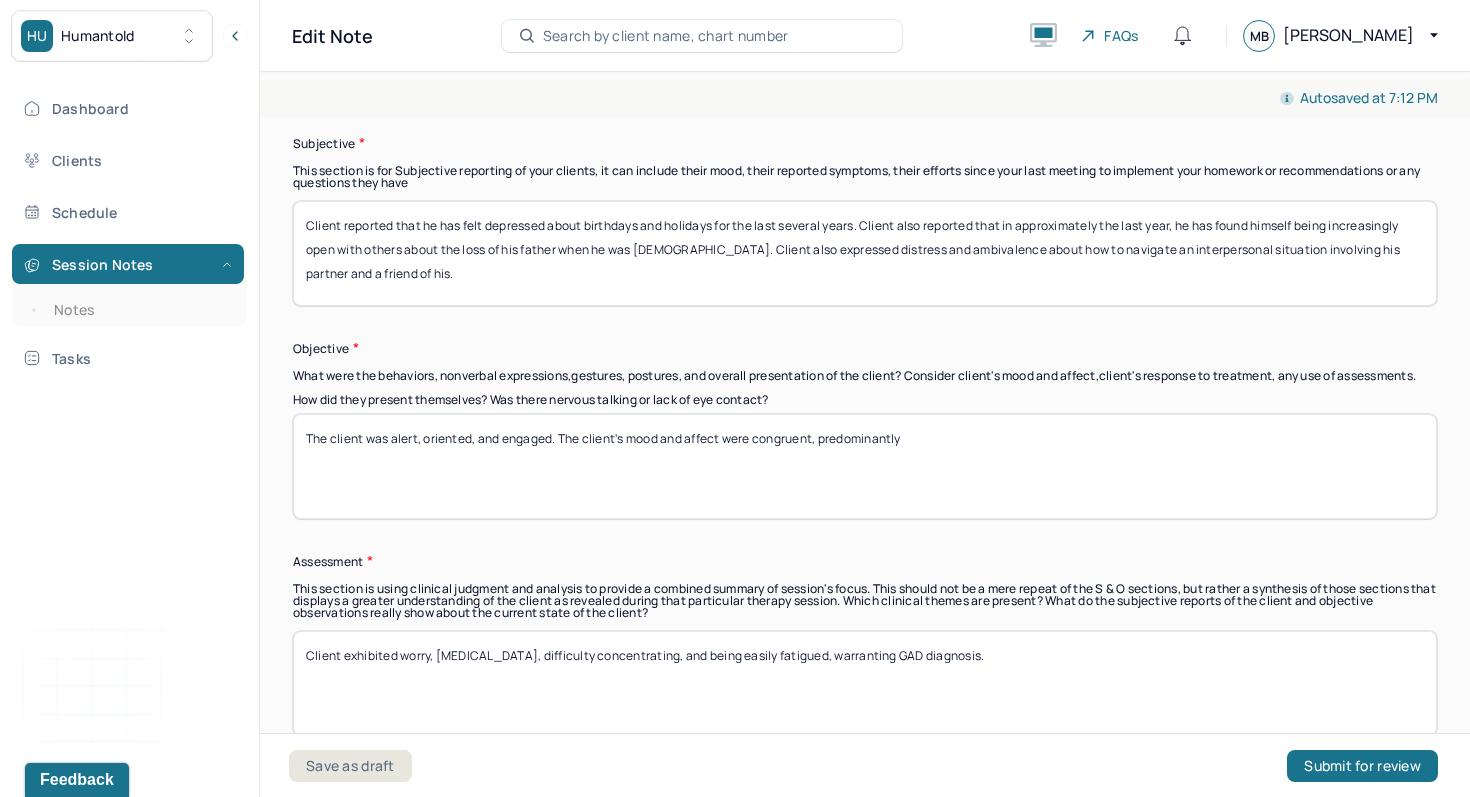 scroll, scrollTop: 1417, scrollLeft: 0, axis: vertical 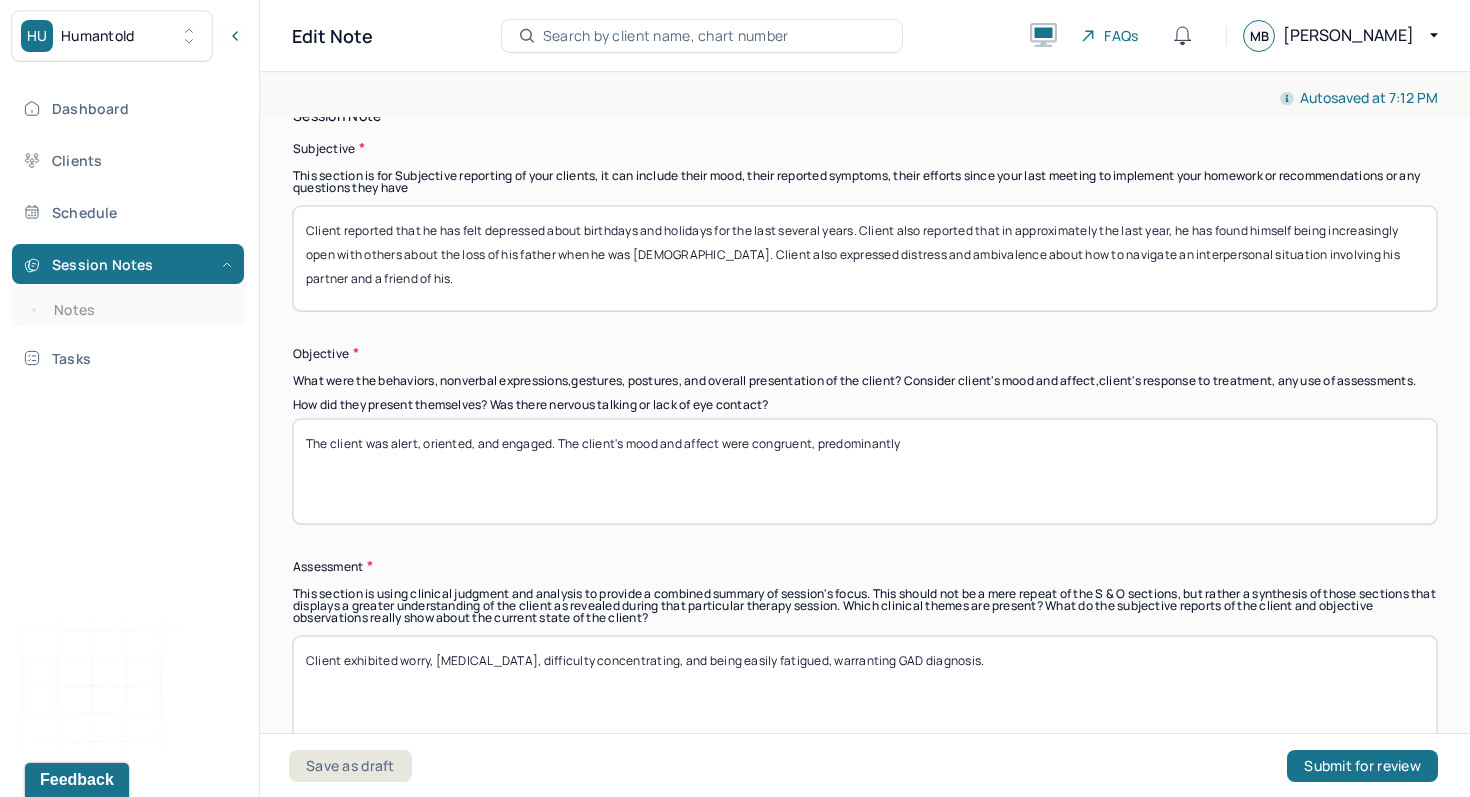 click on "The client was alert, oriented, and engaged. The client's mood and affect were congruent, predominantly" at bounding box center [865, 471] 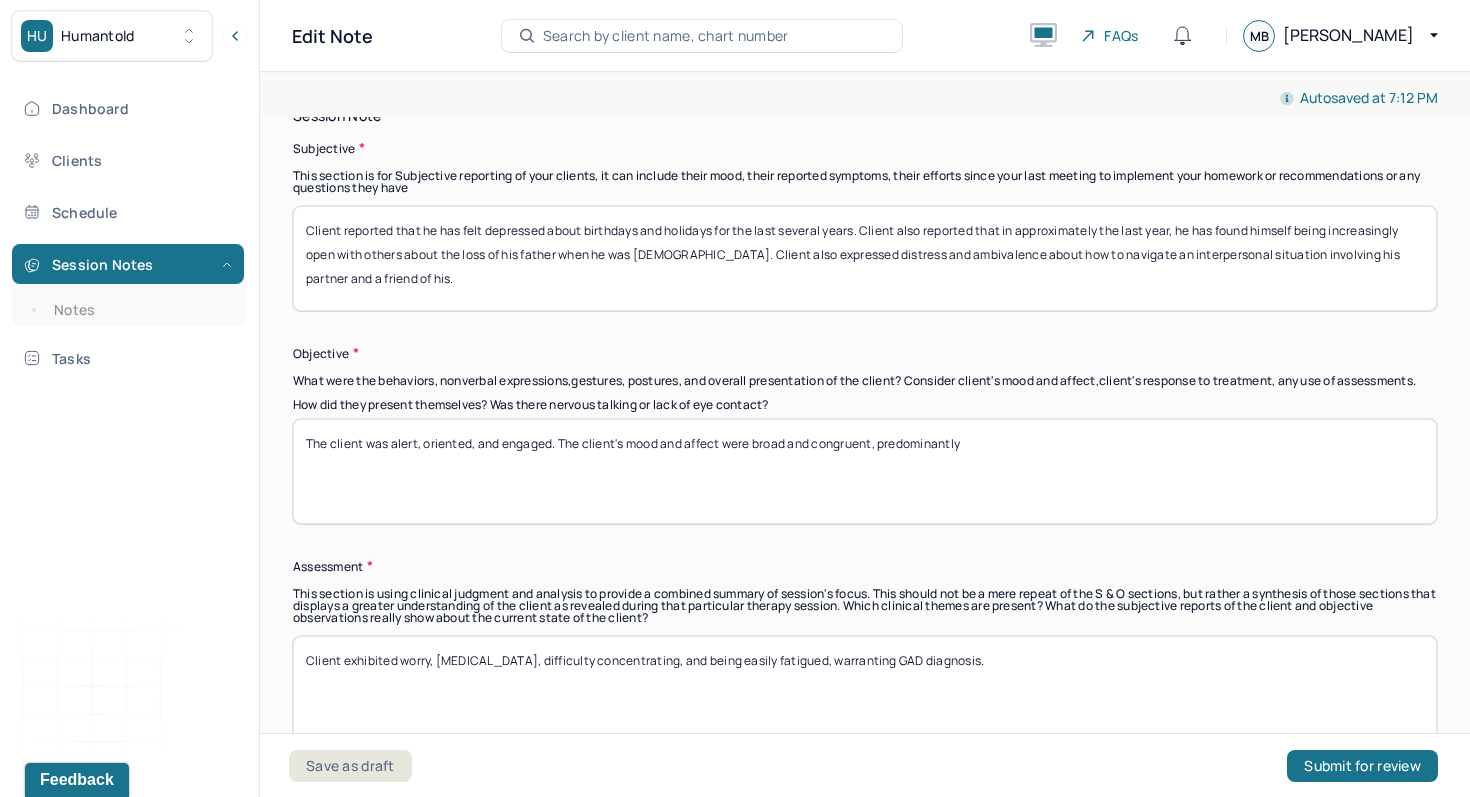 drag, startPoint x: 1045, startPoint y: 452, endPoint x: 883, endPoint y: 459, distance: 162.15117 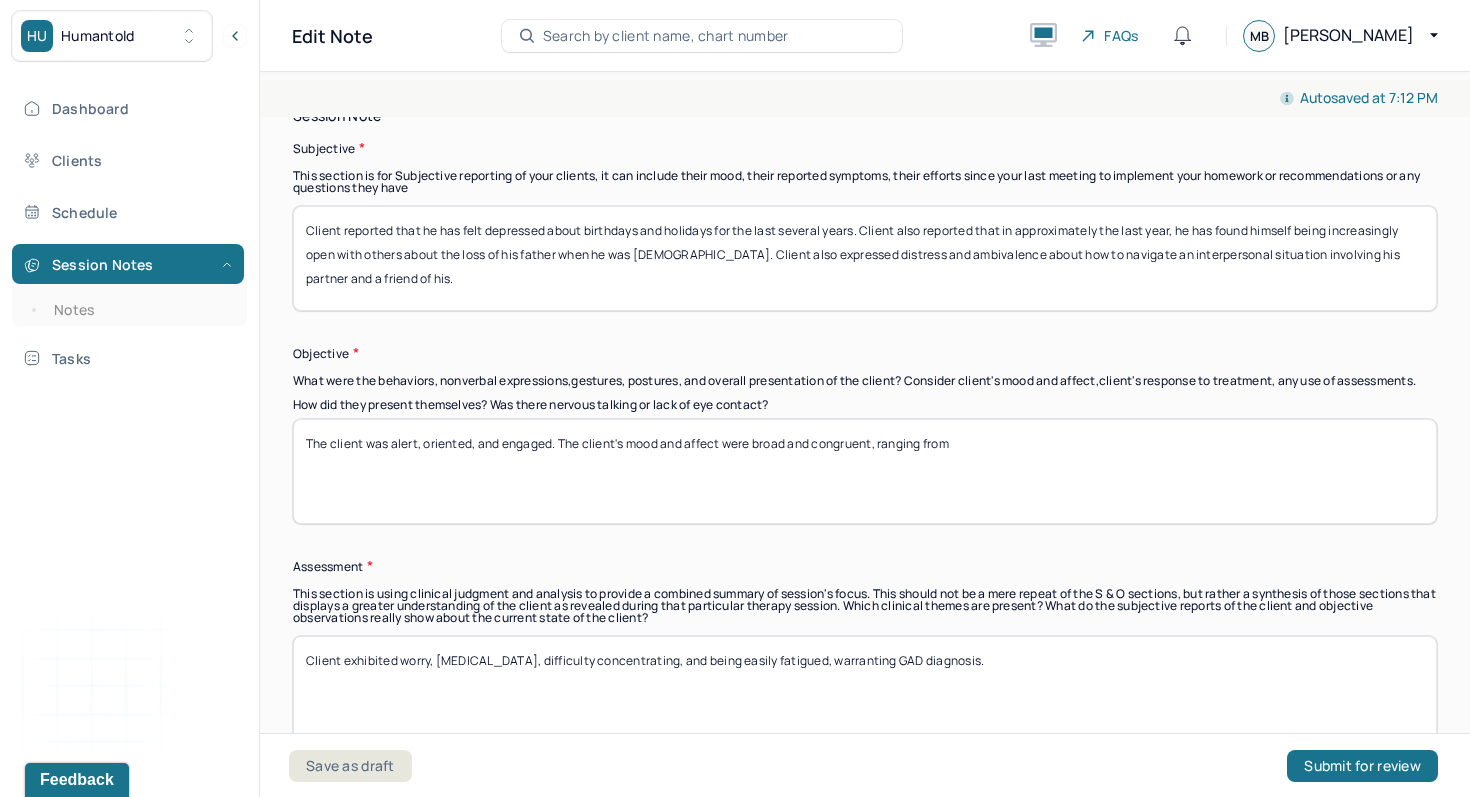 type on "The client was alert, oriented, and engaged. The client's mood and affect were broad and congruent, ranging from" 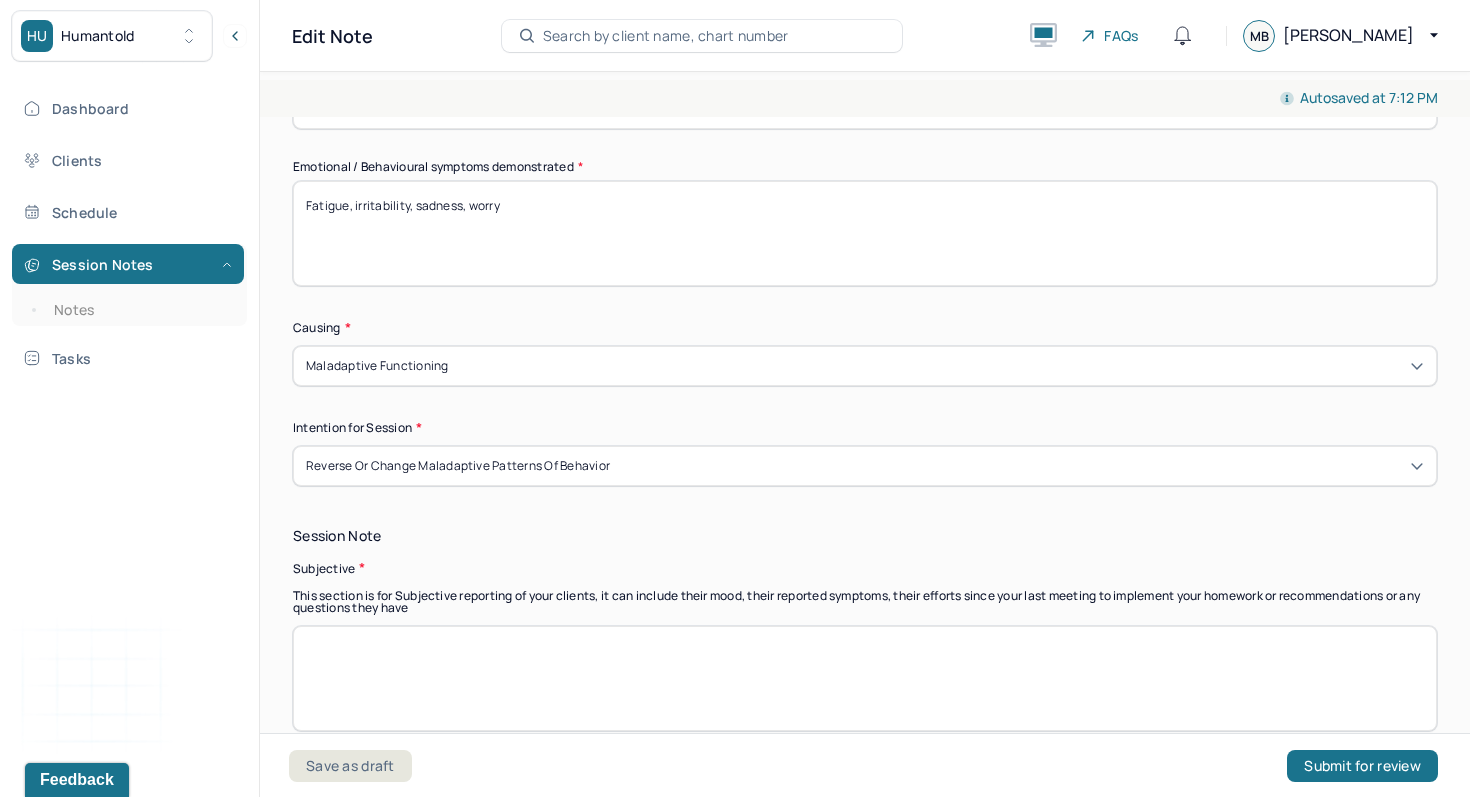 scroll, scrollTop: 956, scrollLeft: 0, axis: vertical 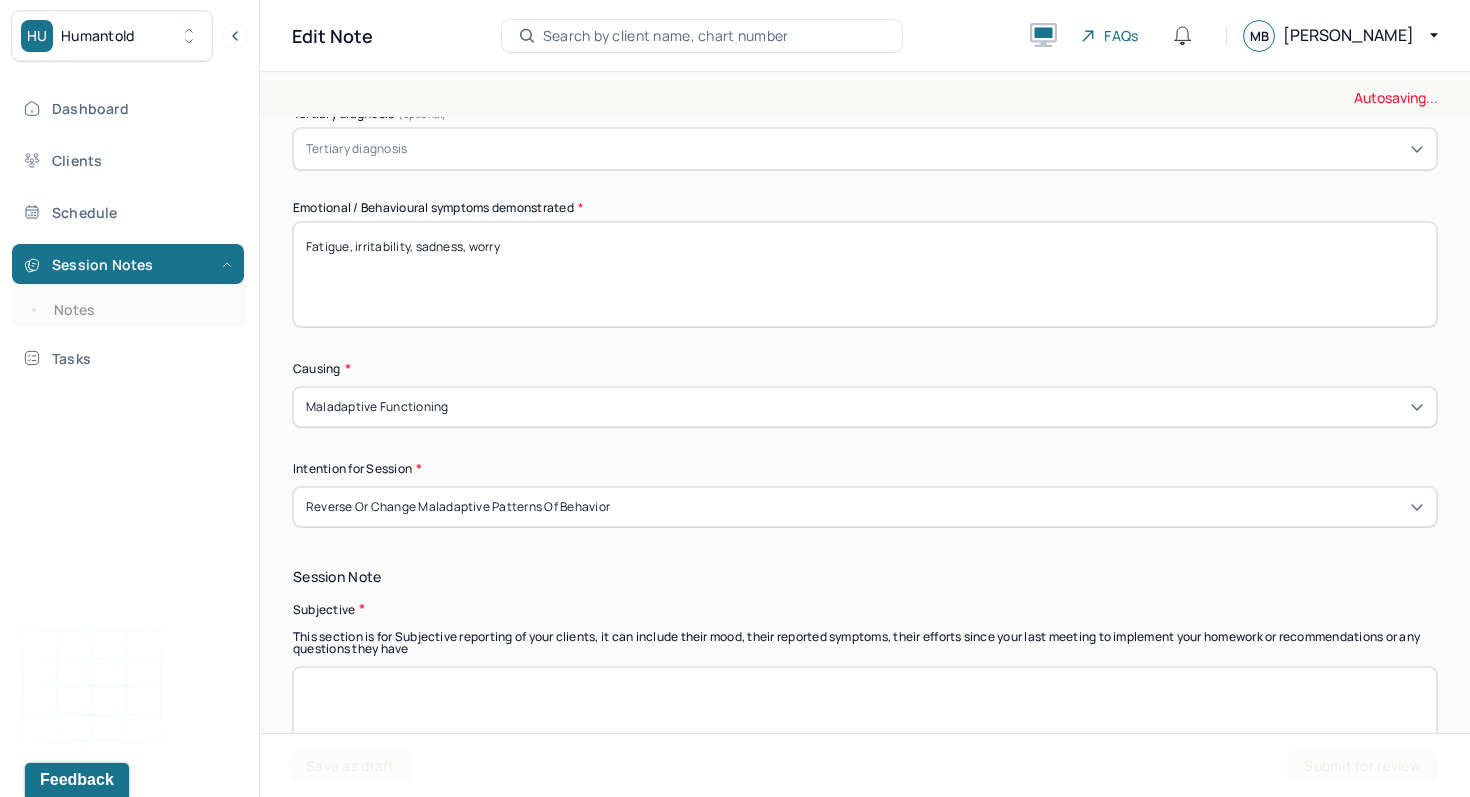 type 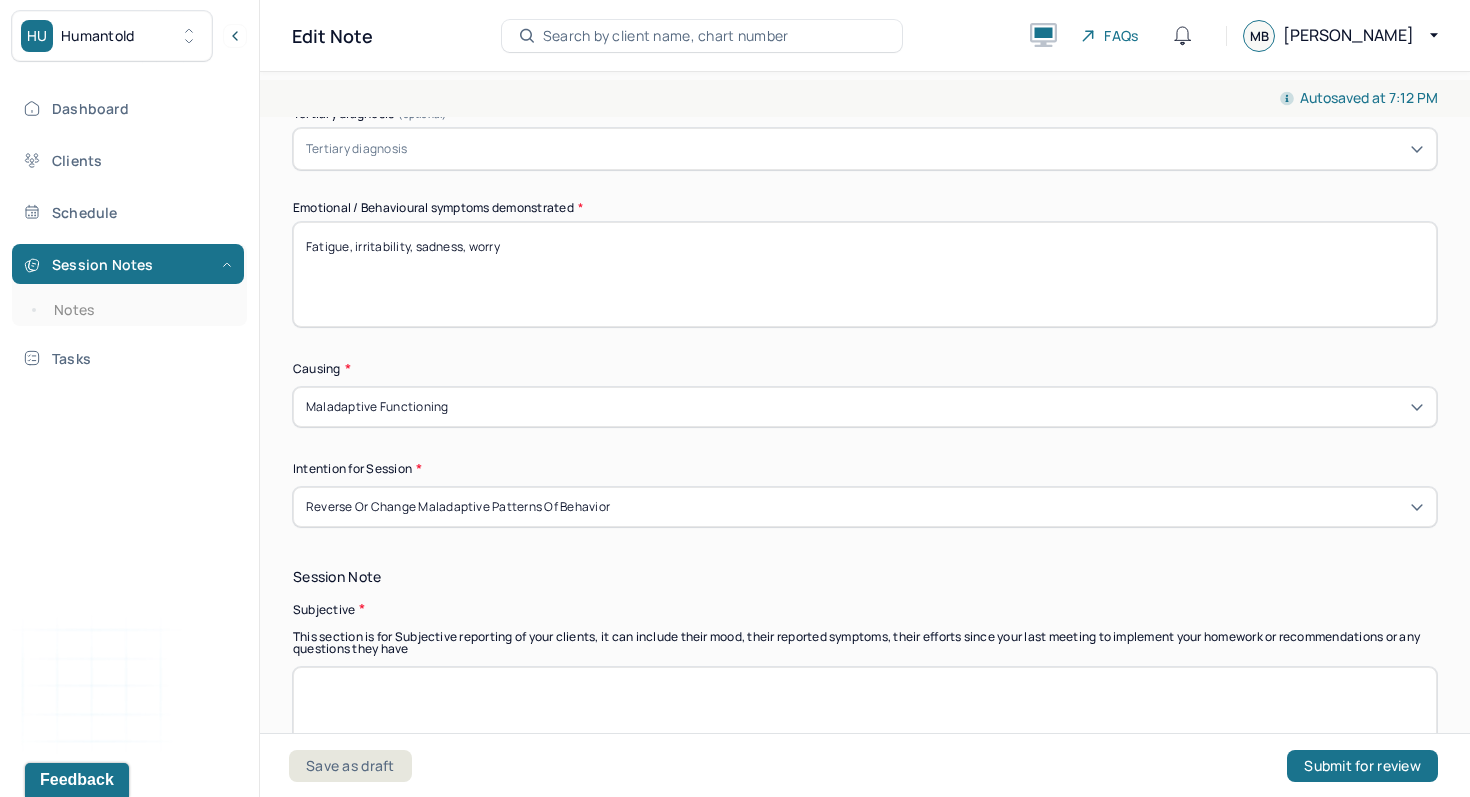 drag, startPoint x: 578, startPoint y: 256, endPoint x: 245, endPoint y: 240, distance: 333.38416 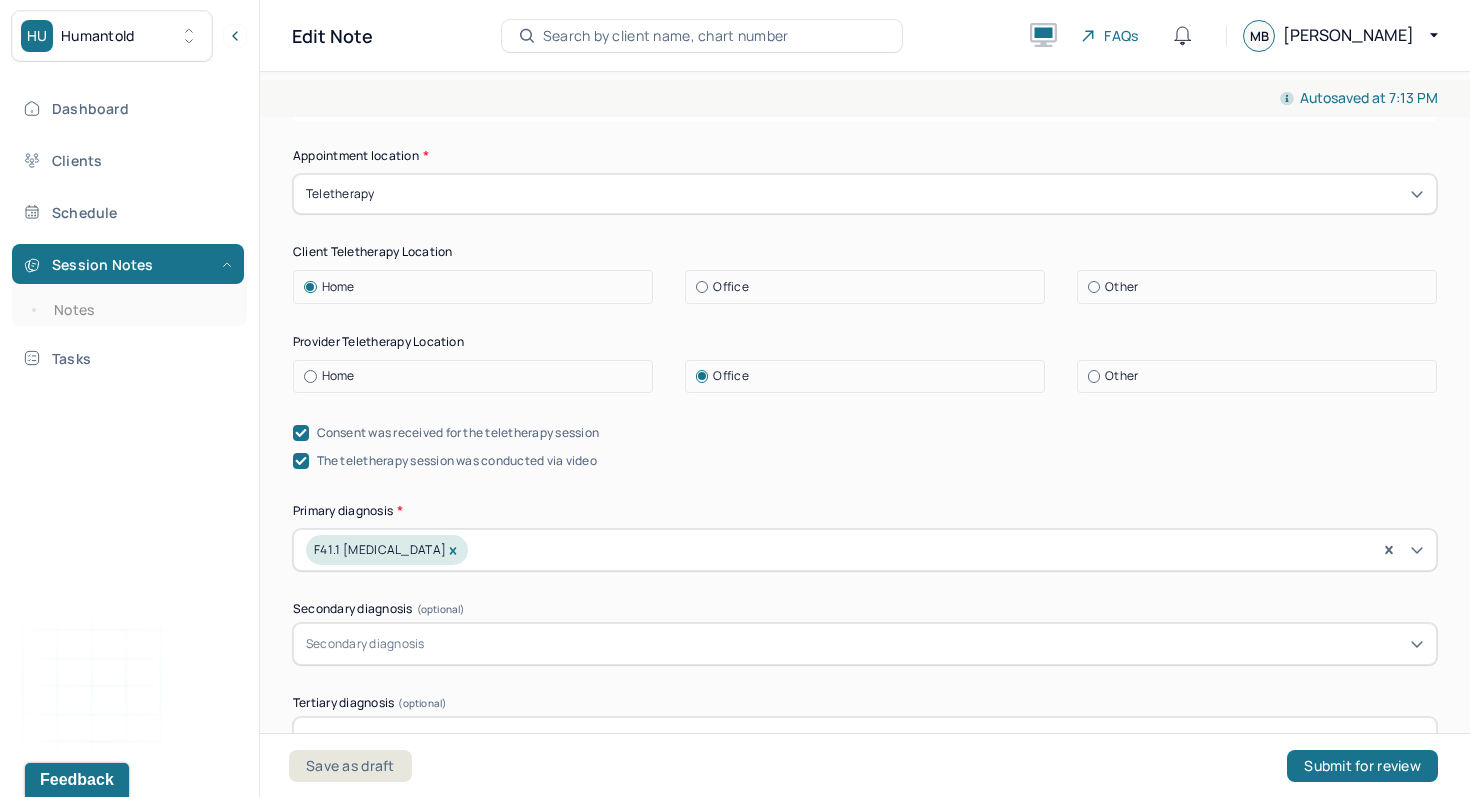 scroll, scrollTop: 268, scrollLeft: 0, axis: vertical 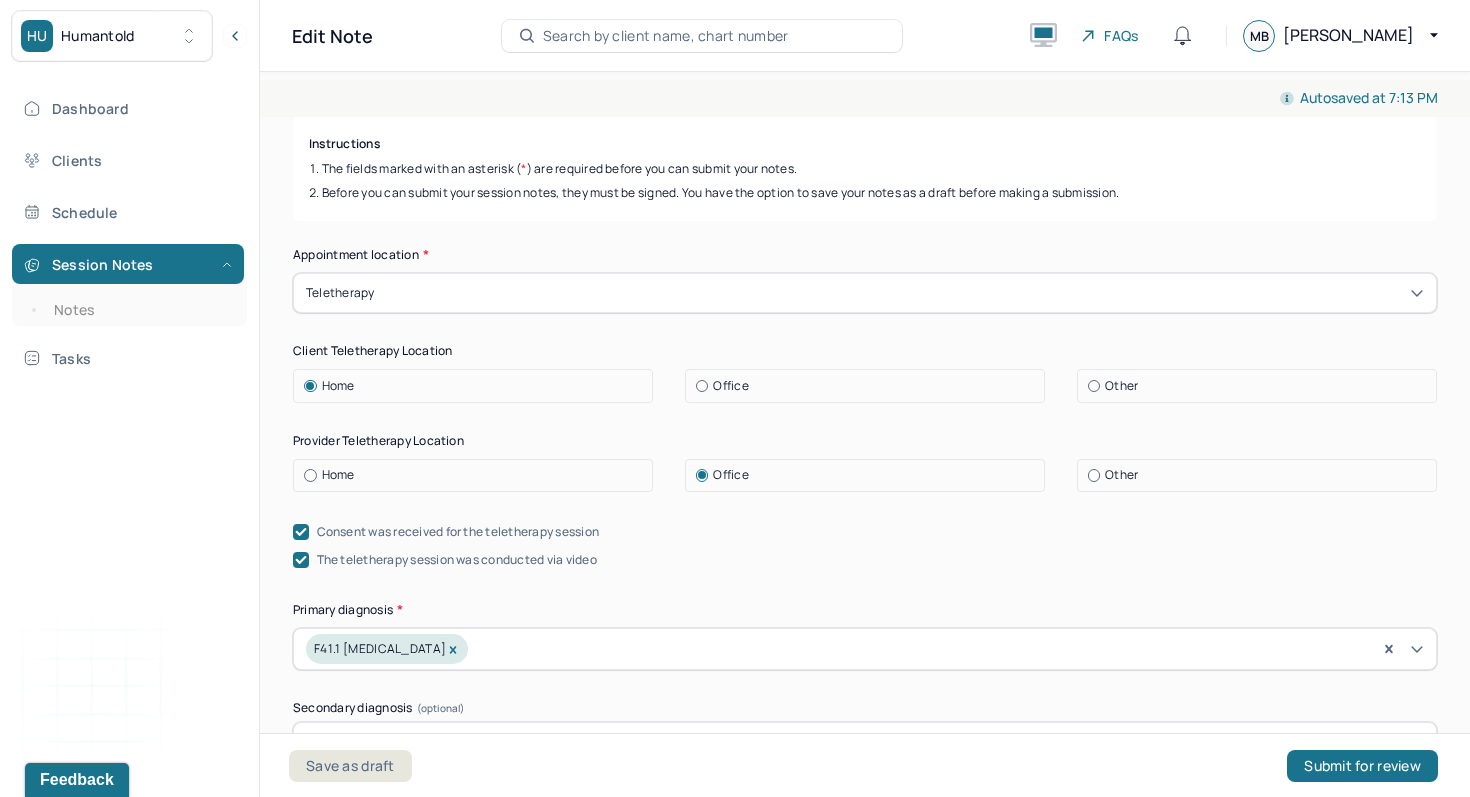 type 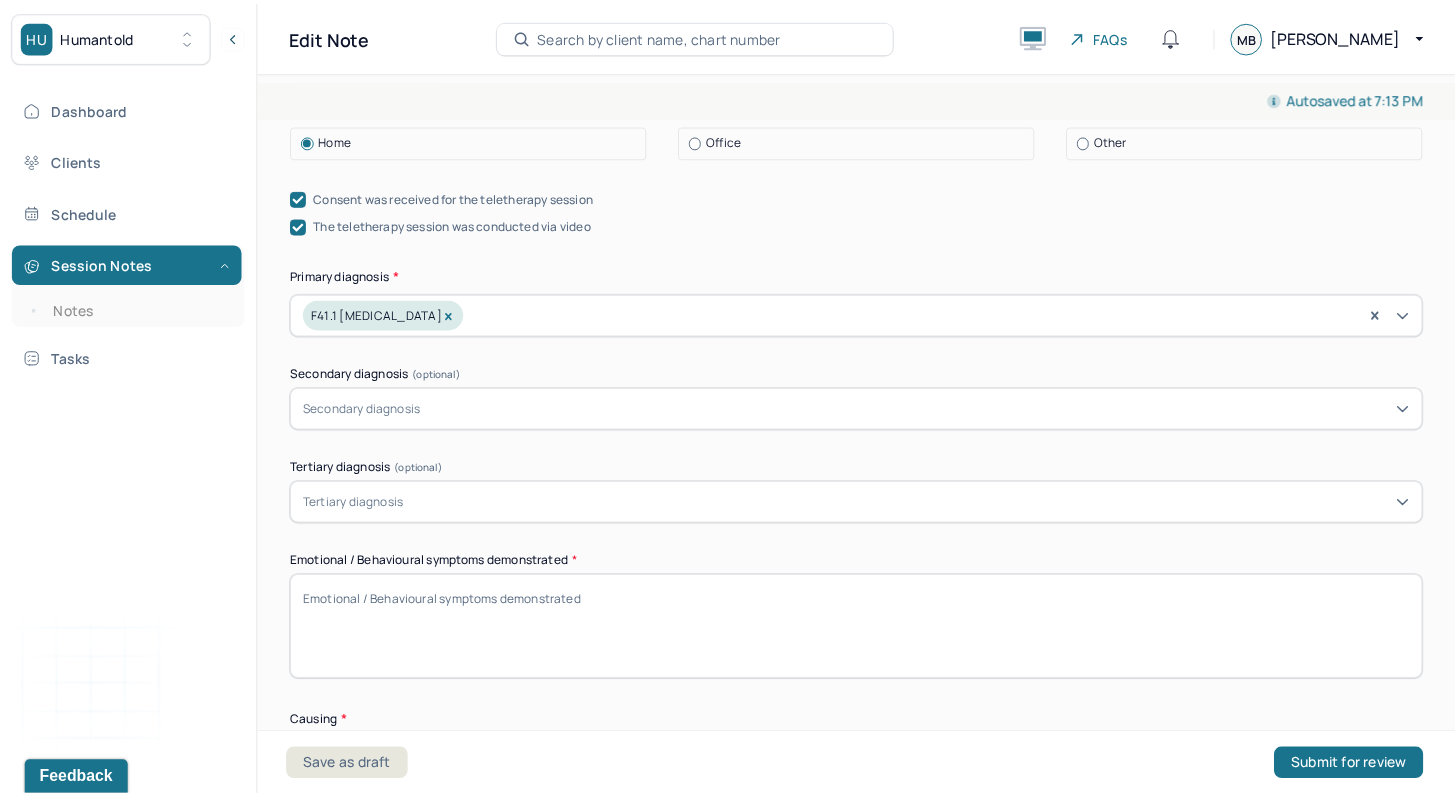 scroll, scrollTop: 758, scrollLeft: 0, axis: vertical 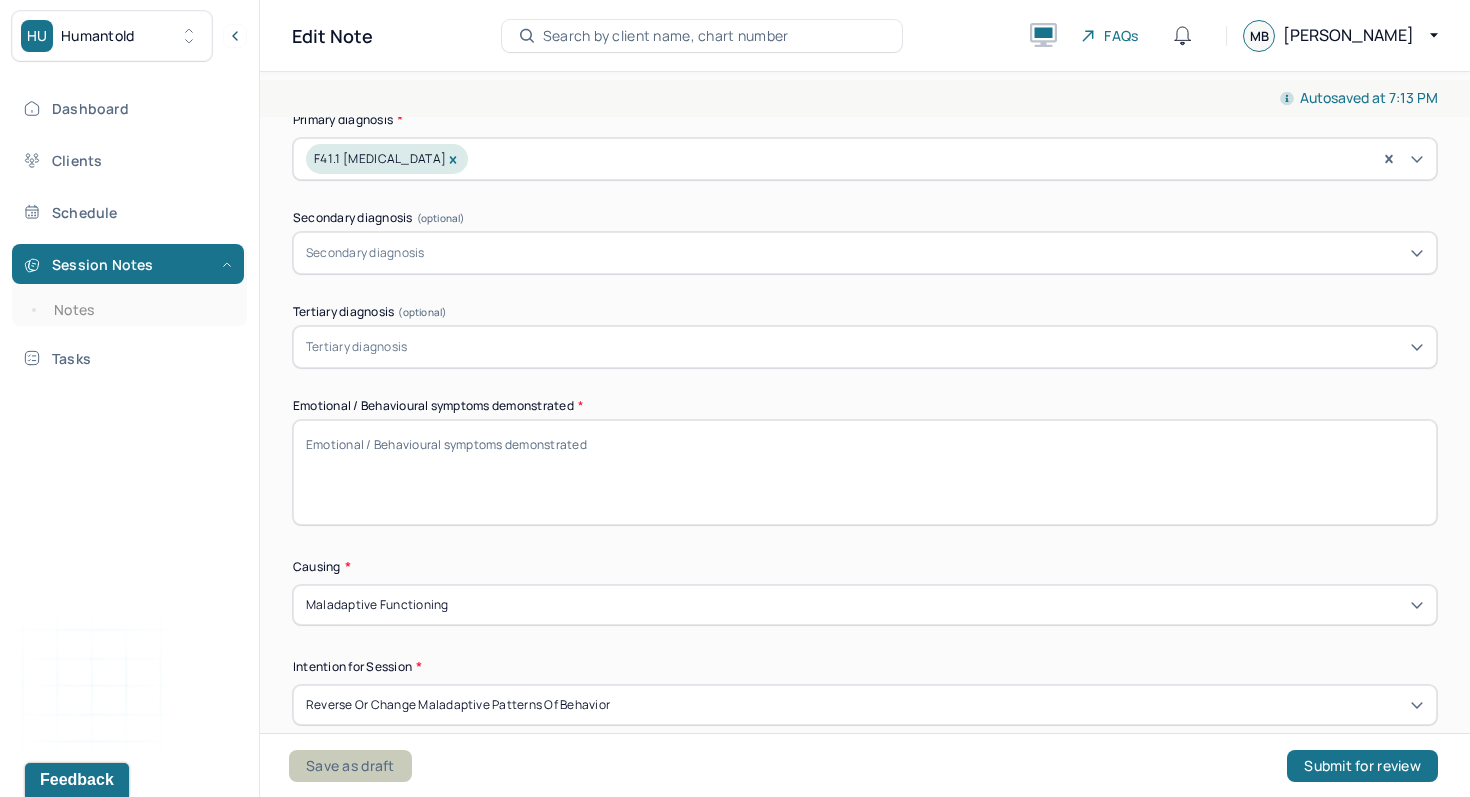 click on "Save as draft" at bounding box center (350, 766) 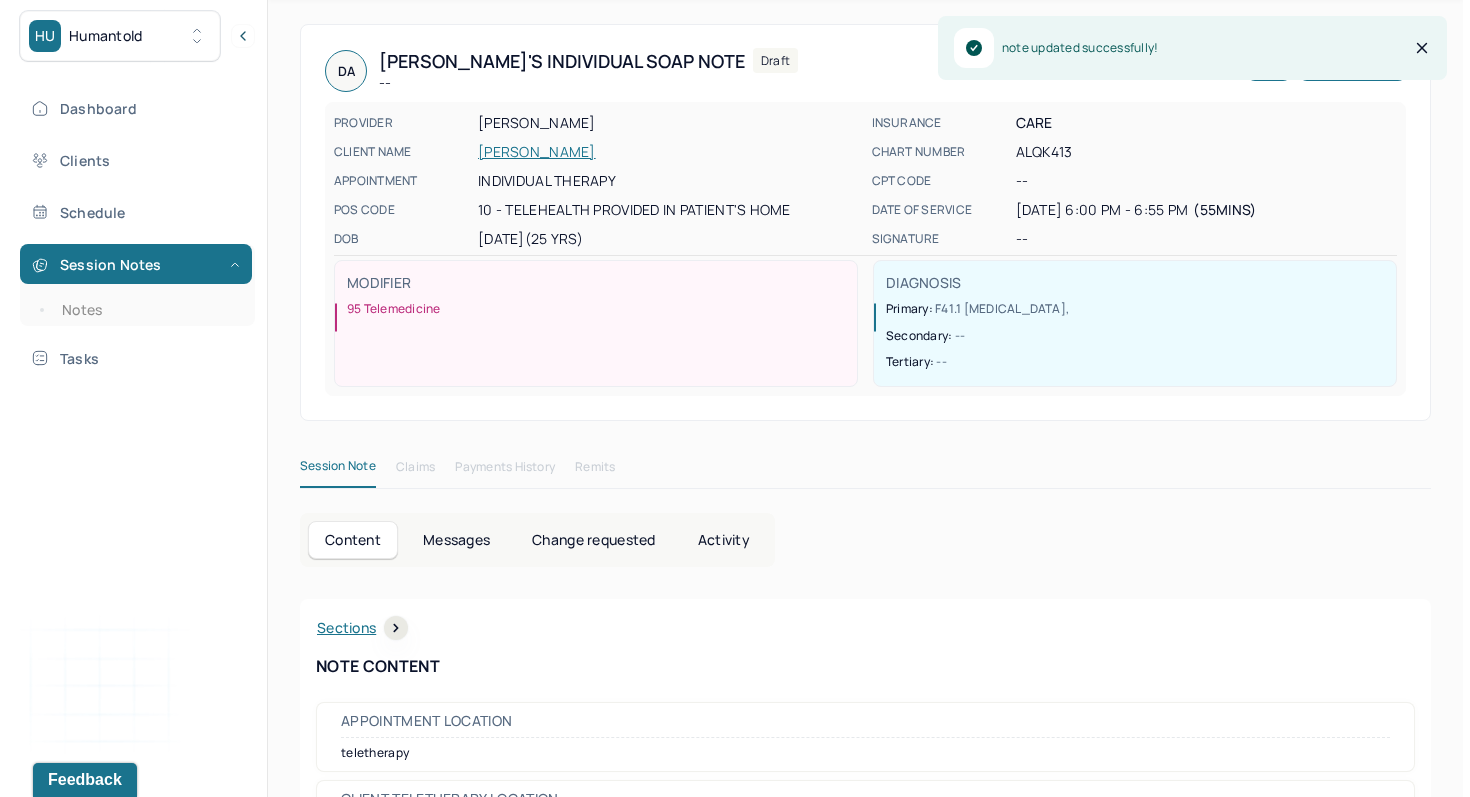 scroll, scrollTop: 0, scrollLeft: 0, axis: both 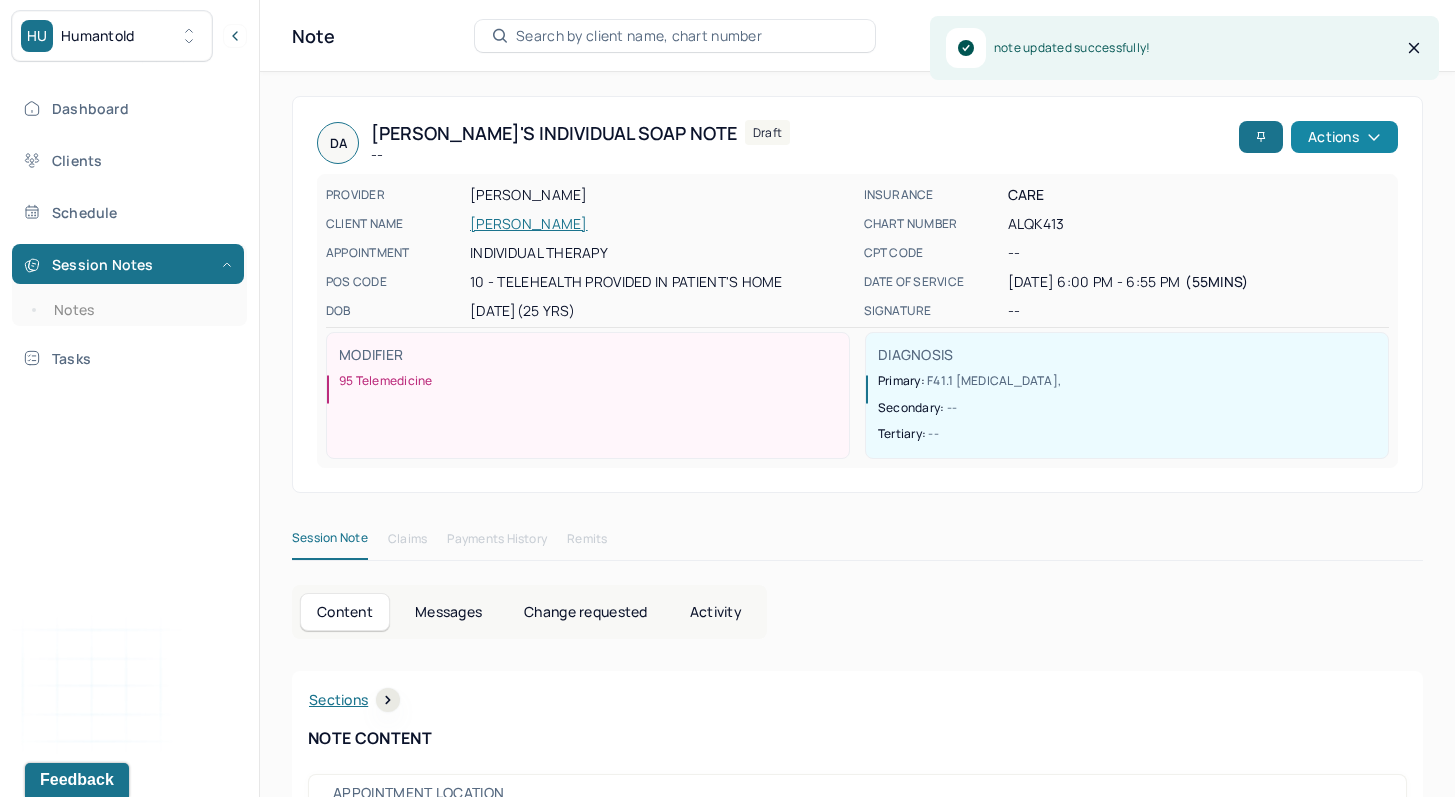 click on "Actions" at bounding box center (1344, 137) 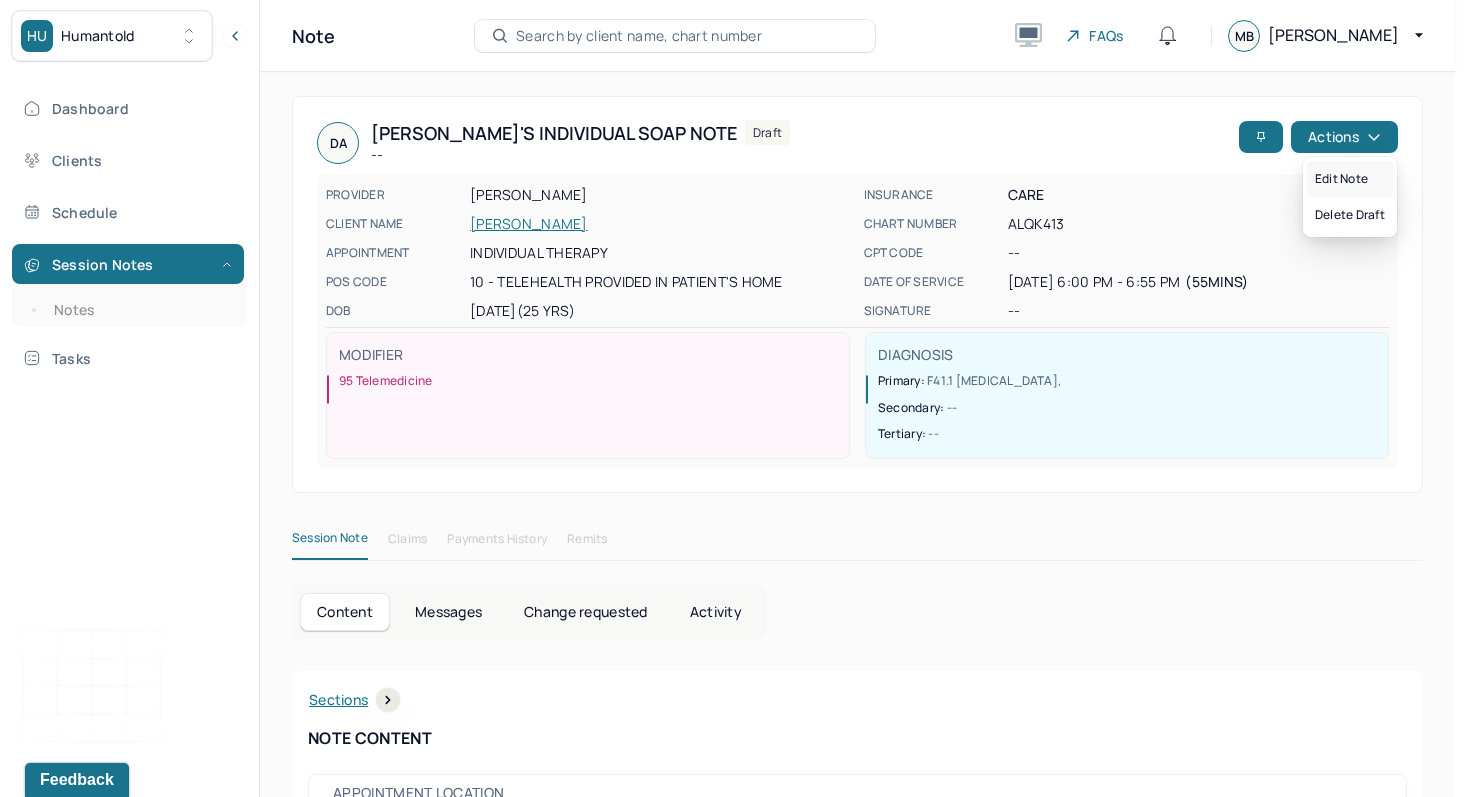 click on "Edit note" at bounding box center (1350, 179) 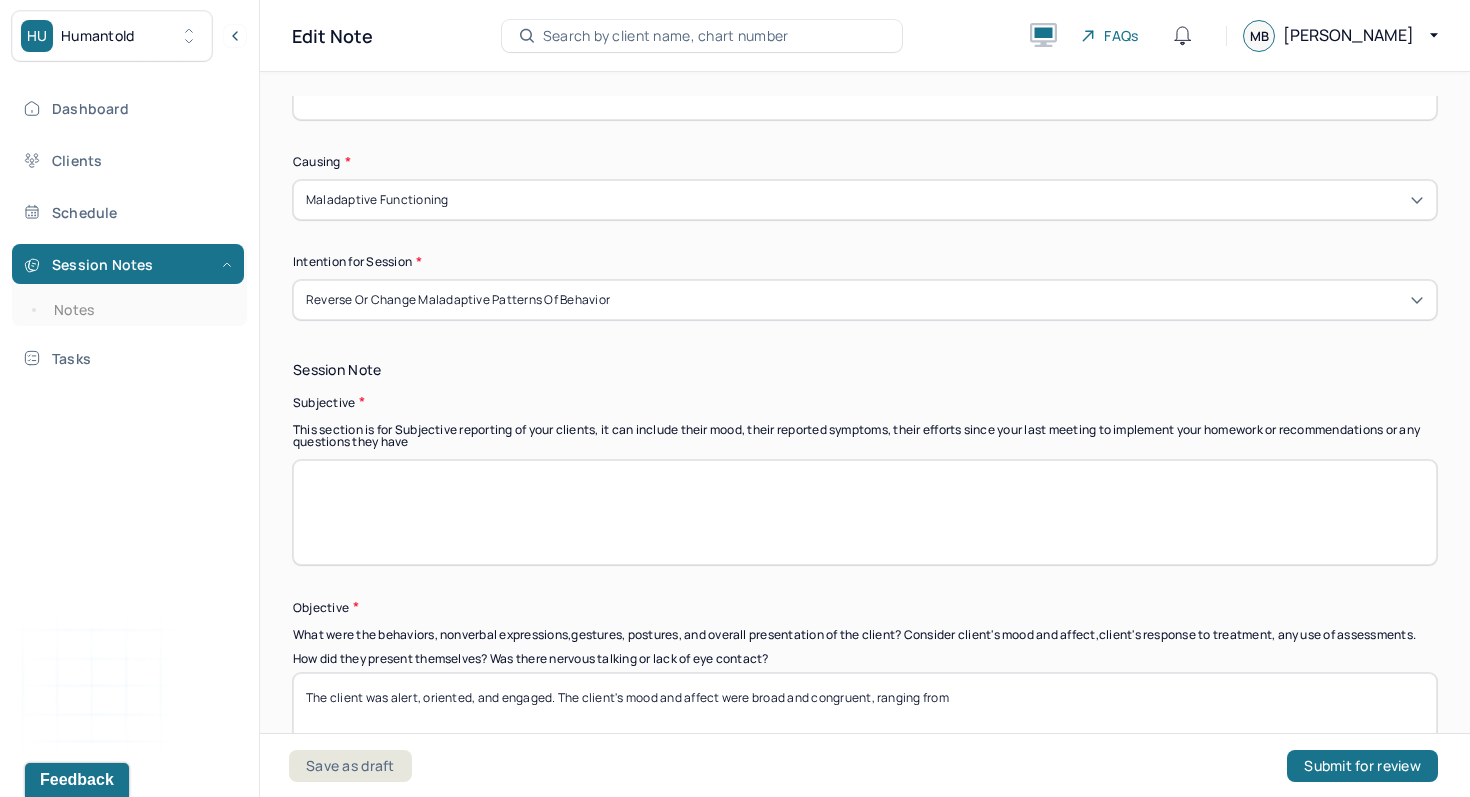 scroll, scrollTop: 1235, scrollLeft: 0, axis: vertical 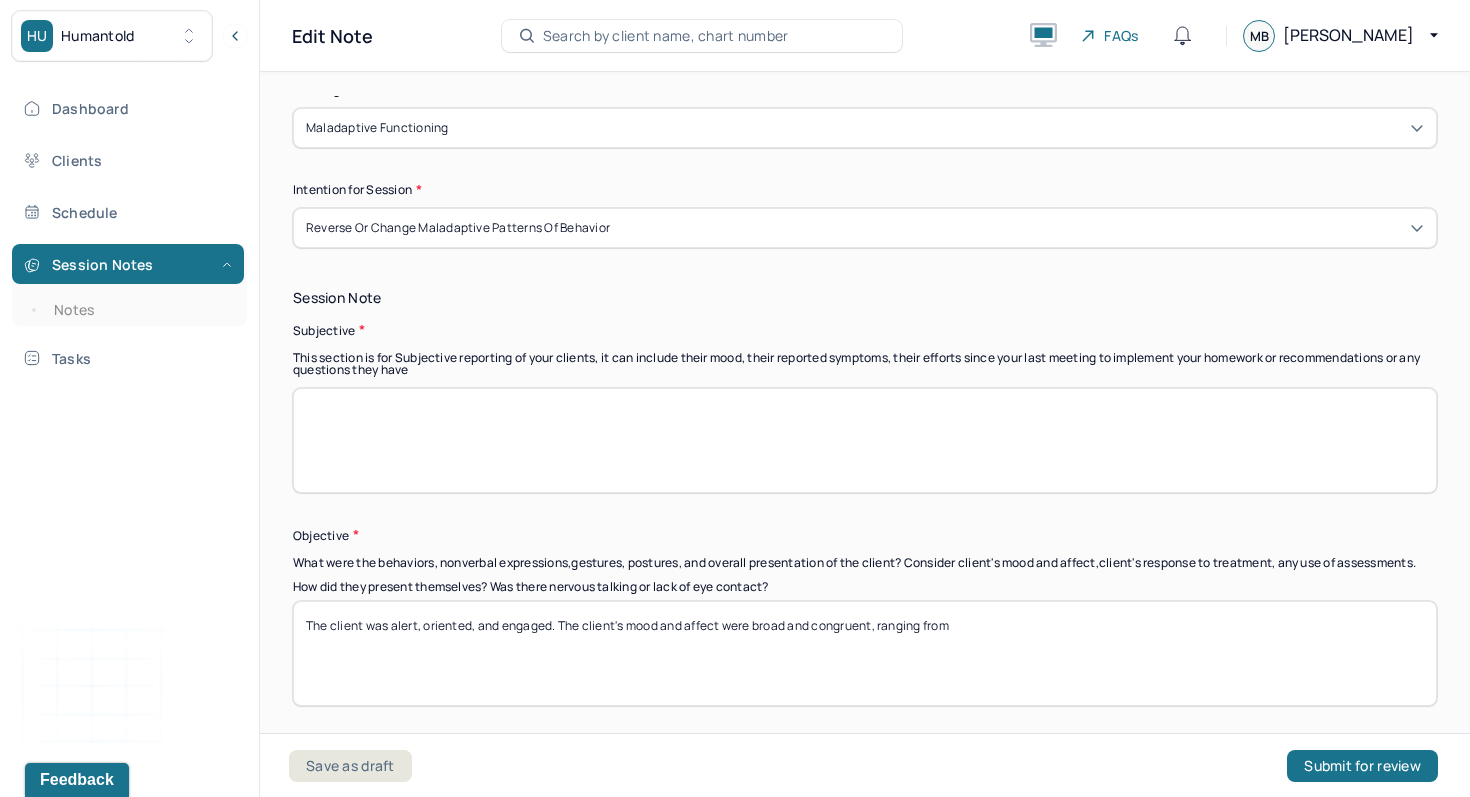 click at bounding box center [865, 440] 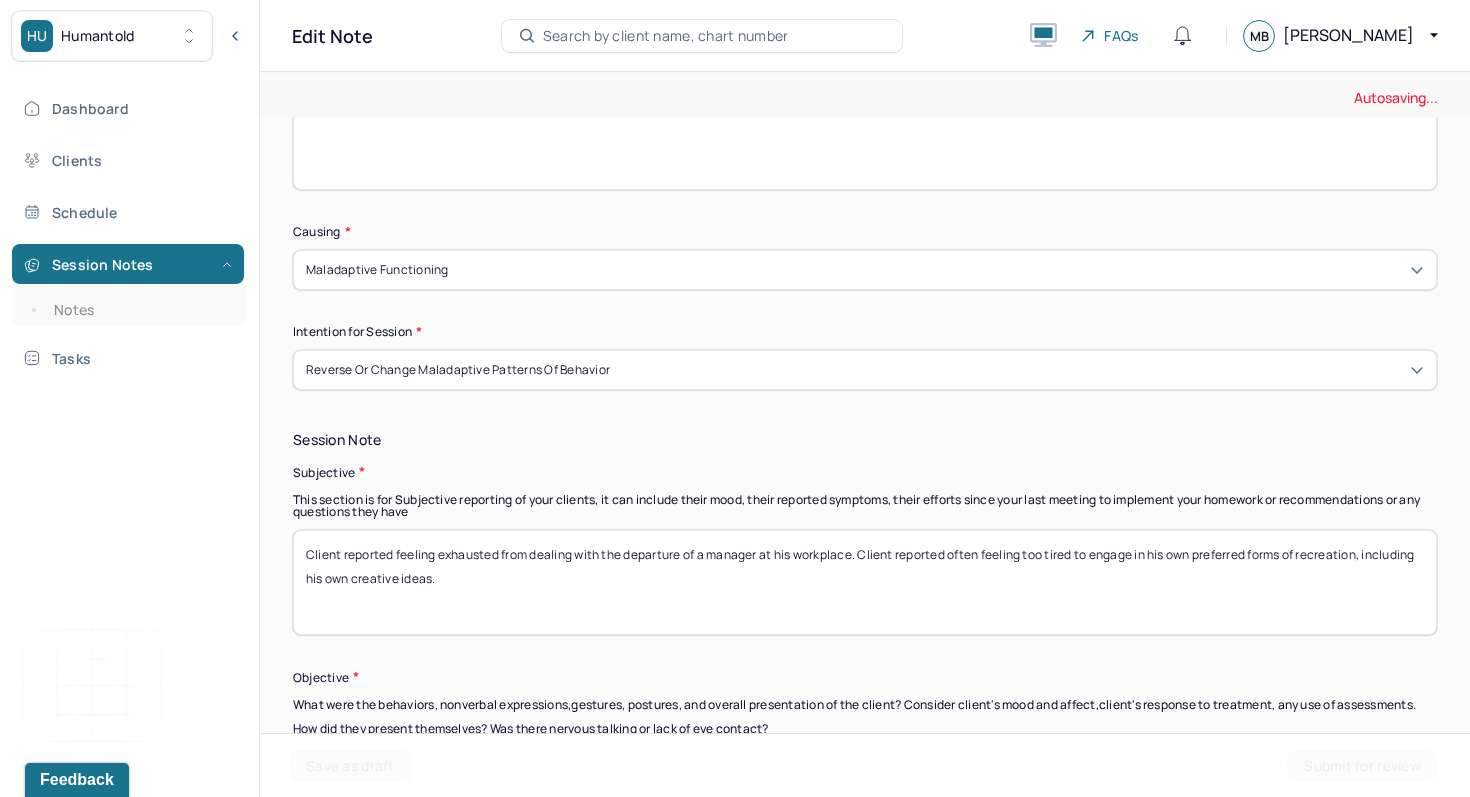 scroll, scrollTop: 980, scrollLeft: 0, axis: vertical 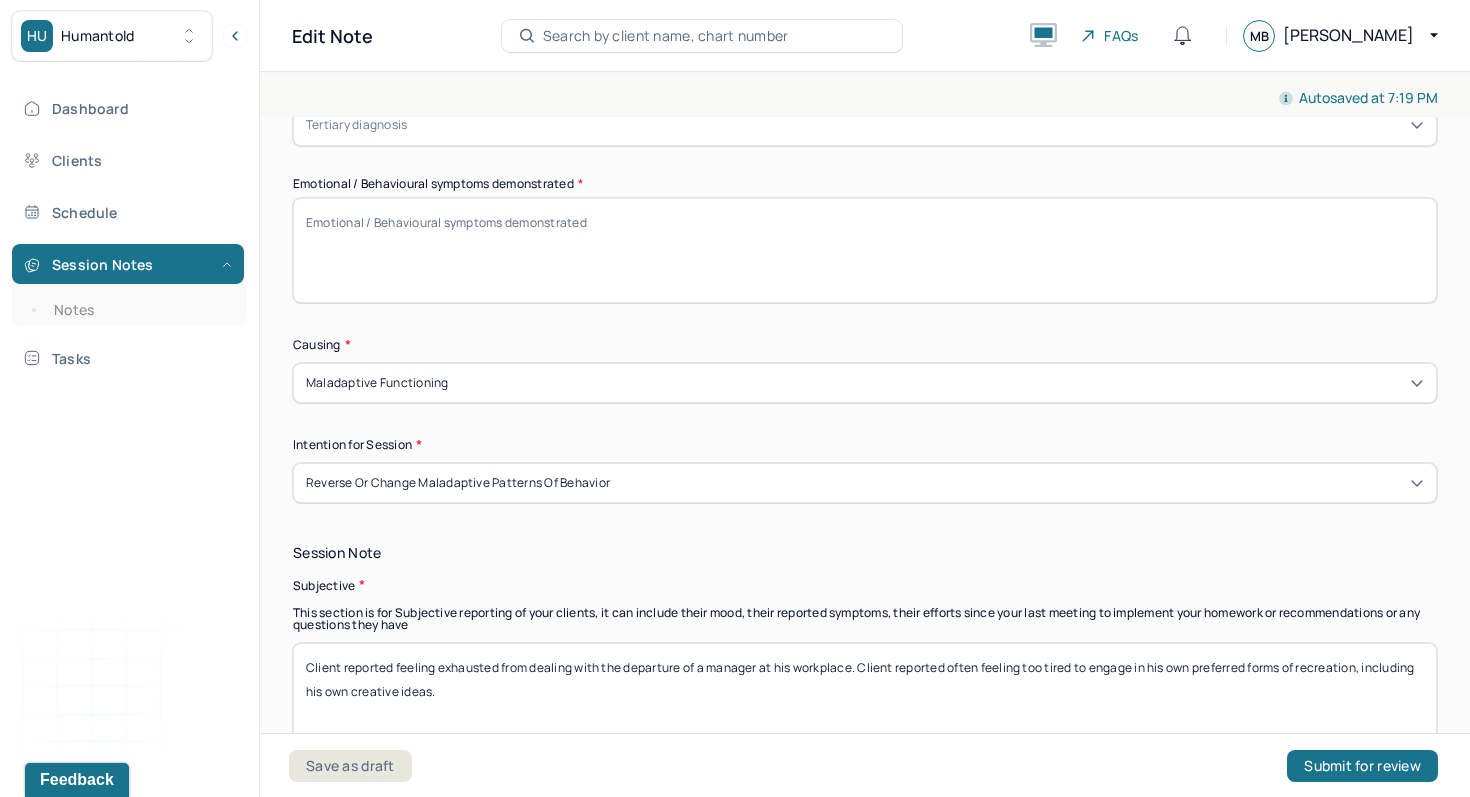 type on "Client reported feeling exhausted from dealing with the departure of a manager at his workplace. Client reported often feeling too tired to engage in his own preferred forms of recreation, including his own creative ideas." 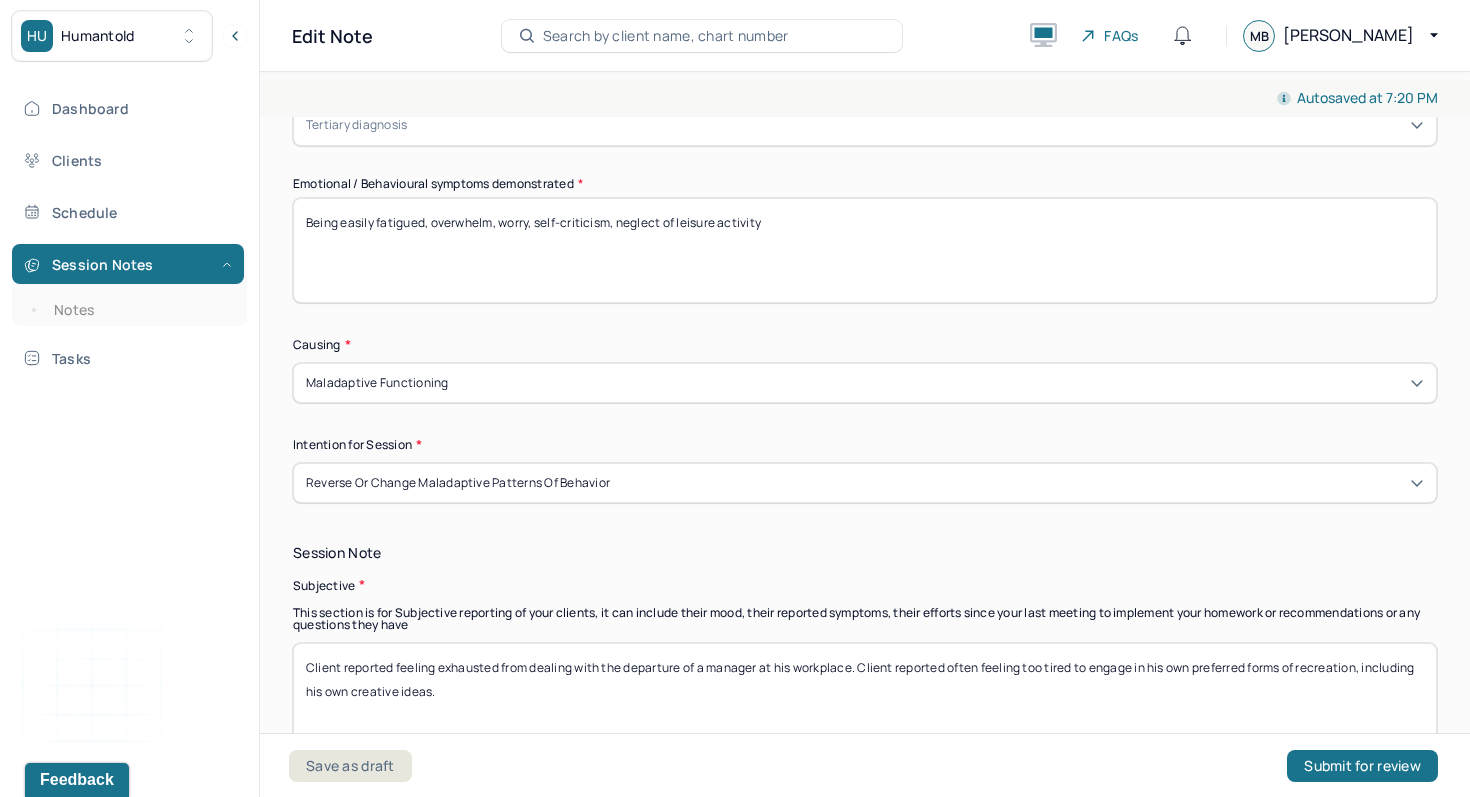 drag, startPoint x: 761, startPoint y: 217, endPoint x: 621, endPoint y: 226, distance: 140.28899 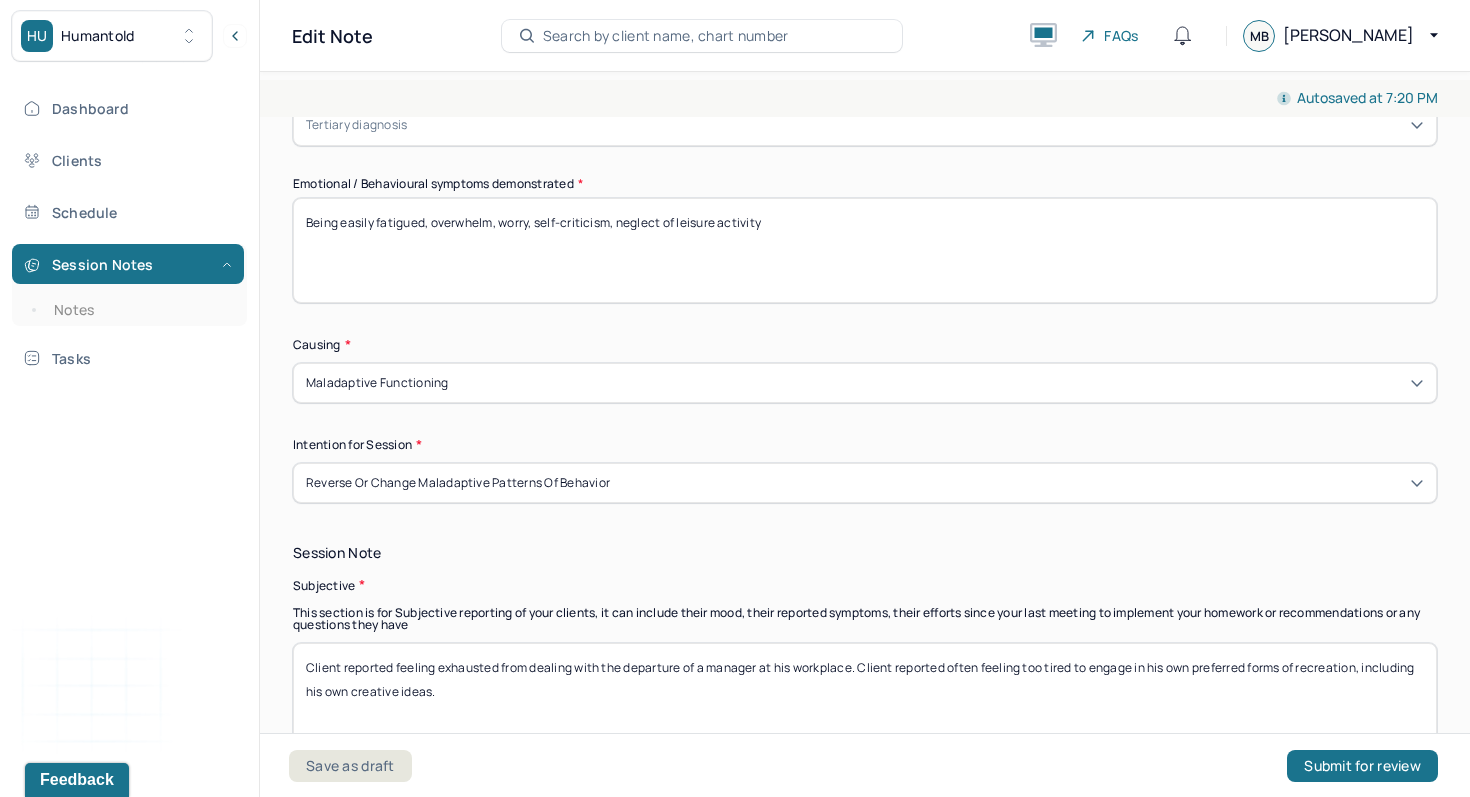click on "Being easily fatigued, overwhelm, worry, self-criticism, neglect of leisure activity" at bounding box center (865, 250) 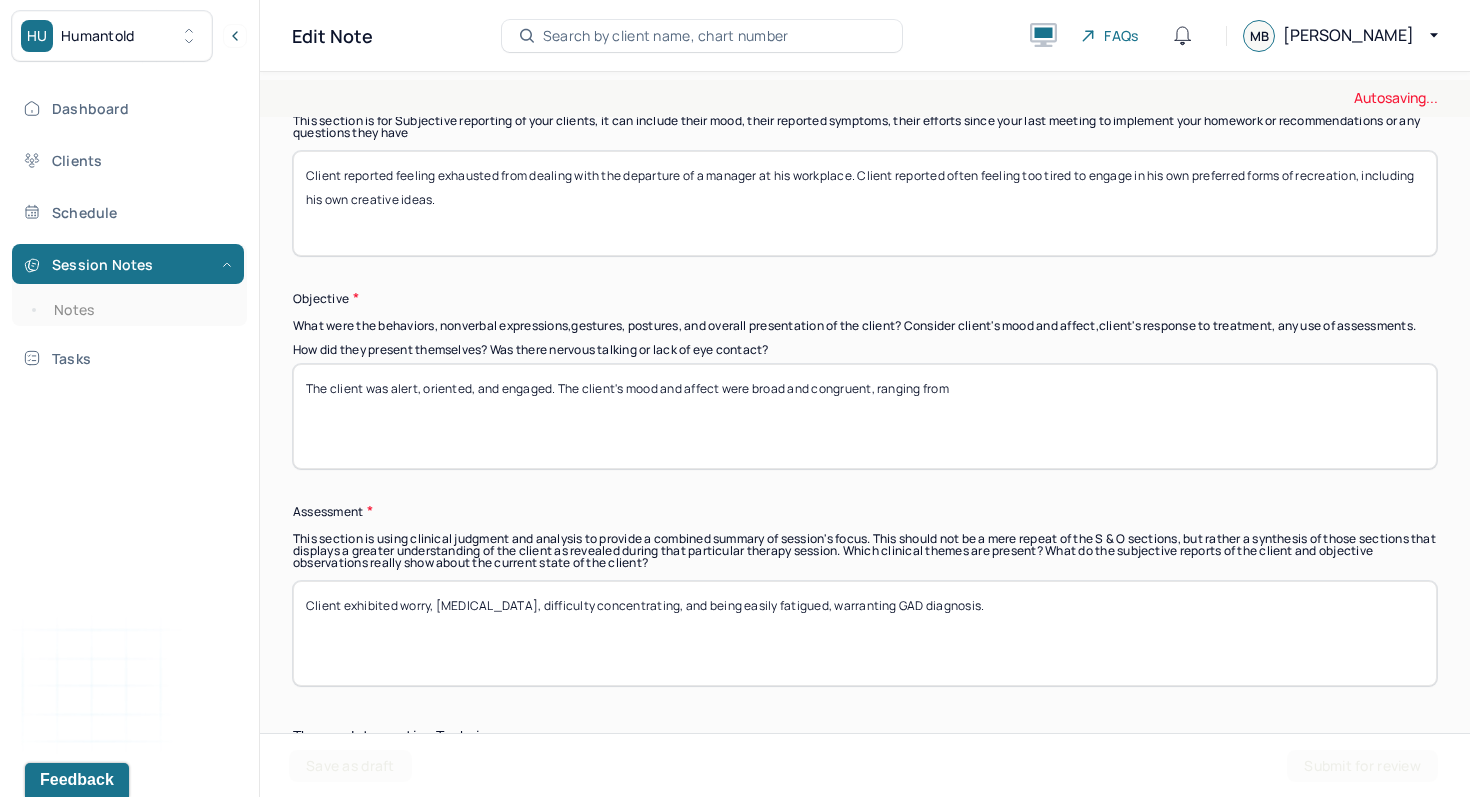 scroll, scrollTop: 1488, scrollLeft: 0, axis: vertical 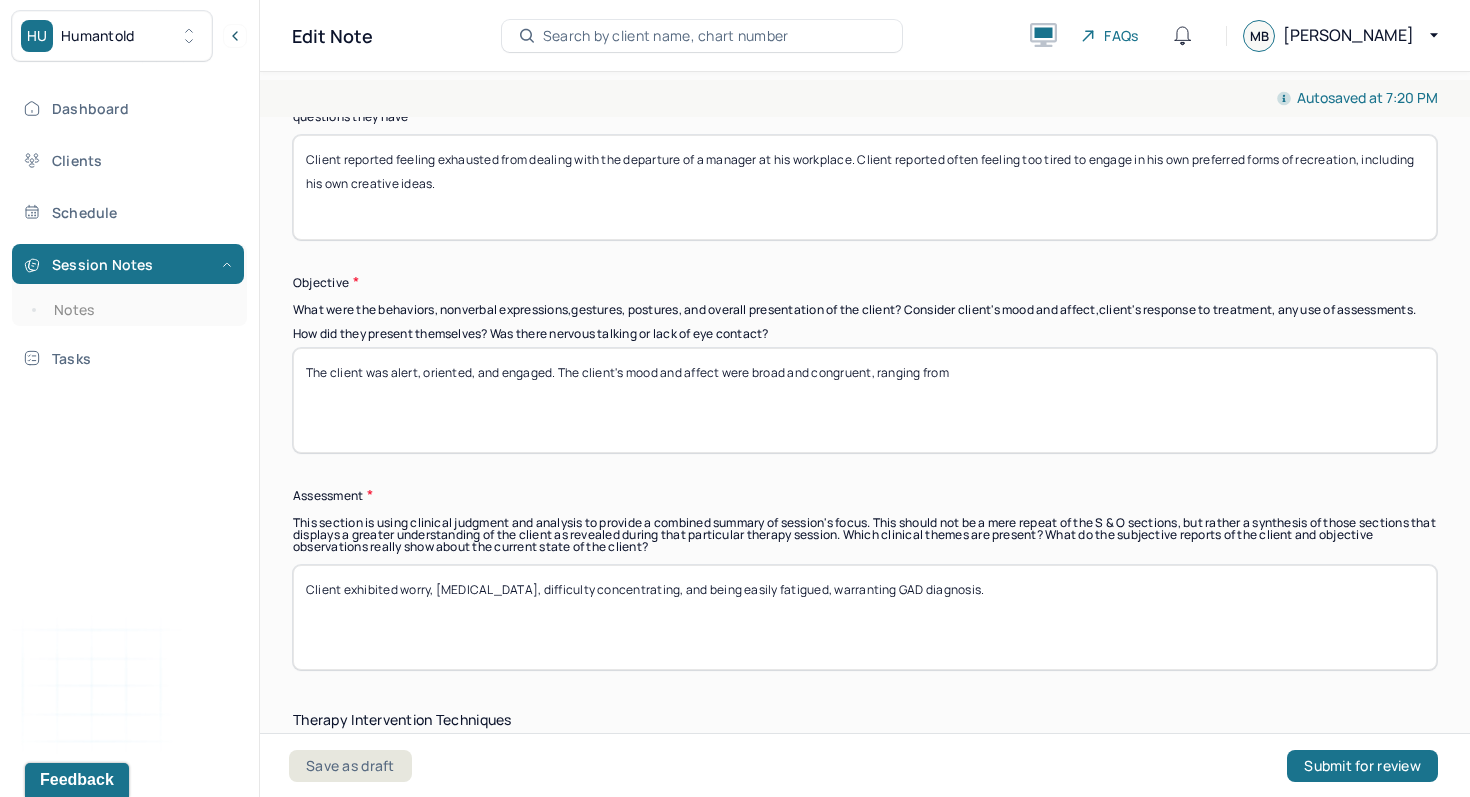 type on "Being easily fatigued, overwhelm, worry, self-criticism, low level of meaningful leisure activity" 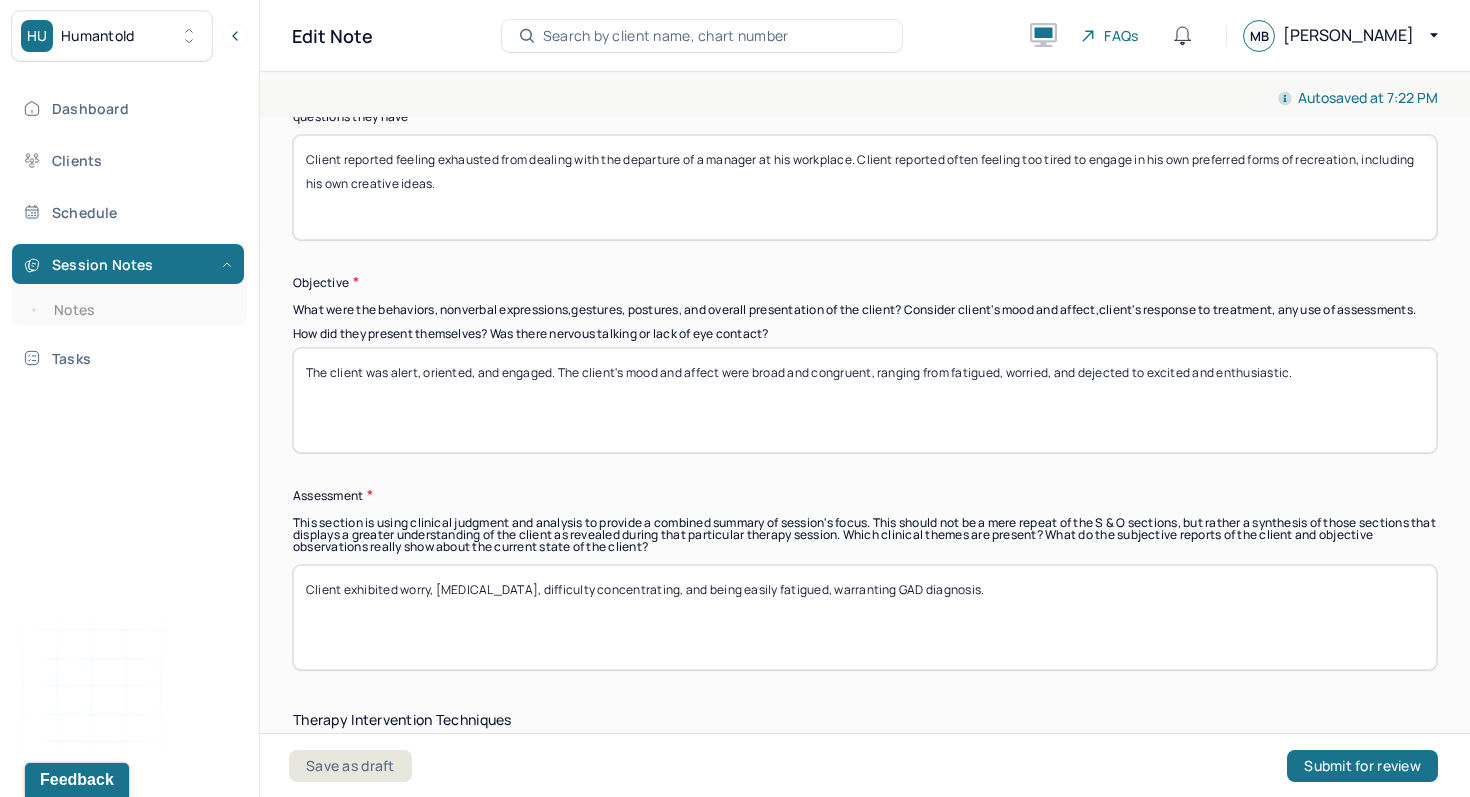 type on "The client was alert, oriented, and engaged. The client's mood and affect were broad and congruent, ranging from fatigued, worried, and dejected to excited and enthusiastic." 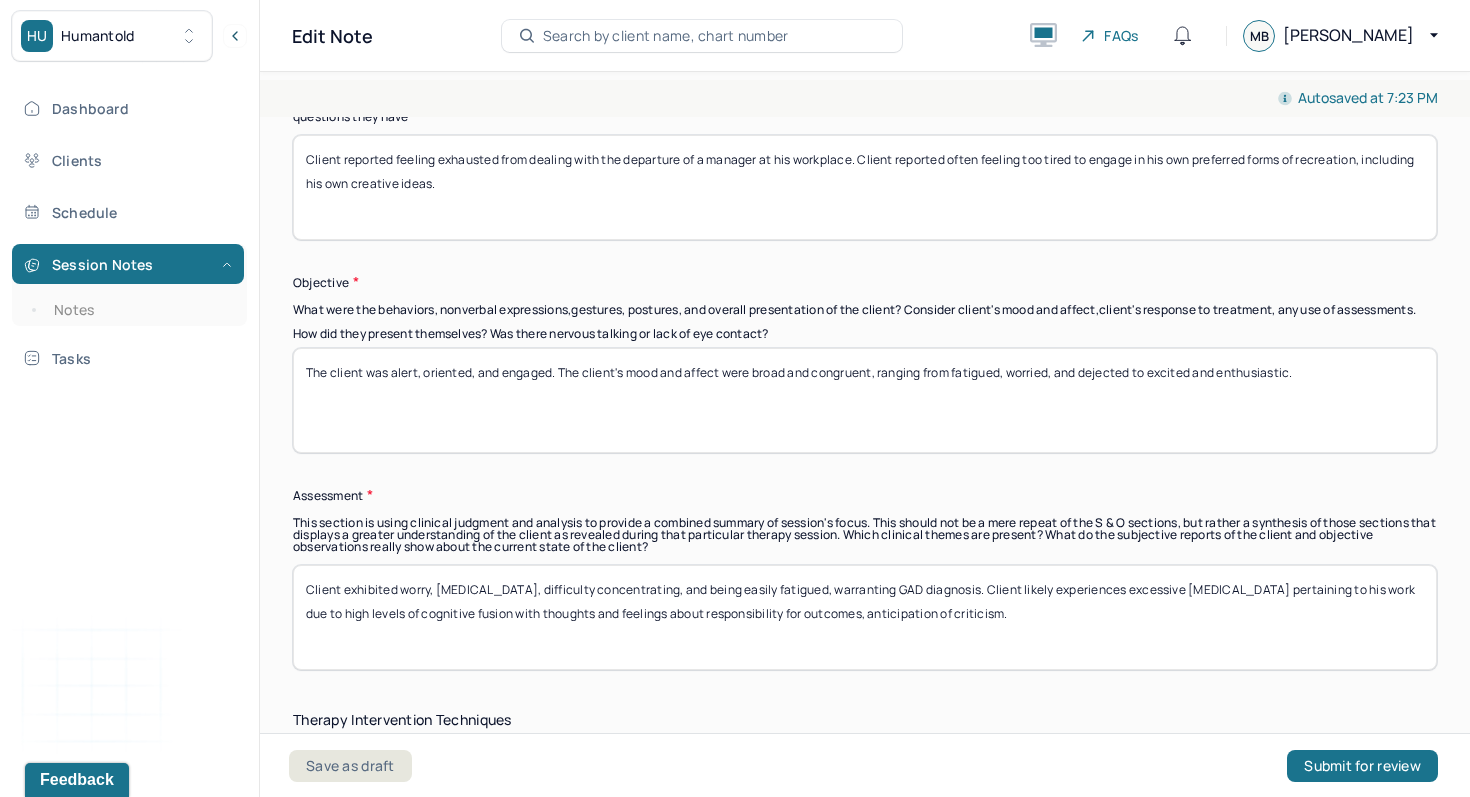 click on "Client exhibited worry, [MEDICAL_DATA], difficulty concentrating, and being easily fatigued, warranting GAD diagnosis. Client likely experiences excessive [MEDICAL_DATA] pertaining to his work due to high levels of cognitive fusion with thoughts and feelings about responsibility for outcomes, anticipation of criticism" at bounding box center [865, 617] 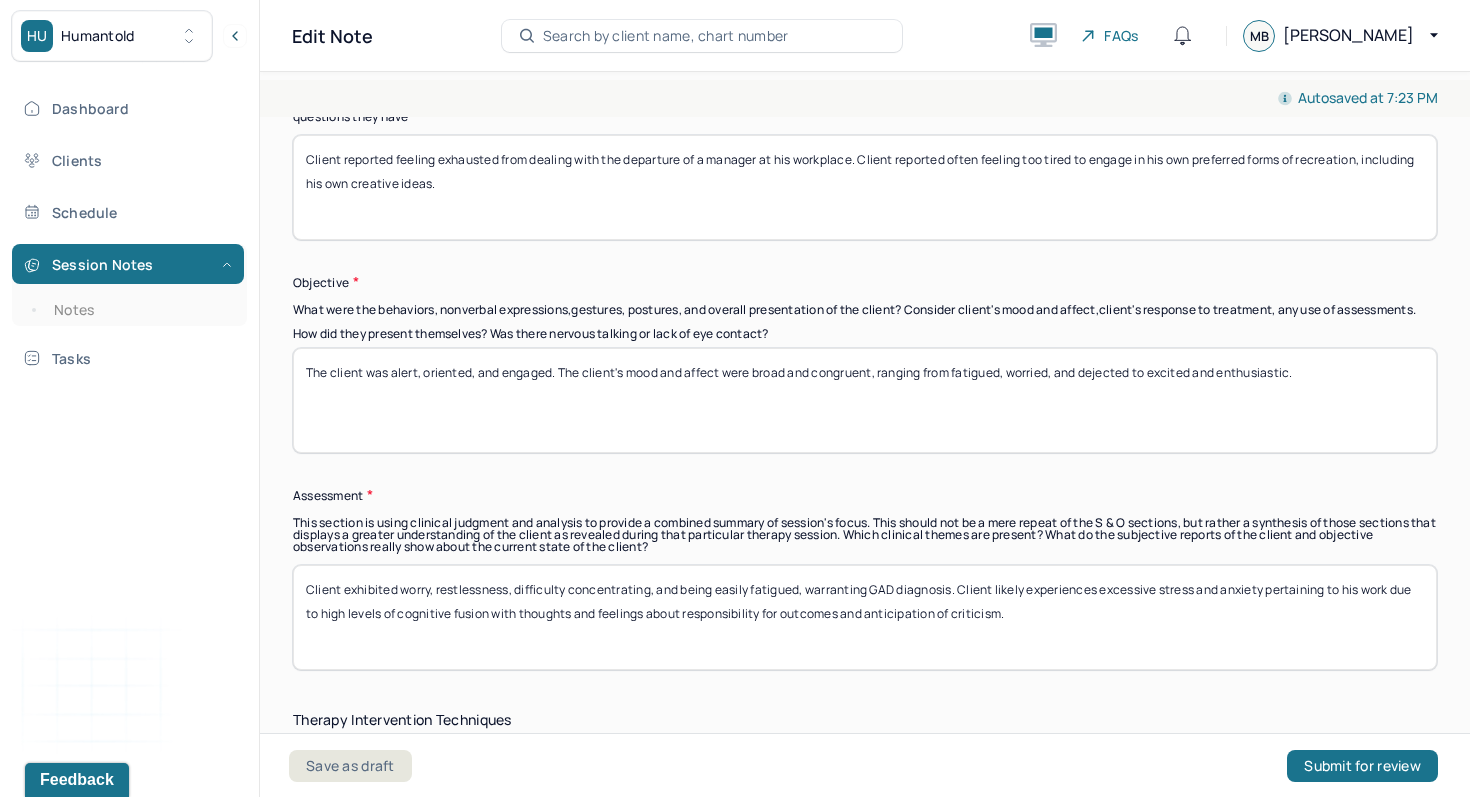 click on "Client exhibited worry, [MEDICAL_DATA], difficulty concentrating, and being easily fatigued, warranting GAD diagnosis. Client likely experiences excessive [MEDICAL_DATA] pertaining to his work due to high levels of cognitive fusion with thoughts and feelings about responsibility for outcomes, anticipation of criticism" at bounding box center [865, 617] 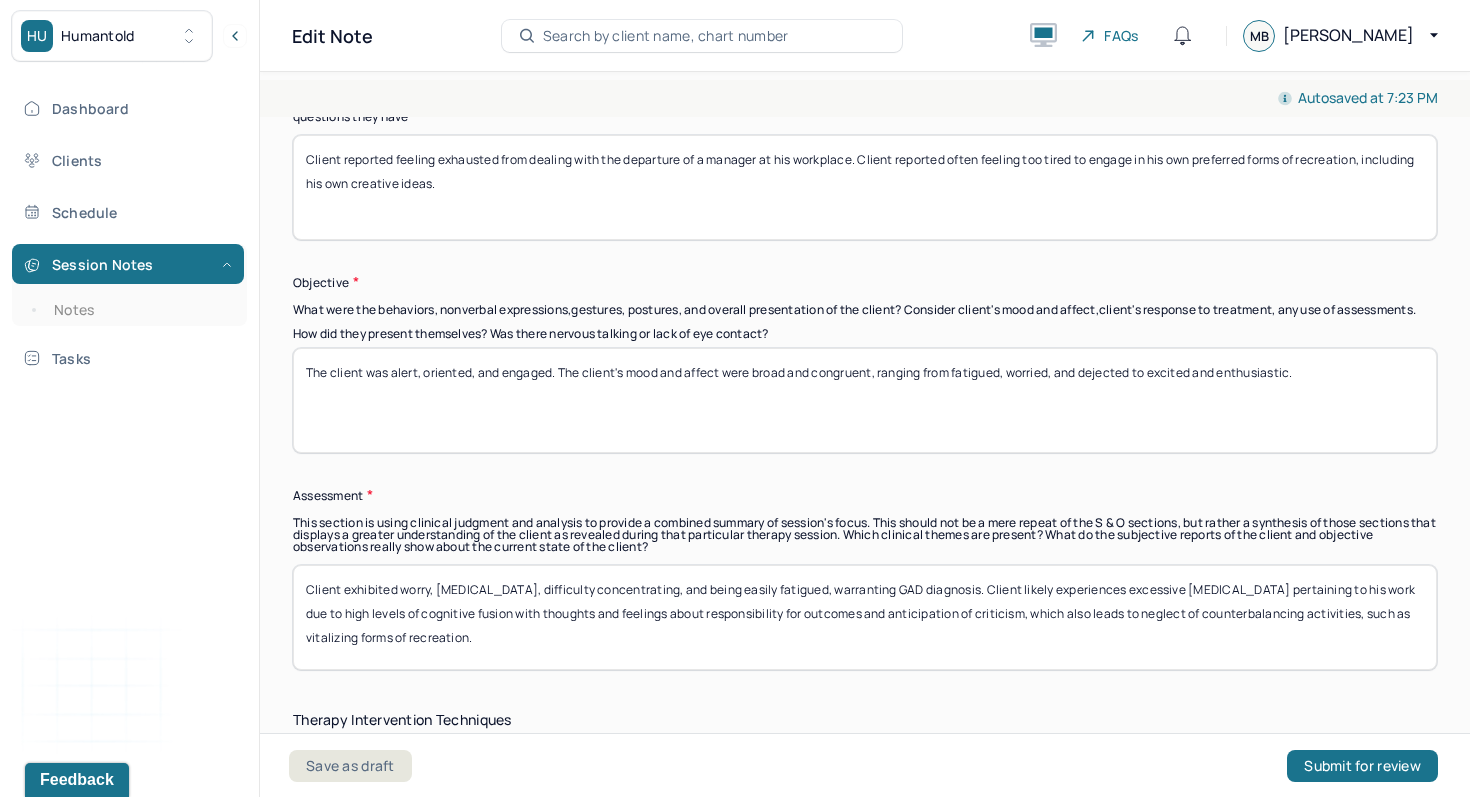 drag, startPoint x: 1211, startPoint y: 621, endPoint x: 1309, endPoint y: 626, distance: 98.12747 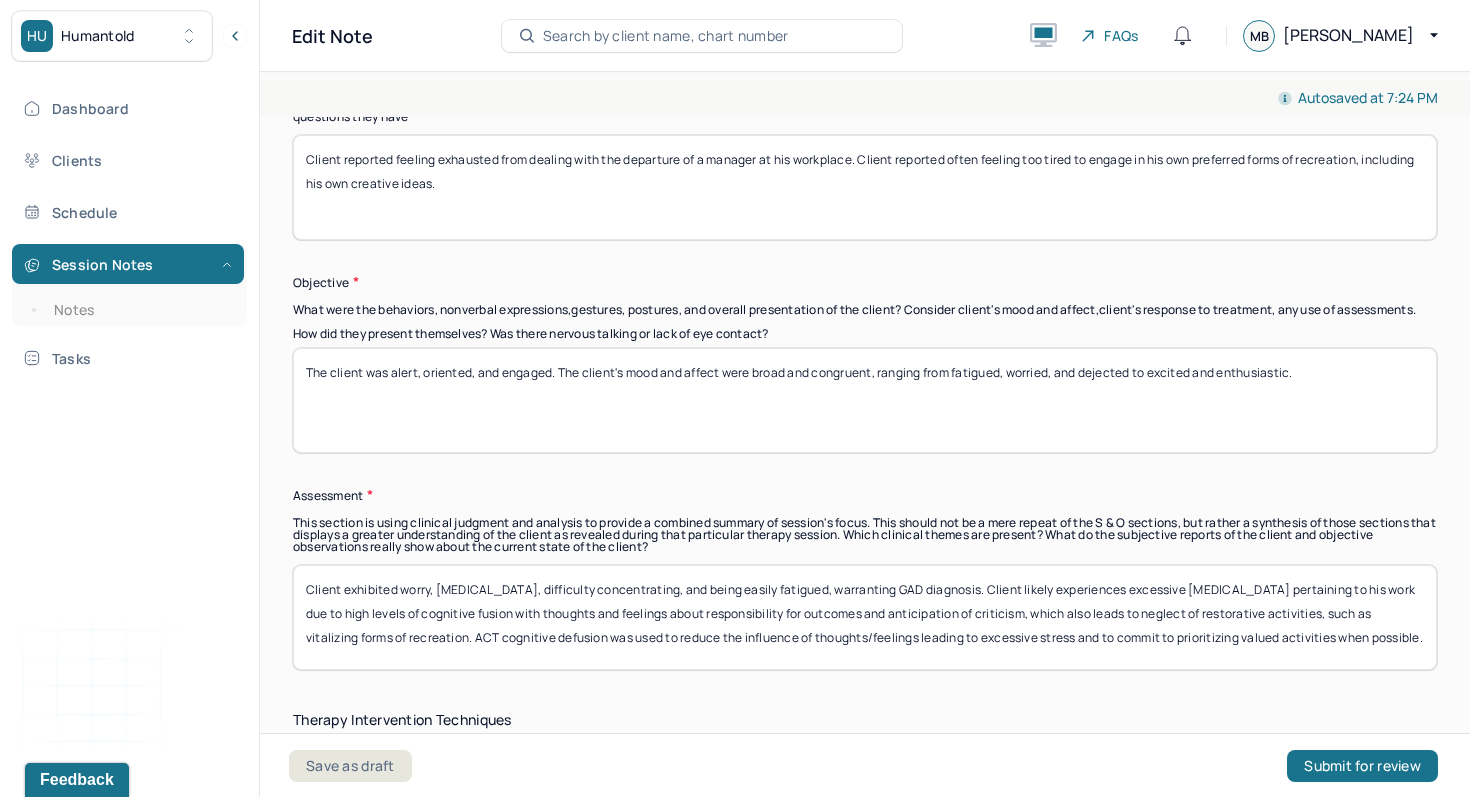 click on "Client exhibited worry, [MEDICAL_DATA], difficulty concentrating, and being easily fatigued, warranting GAD diagnosis. Client likely experiences excessive [MEDICAL_DATA] pertaining to his work due to high levels of cognitive fusion with thoughts and feelings about responsibility for outcomes and anticipation of criticism, which also leads to neglect of restorative activities, such as vitalizing forms of recreation. ACT cognitive defusion was used to reduce the influence of thoughts/feelings leading to excessive stress and to commit to prioritizing" at bounding box center [865, 617] 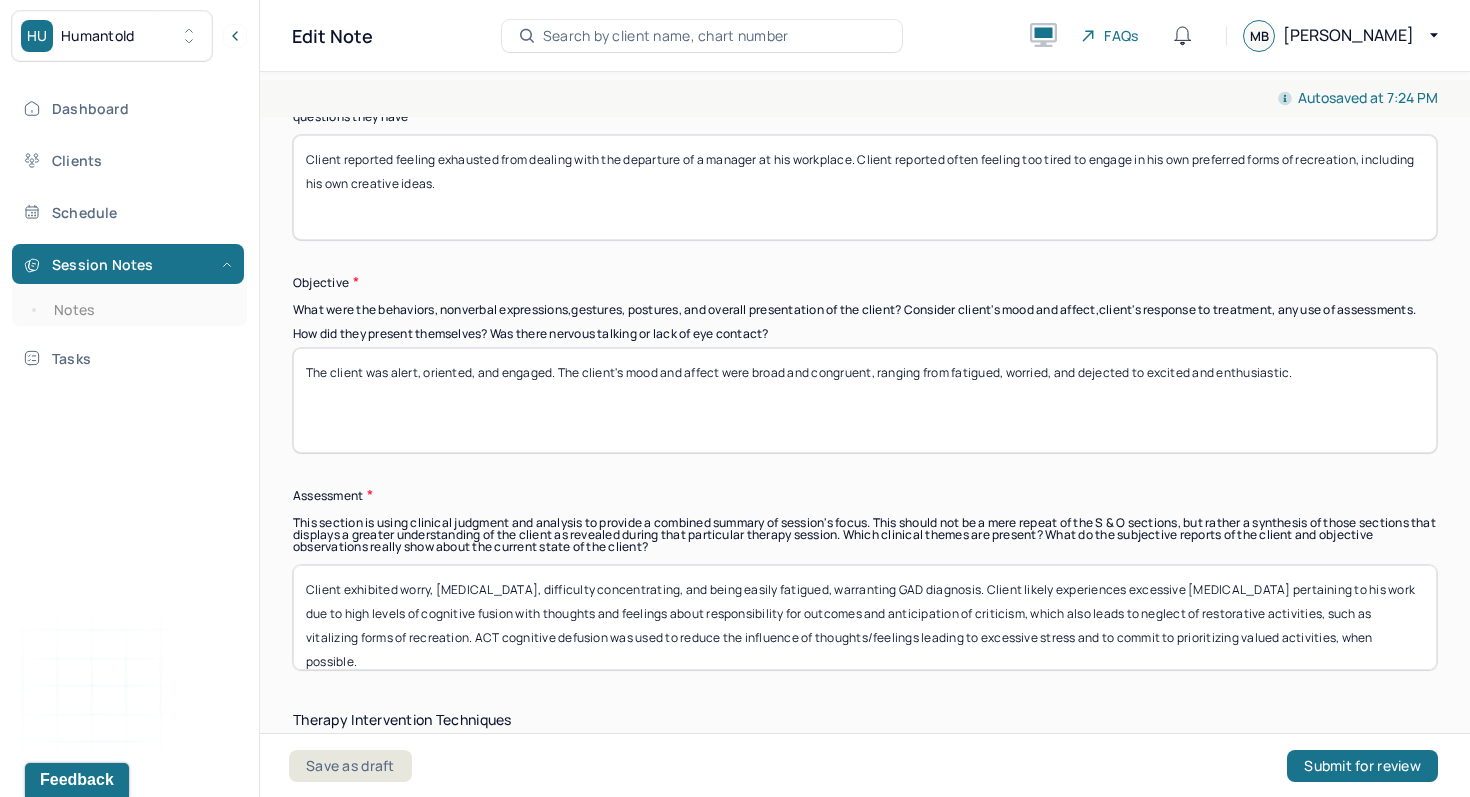 click on "Client exhibited worry, [MEDICAL_DATA], difficulty concentrating, and being easily fatigued, warranting GAD diagnosis. Client likely experiences excessive [MEDICAL_DATA] pertaining to his work due to high levels of cognitive fusion with thoughts and feelings about responsibility for outcomes and anticipation of criticism, which also leads to neglect of restorative activities, such as vitalizing forms of recreation. ACT cognitive defusion was used to reduce the influence of thoughts/feelings leading to excessive stress and to commit to prioritizing valued activities when possible." at bounding box center (865, 617) 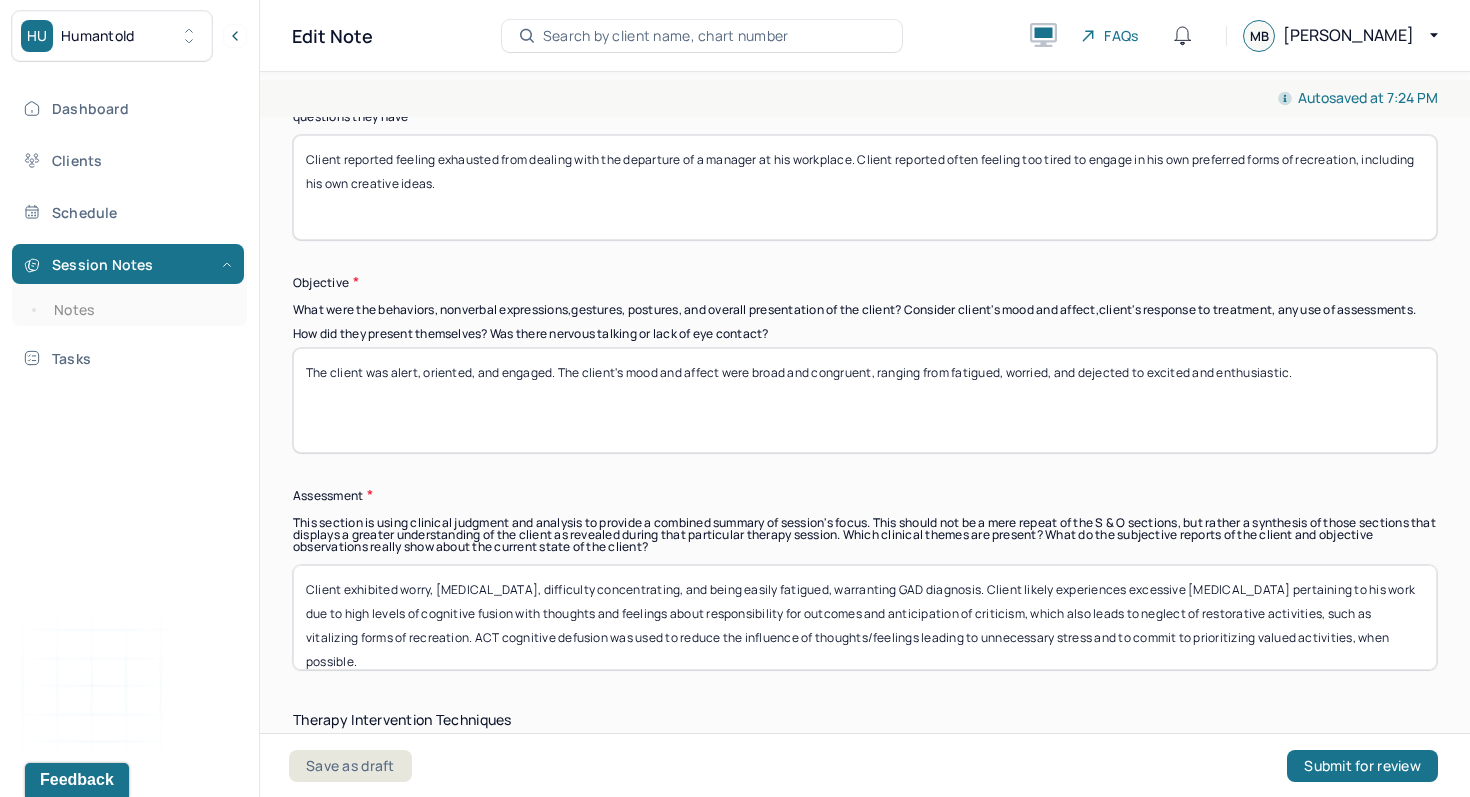 click on "Client exhibited worry, [MEDICAL_DATA], difficulty concentrating, and being easily fatigued, warranting GAD diagnosis. Client likely experiences excessive [MEDICAL_DATA] pertaining to his work due to high levels of cognitive fusion with thoughts and feelings about responsibility for outcomes and anticipation of criticism, which also leads to neglect of restorative activities, such as vitalizing forms of recreation. ACT cognitive defusion was used to reduce the influence of thoughts/feelings leading to excessive stress and to commit to prioritizing valued activities, when possible." at bounding box center (865, 617) 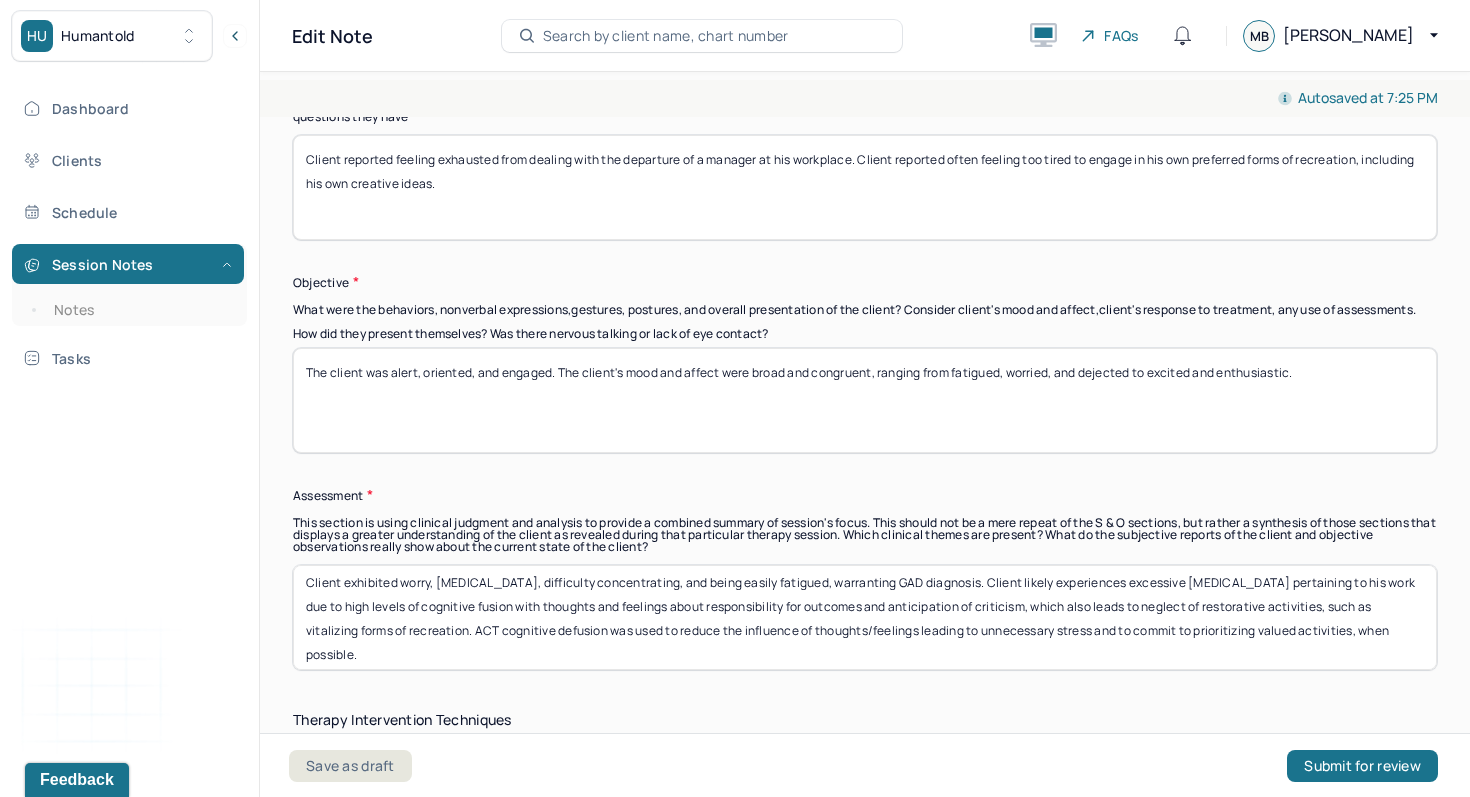 scroll, scrollTop: 0, scrollLeft: 0, axis: both 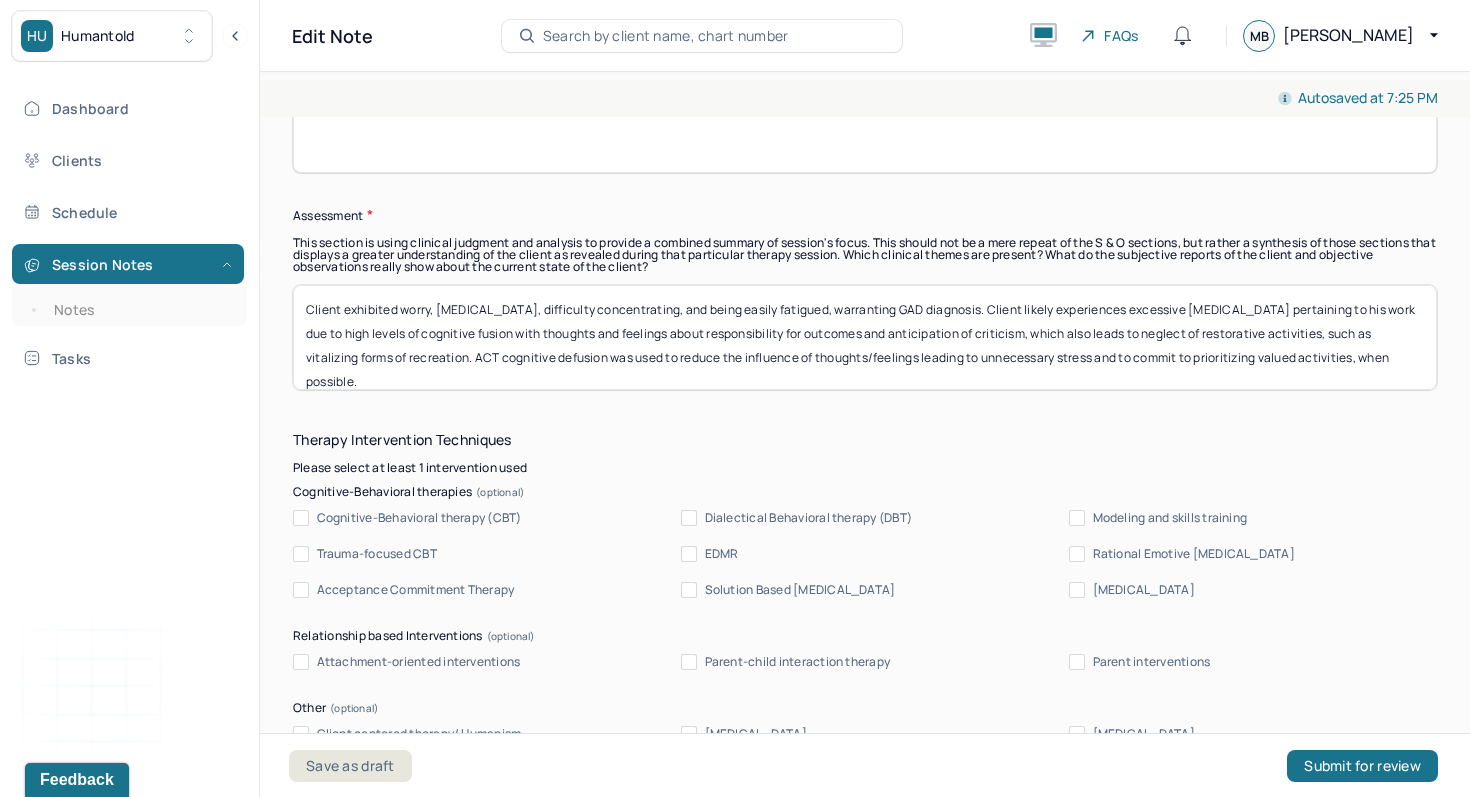 type on "Client exhibited worry, [MEDICAL_DATA], difficulty concentrating, and being easily fatigued, warranting GAD diagnosis. Client likely experiences excessive [MEDICAL_DATA] pertaining to his work due to high levels of cognitive fusion with thoughts and feelings about responsibility for outcomes and anticipation of criticism, which also leads to neglect of restorative activities, such as vitalizing forms of recreation. ACT cognitive defusion was used to reduce the influence of thoughts/feelings leading to unnecessary stress and to commit to prioritizing valued activities, when possible." 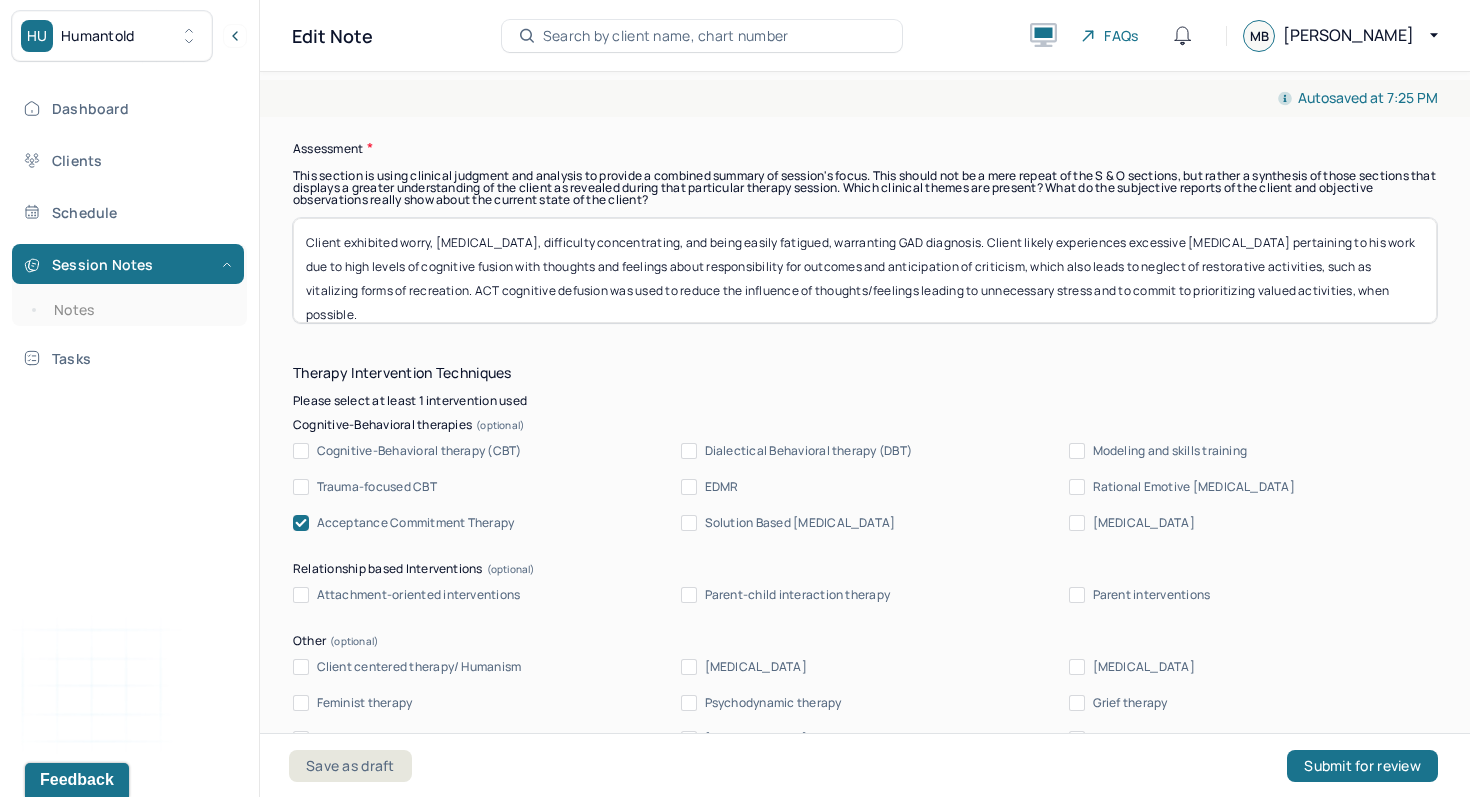 scroll, scrollTop: 2128, scrollLeft: 0, axis: vertical 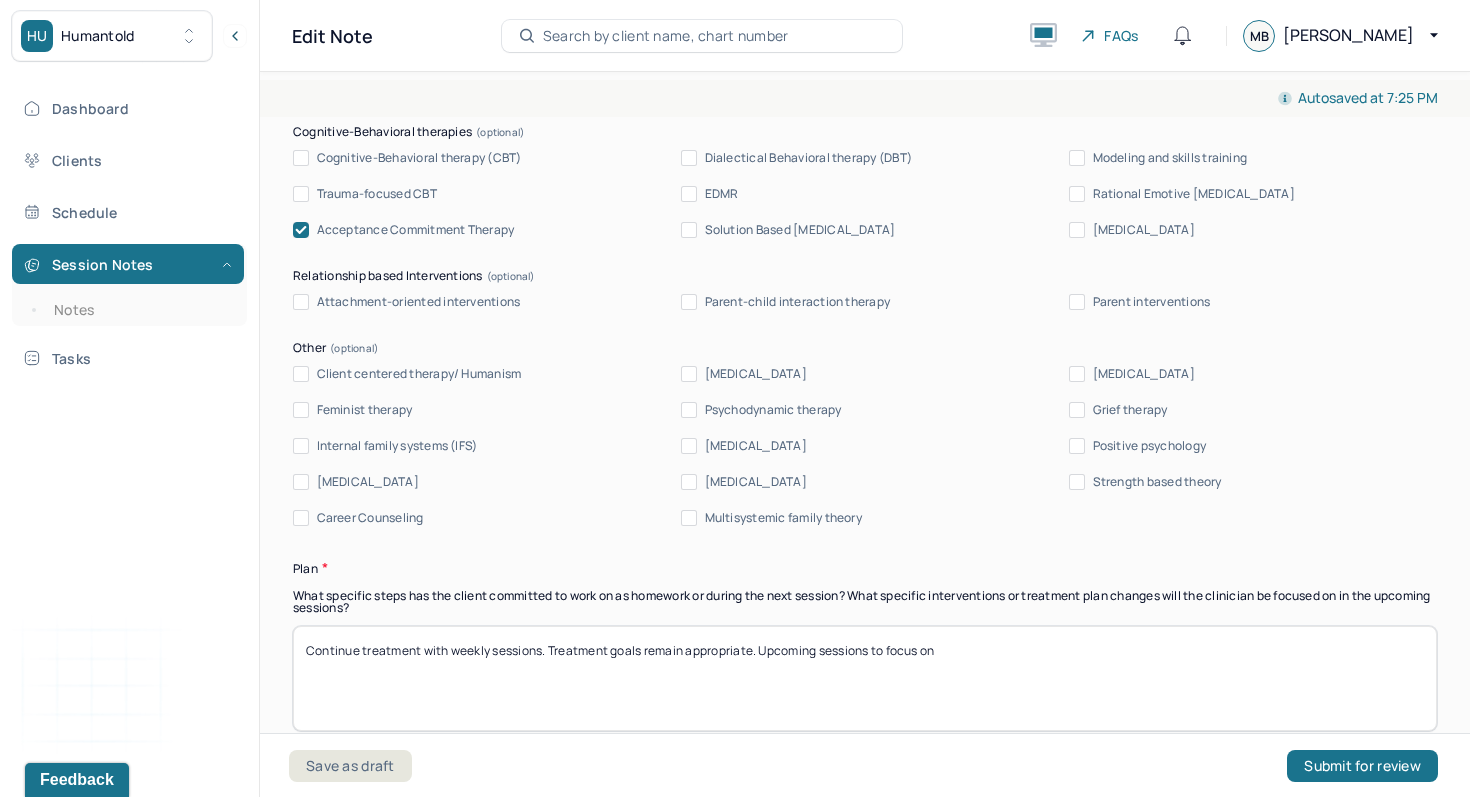 click on "Continue treatment with weekly sessions. Treatment goals remain appropriate. Upcoming sessions to focus on" at bounding box center [865, 678] 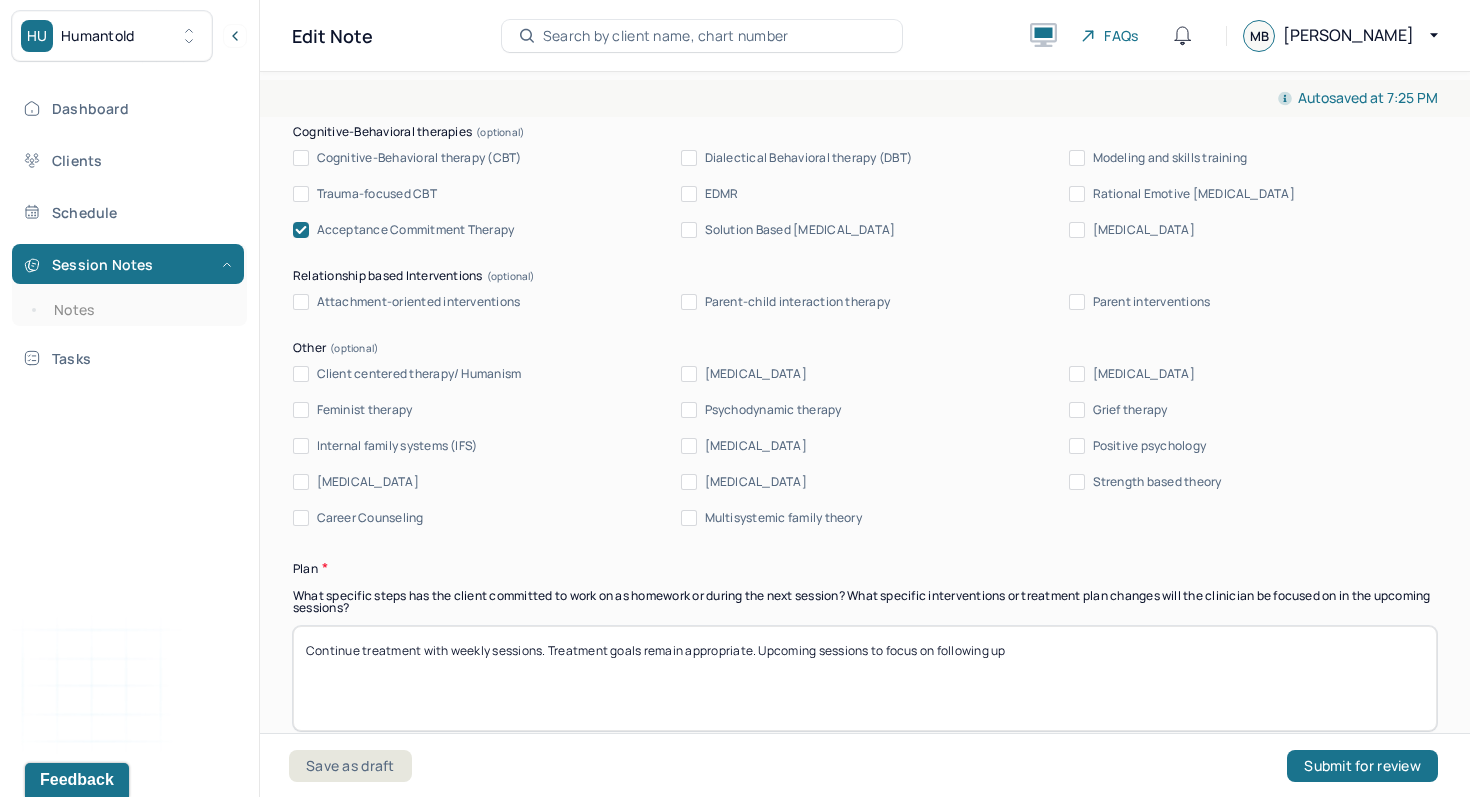 click on "Continue treatment with weekly sessions. Treatment goals remain appropriate. Upcoming sessions to focus on" at bounding box center (865, 678) 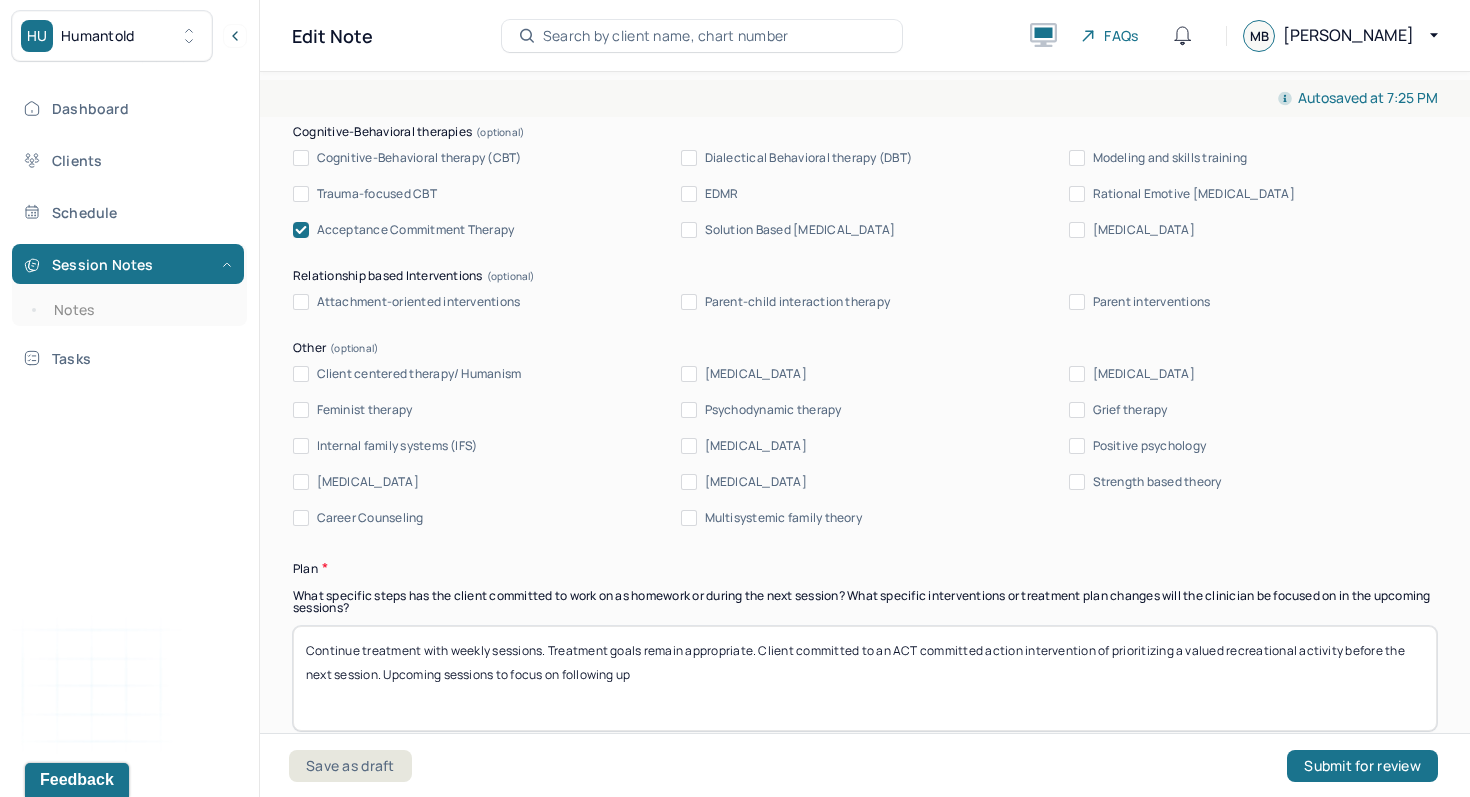 click on "Continue treatment with weekly sessions. Treatment goals remain appropriate. Upcoming sessions to focus on following up" at bounding box center [865, 678] 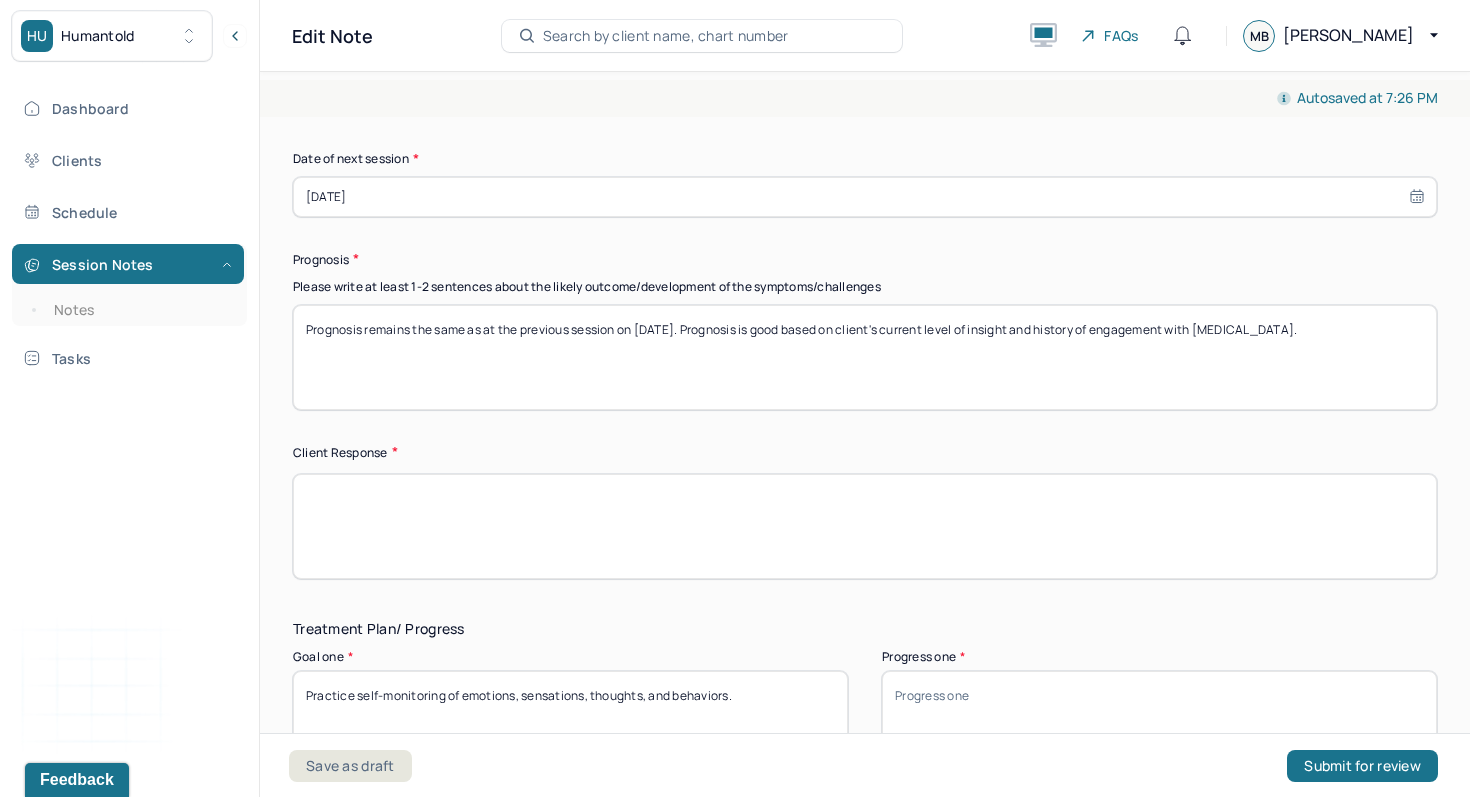 scroll, scrollTop: 2869, scrollLeft: 0, axis: vertical 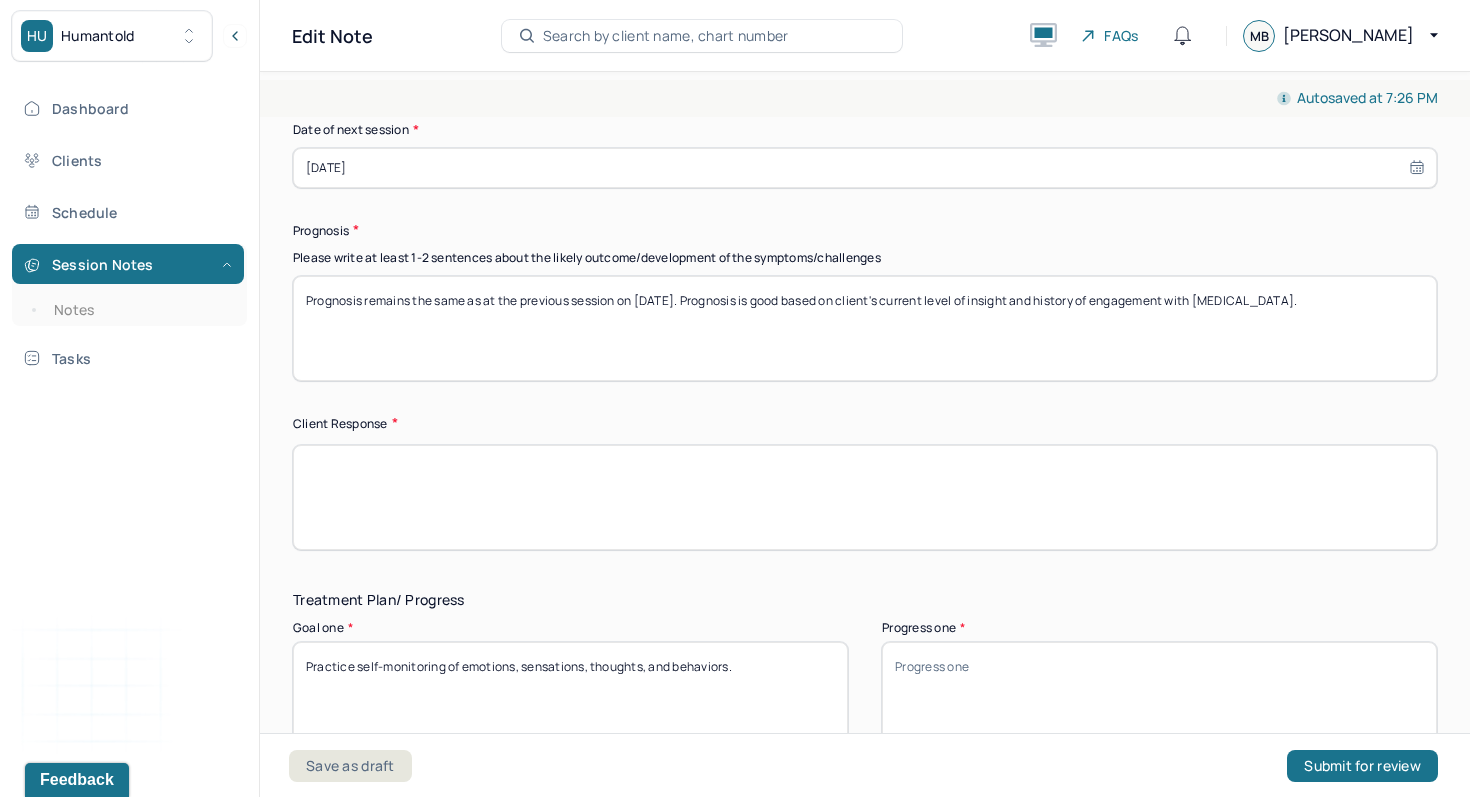 type on "Continue treatment with weekly sessions. Treatment goals remain appropriate. Client committed to an ACT committed action intervention of prioritizing a valued recreational activity before the next session. Upcoming sessions to focus on following up on committed actions and addressing any barriers to their implementation." 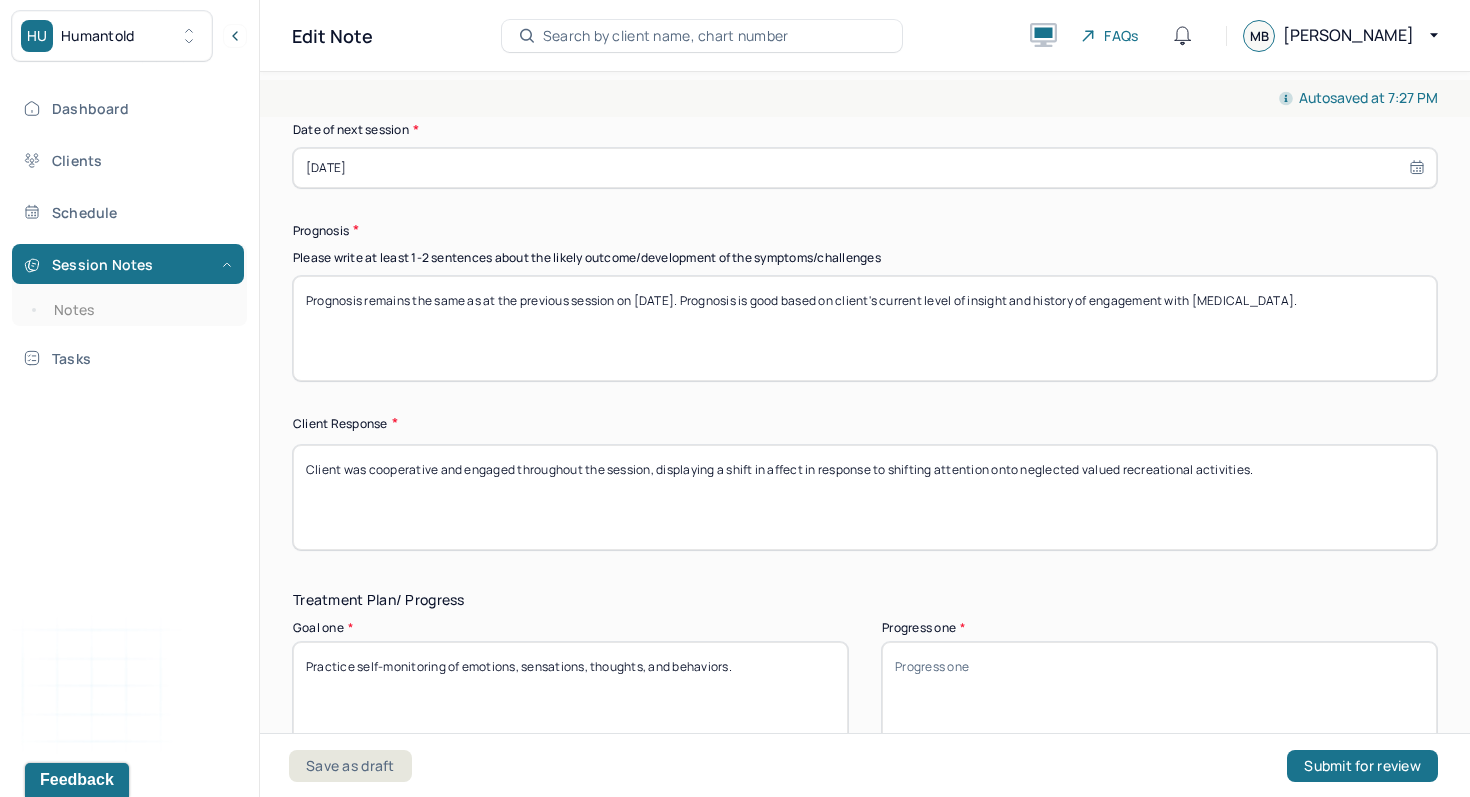 click on "Client was cooperative and engaged throughout the session, displaying a shift in affect in response to shifting attention onto neglected valued recreational activities." at bounding box center (865, 497) 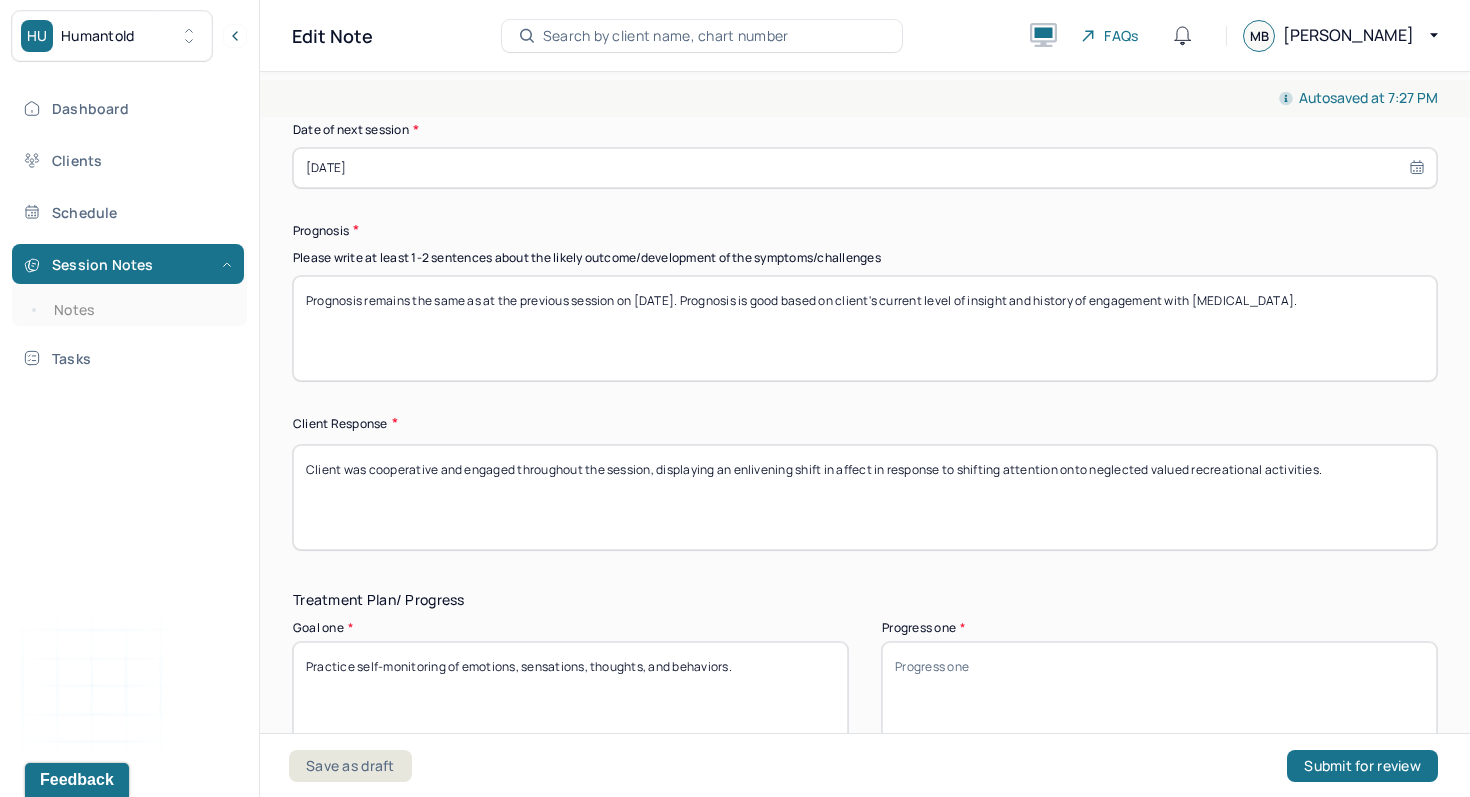type on "Client was cooperative and engaged throughout the session, displaying an enlivening shift in affect in response to shifting attention onto neglected valued recreational activities." 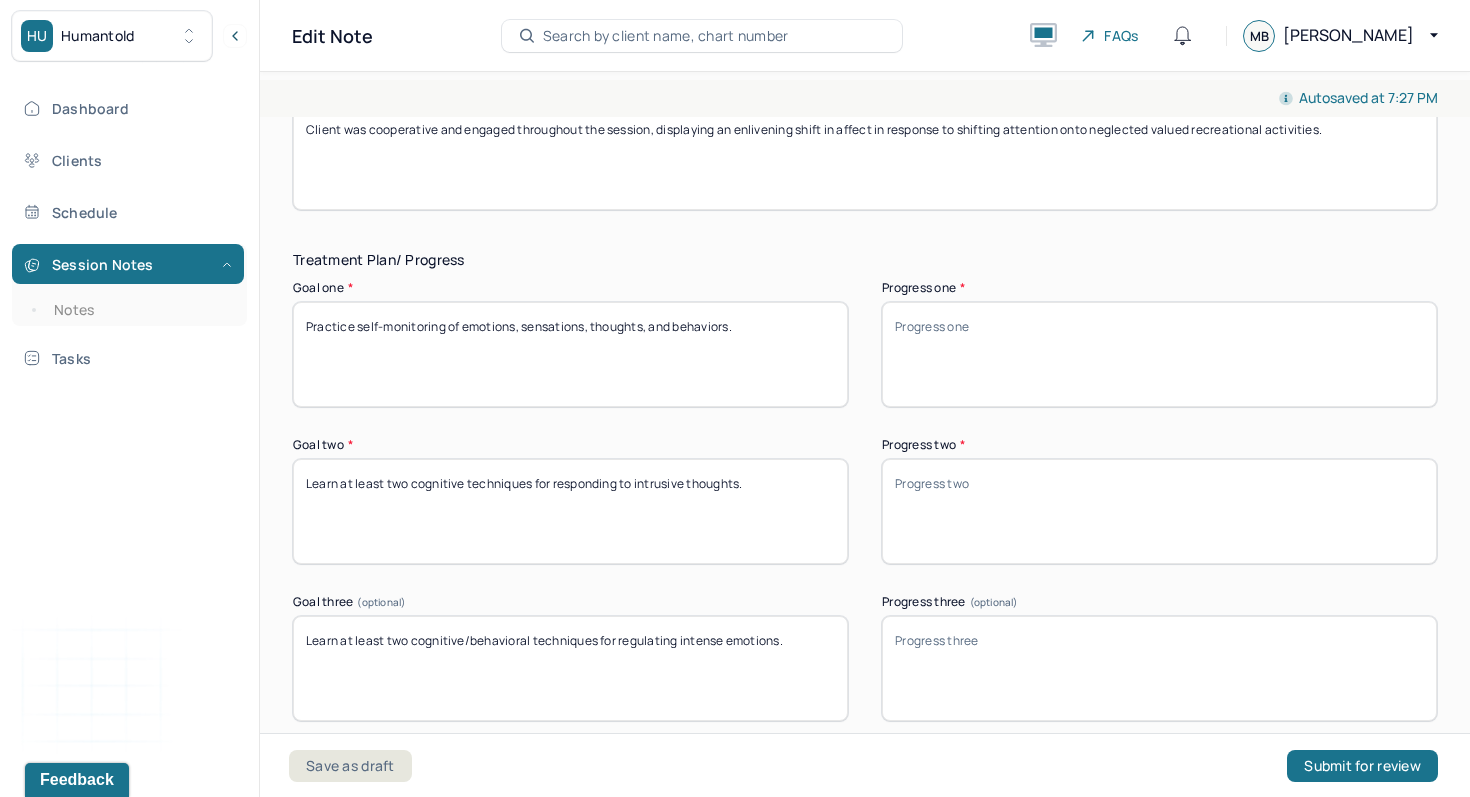 scroll, scrollTop: 3245, scrollLeft: 0, axis: vertical 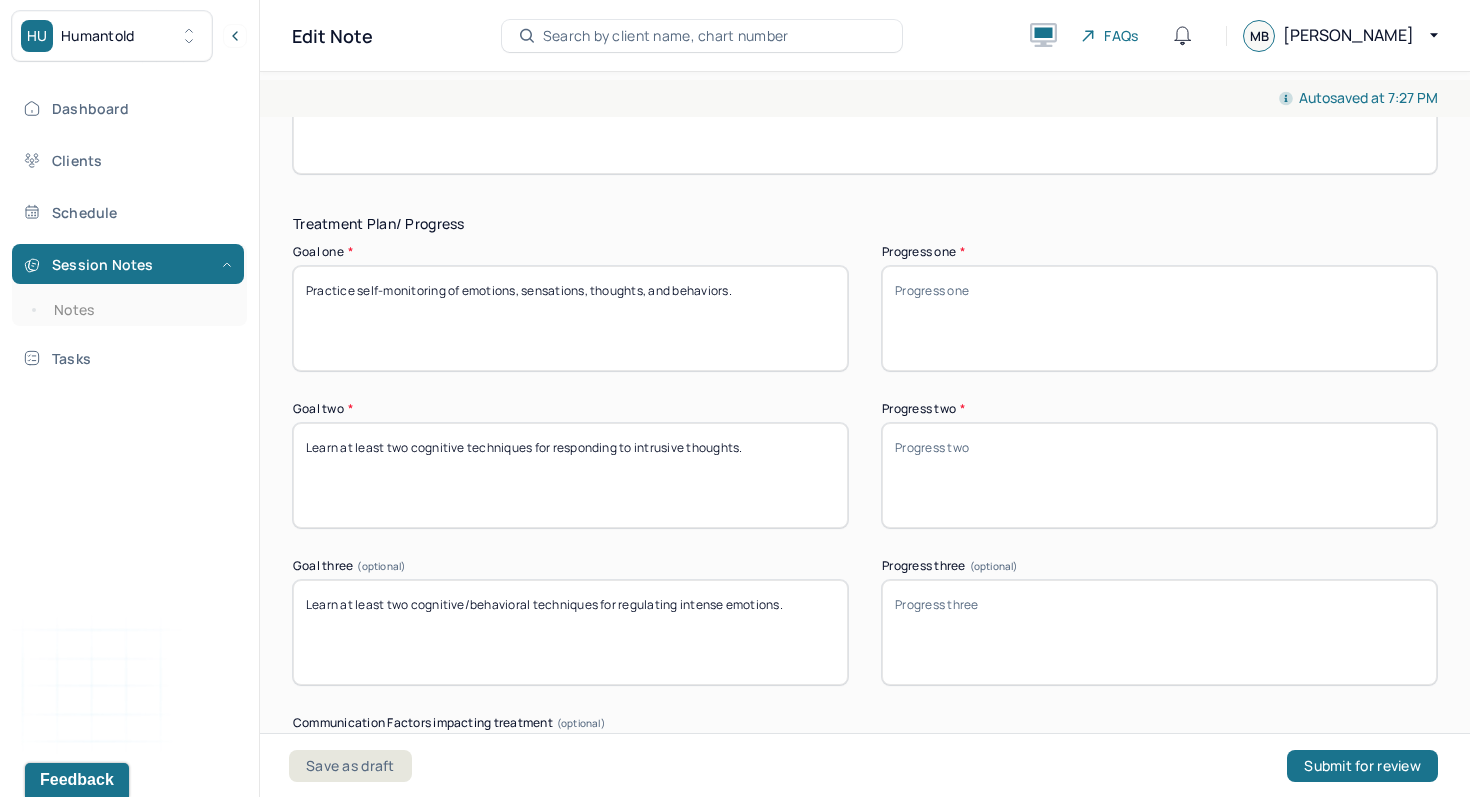 click on "Progress one *" at bounding box center [1159, 318] 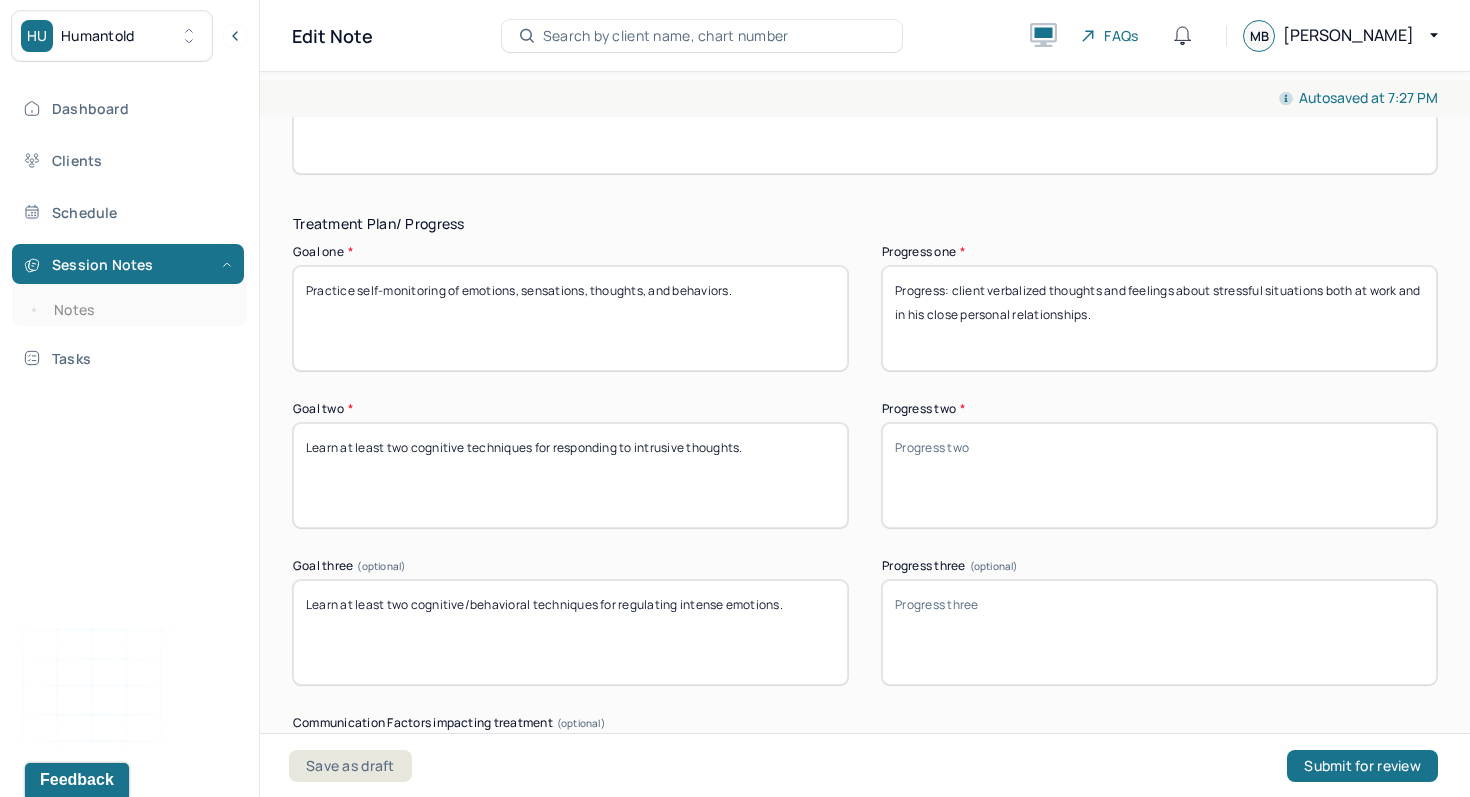 type on "Progress: client verbalized thoughts and feelings about stressful situations both at work and in his close personal relationships." 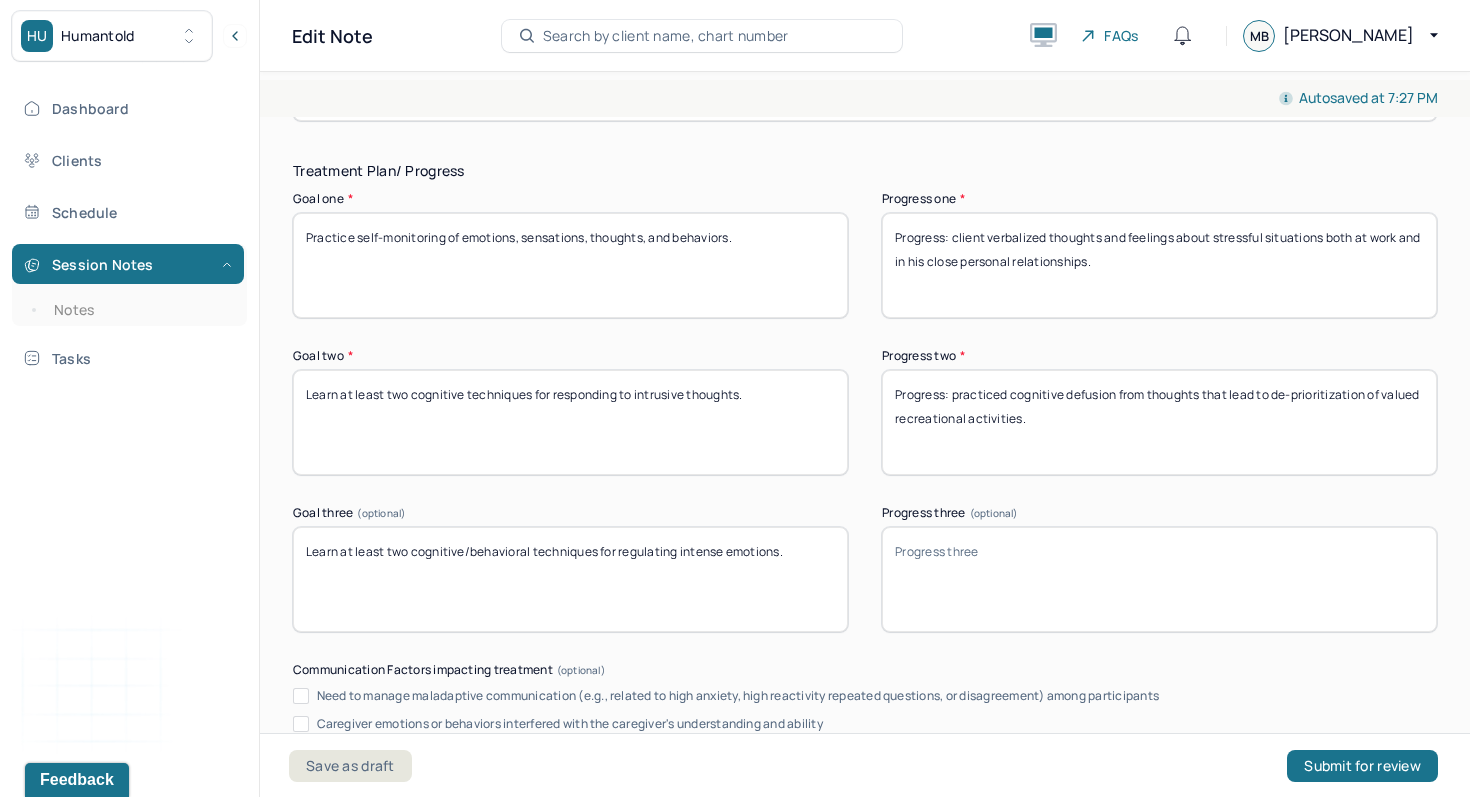 scroll, scrollTop: 3345, scrollLeft: 0, axis: vertical 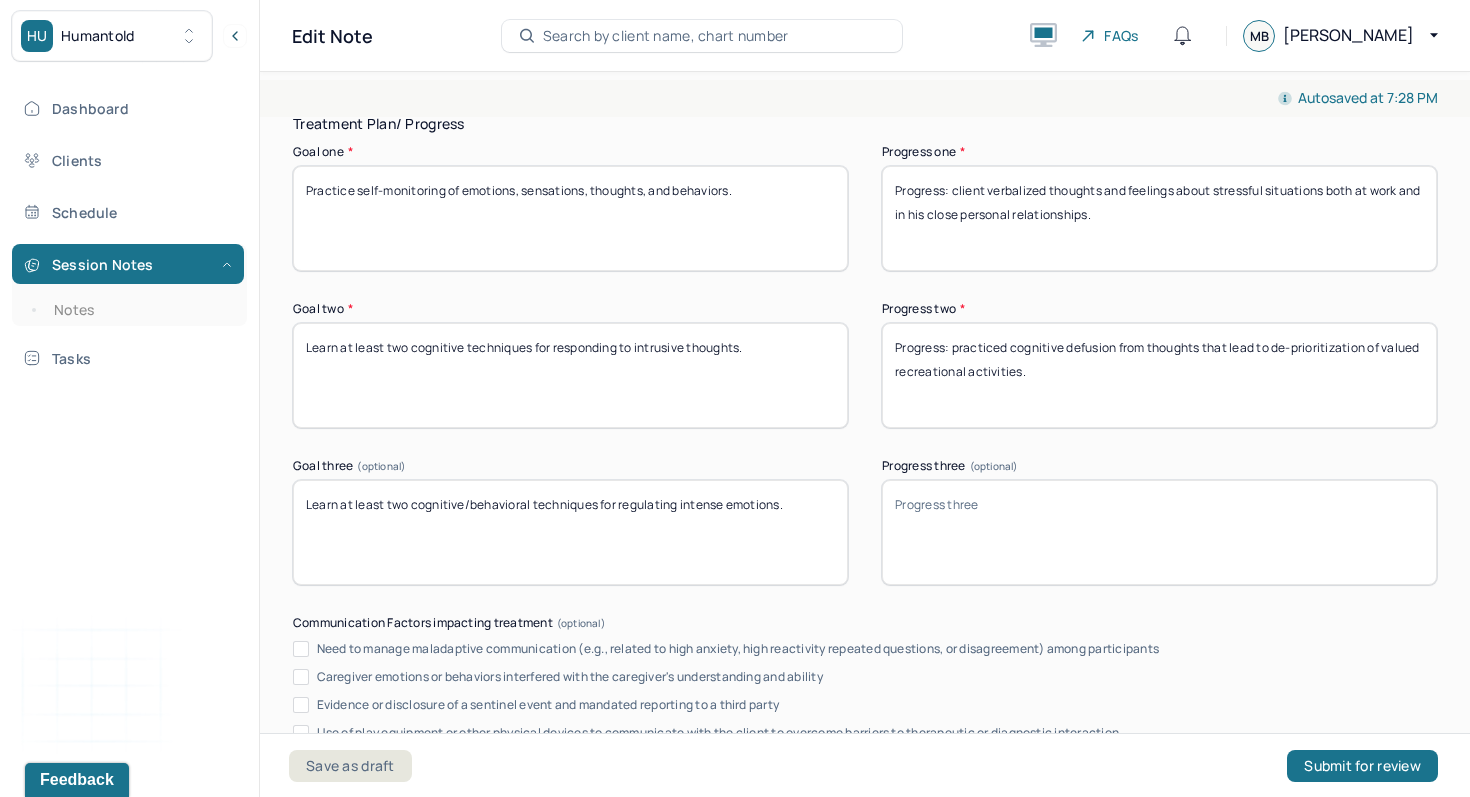type on "Progress: practiced cognitive defusion from thoughts that lead to de-prioritization of valued recreational activities." 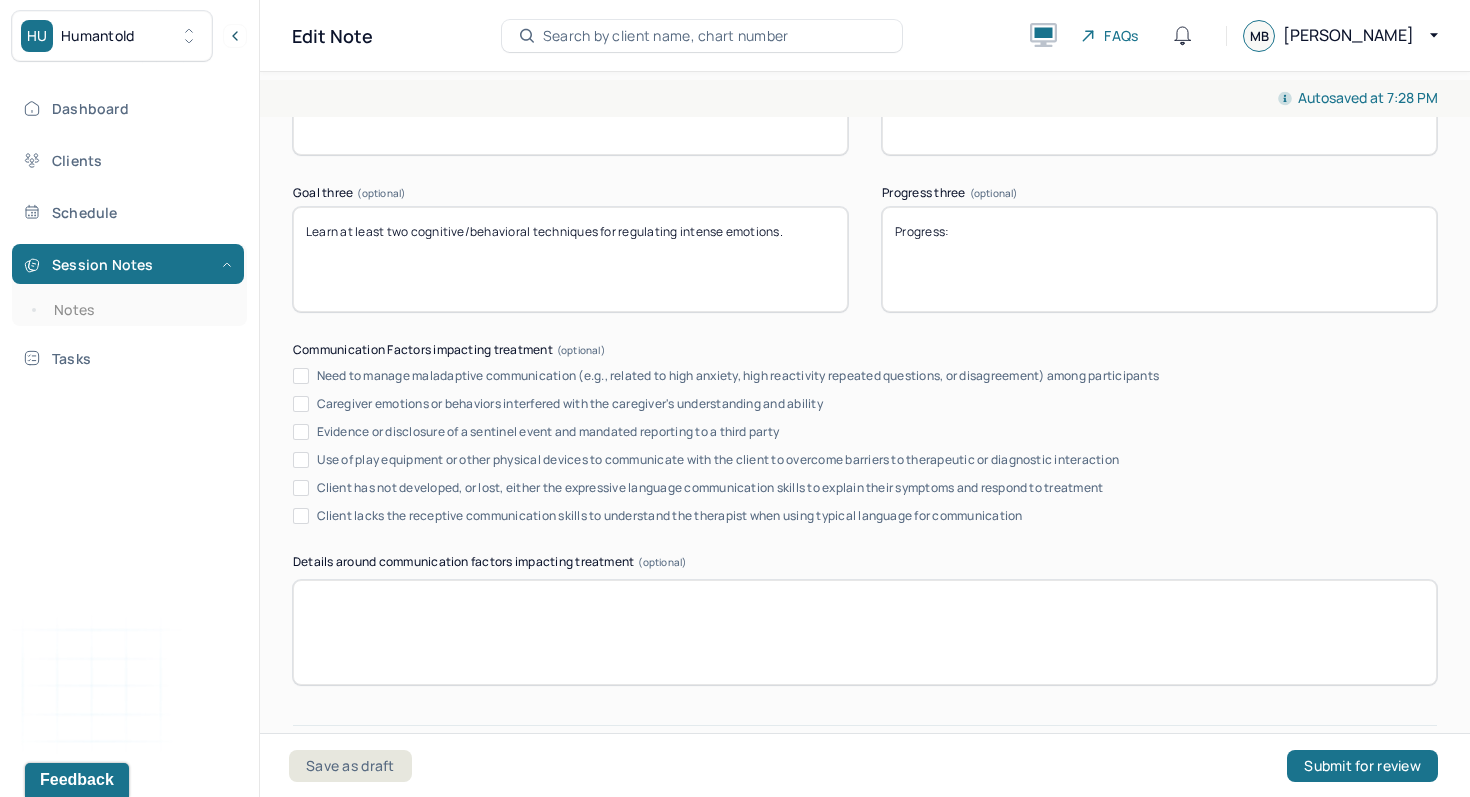 scroll, scrollTop: 3233, scrollLeft: 0, axis: vertical 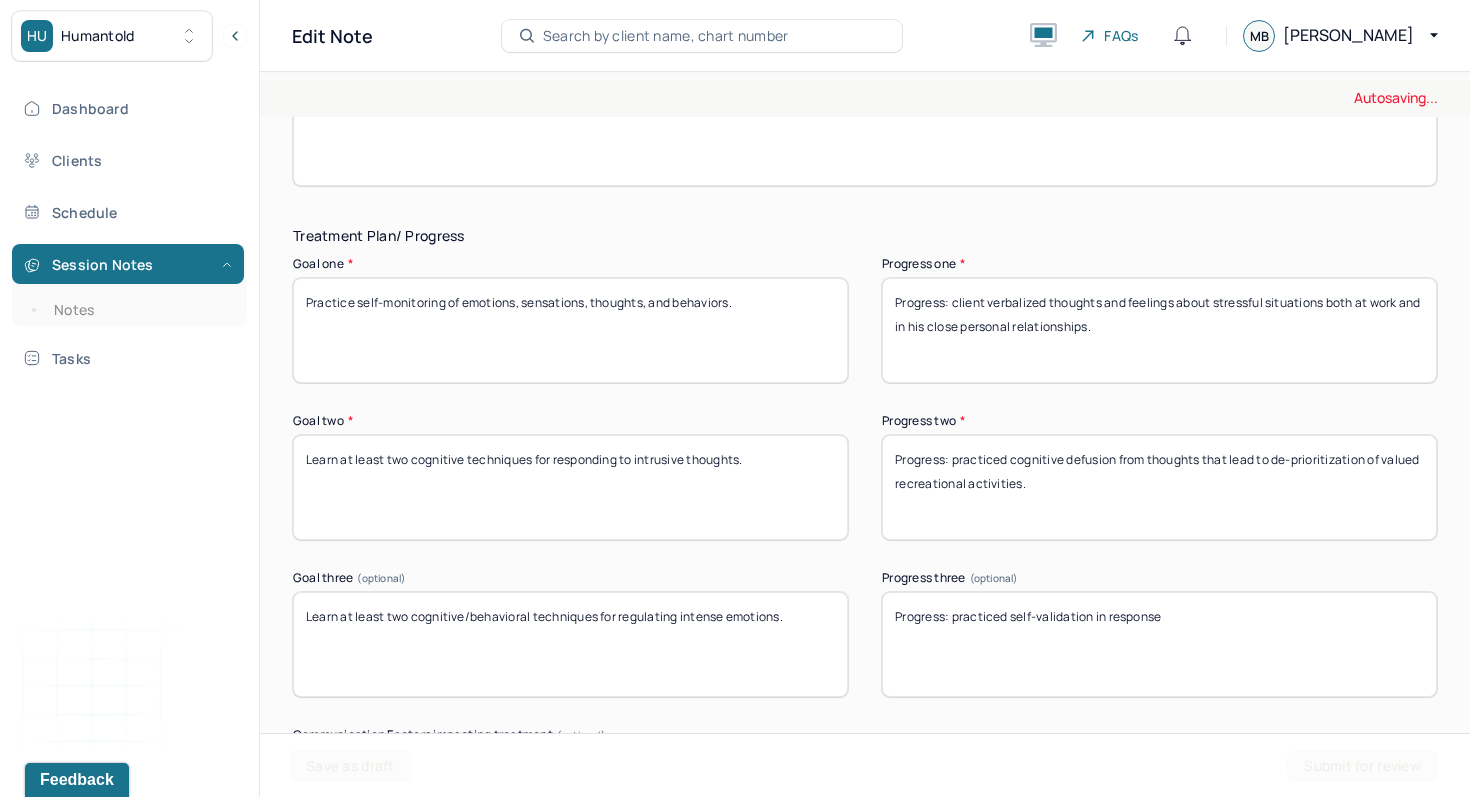 click on "Progress:" at bounding box center [1159, 644] 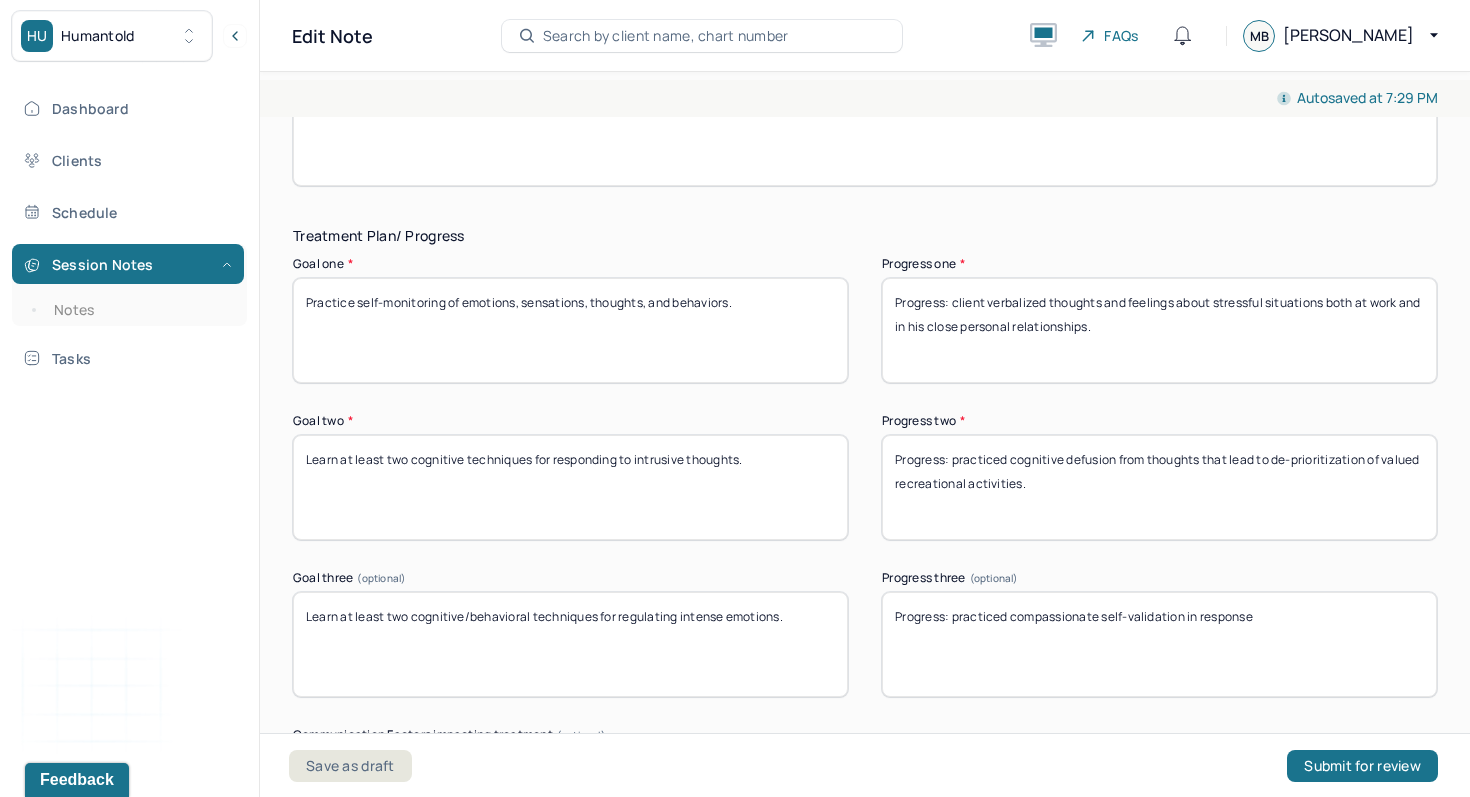 click on "Progress: practiced self-validation in response" at bounding box center (1159, 644) 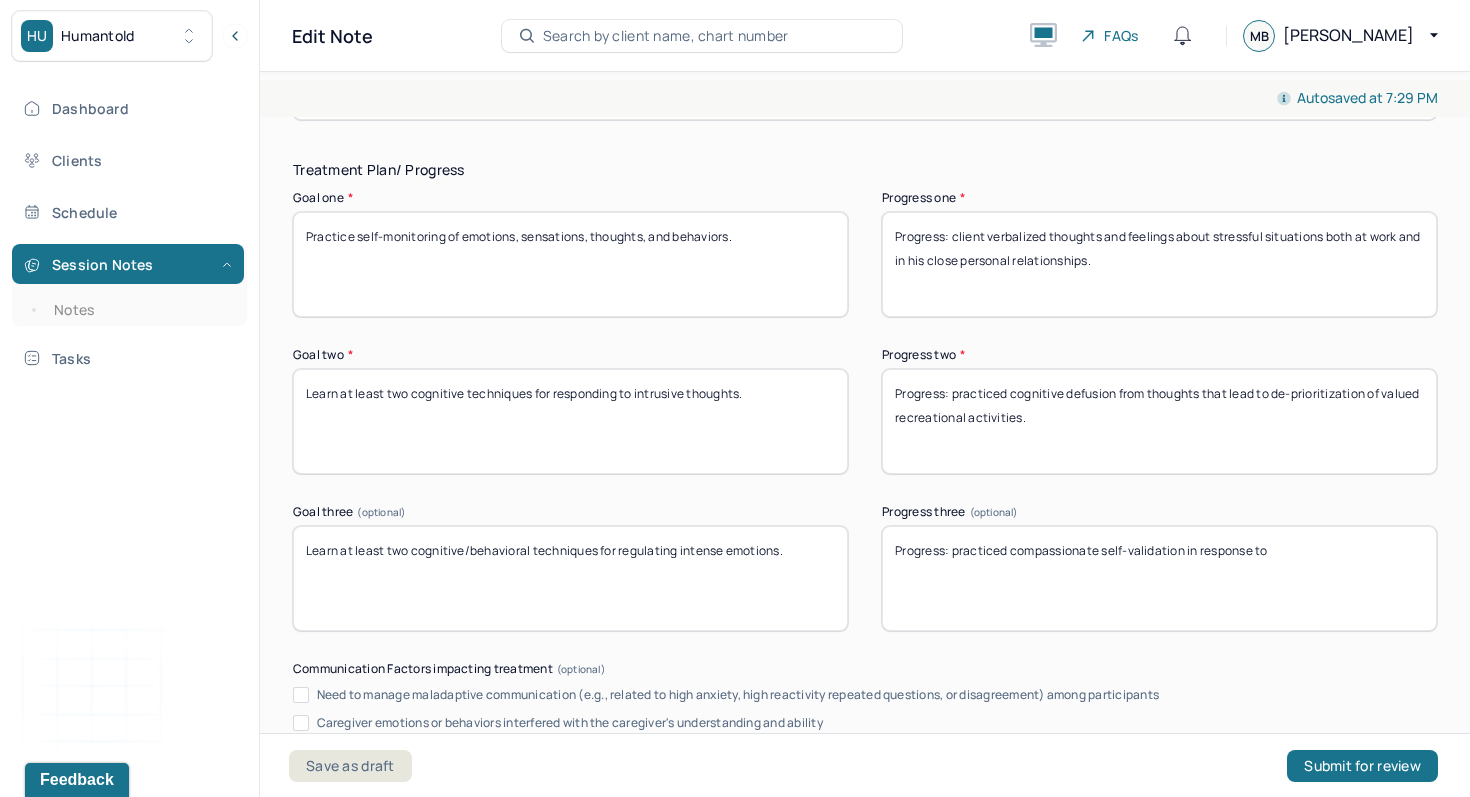 scroll, scrollTop: 3300, scrollLeft: 0, axis: vertical 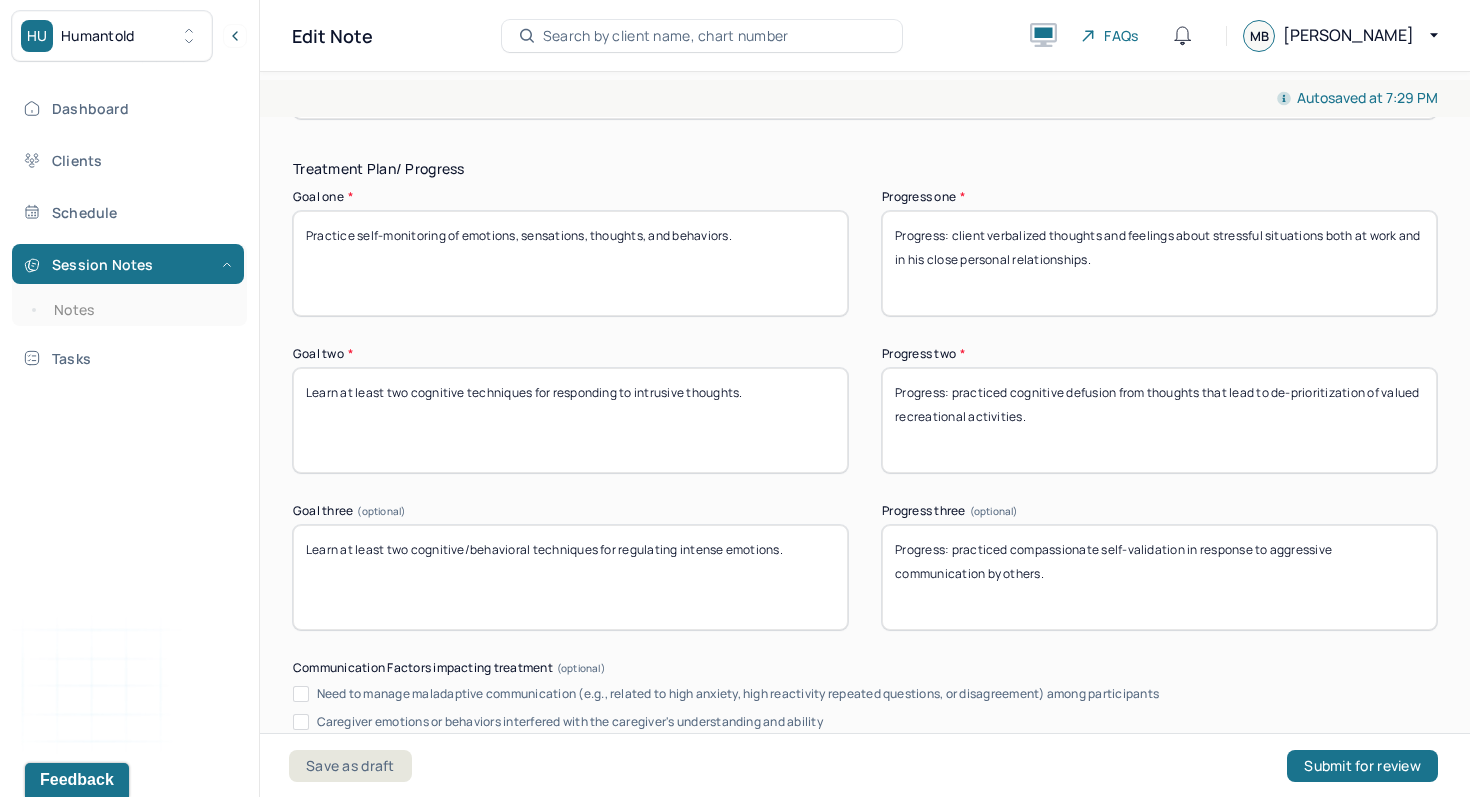 click on "Progress: practiced compassionate self-validation in response to aggressive communication by others." at bounding box center [1159, 577] 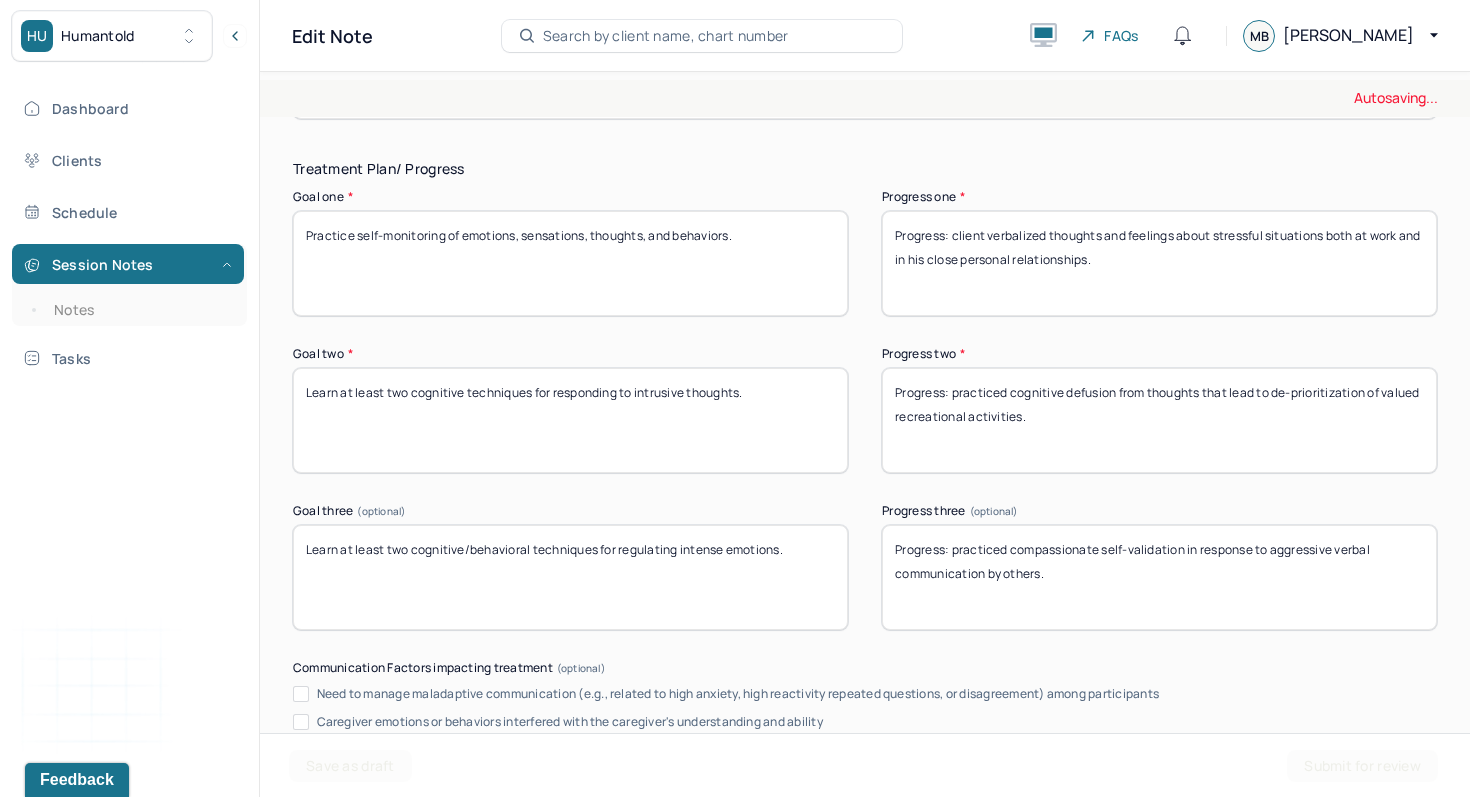 type on "Progress: practiced compassionate self-validation in response to aggressive verbal communication by others." 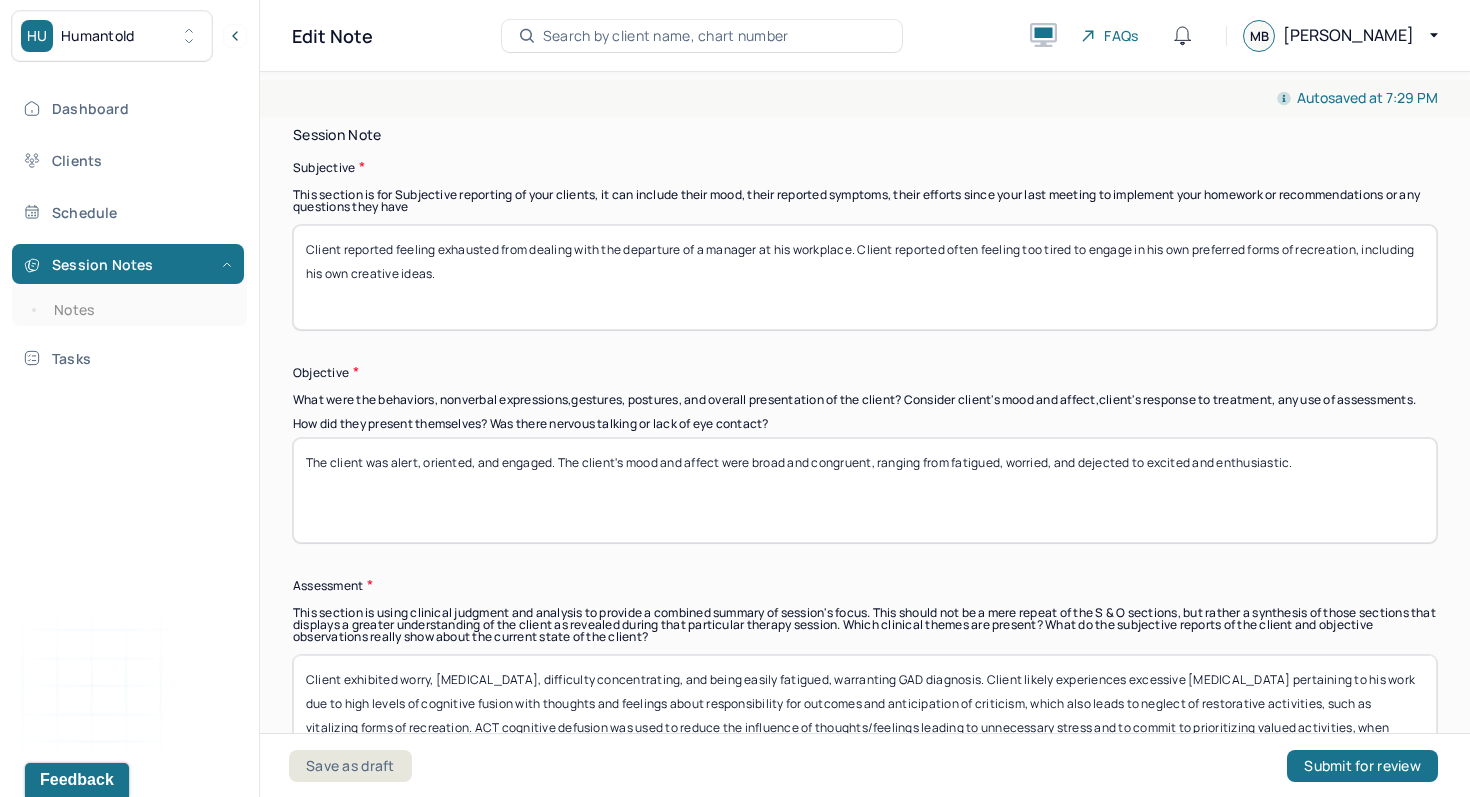 scroll, scrollTop: 1403, scrollLeft: 0, axis: vertical 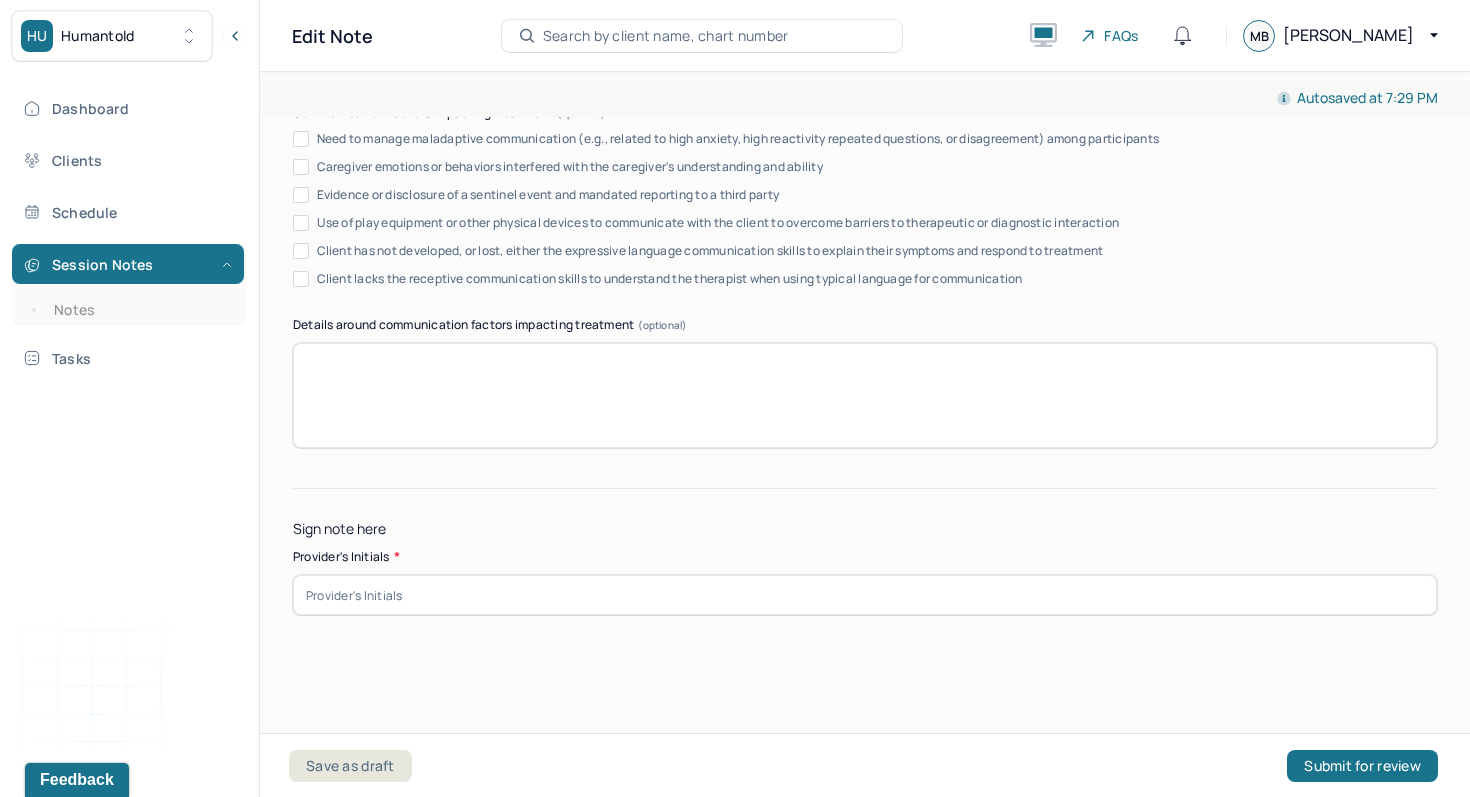 click at bounding box center [865, 595] 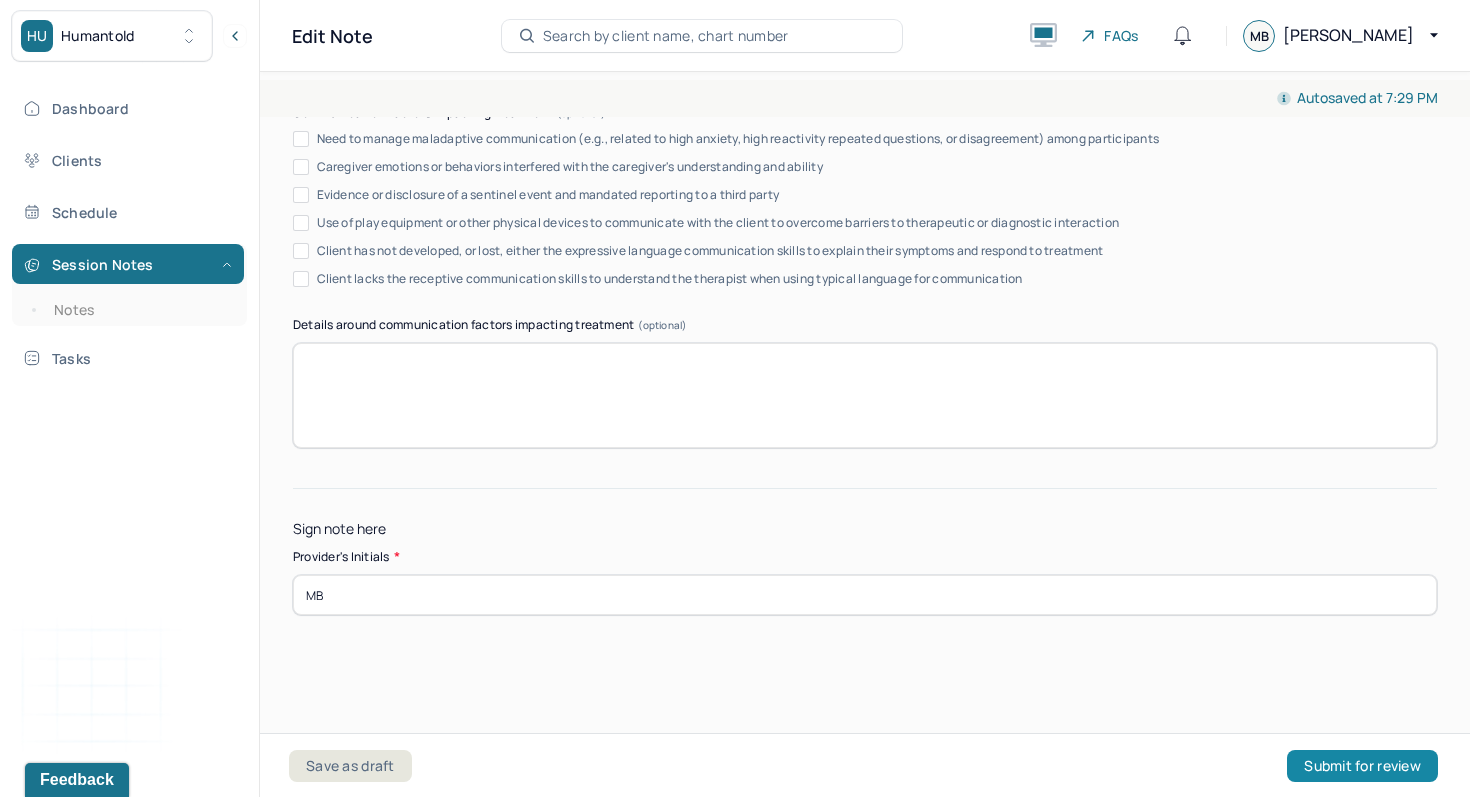 type on "MB" 